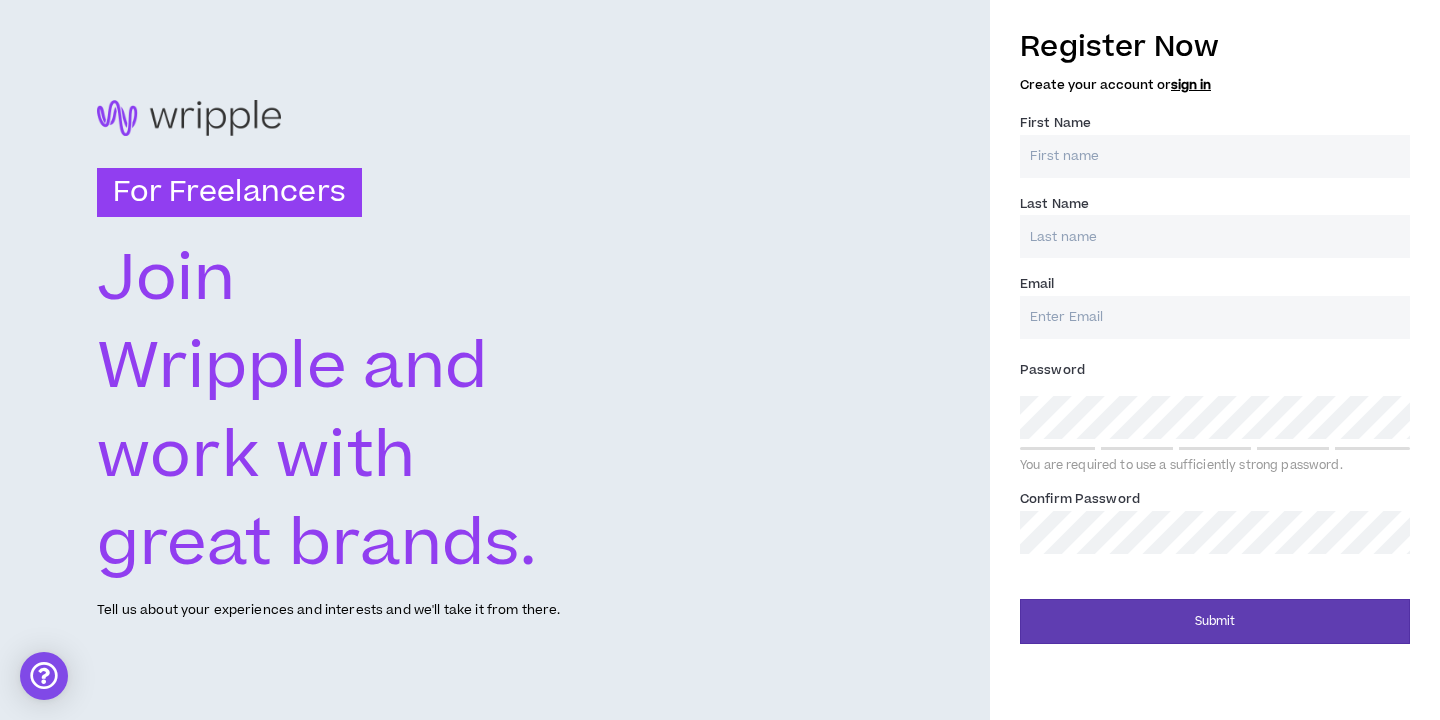 scroll, scrollTop: 0, scrollLeft: 0, axis: both 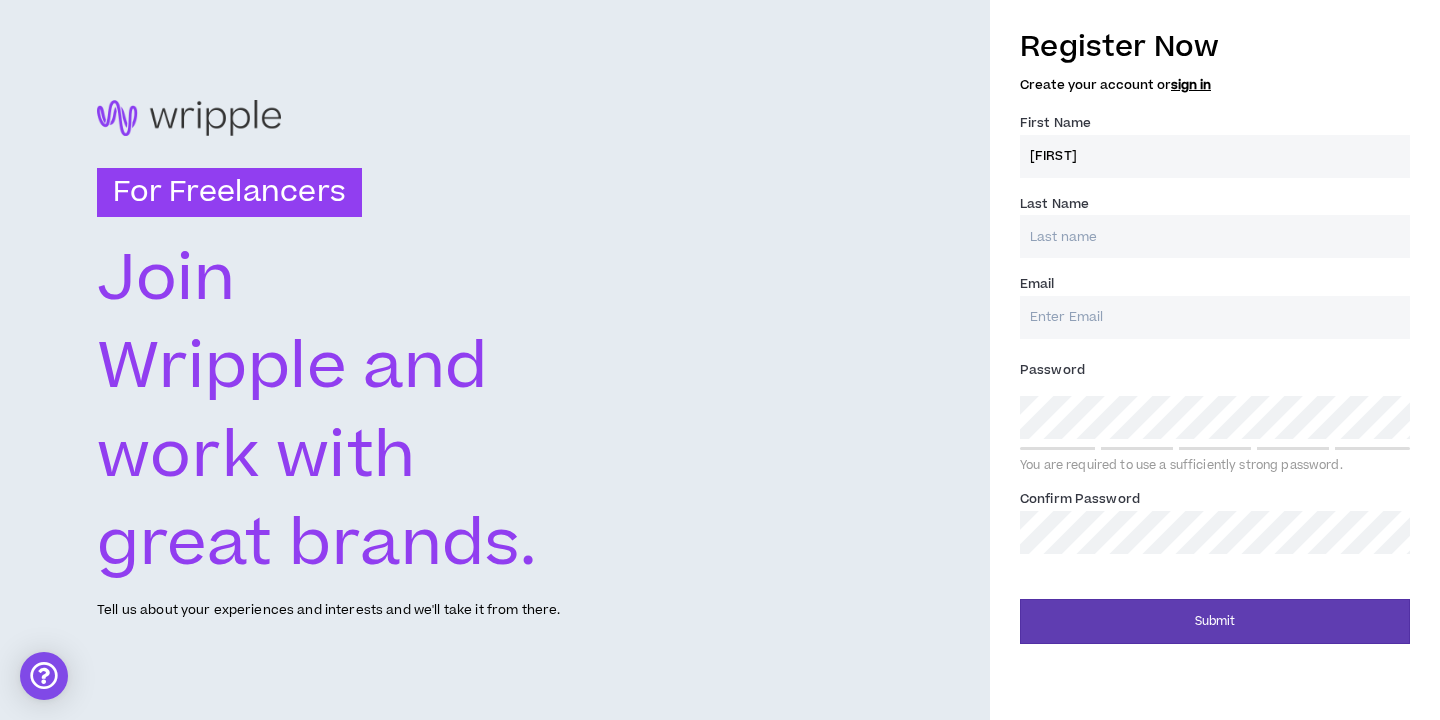 type on "[FIRST]" 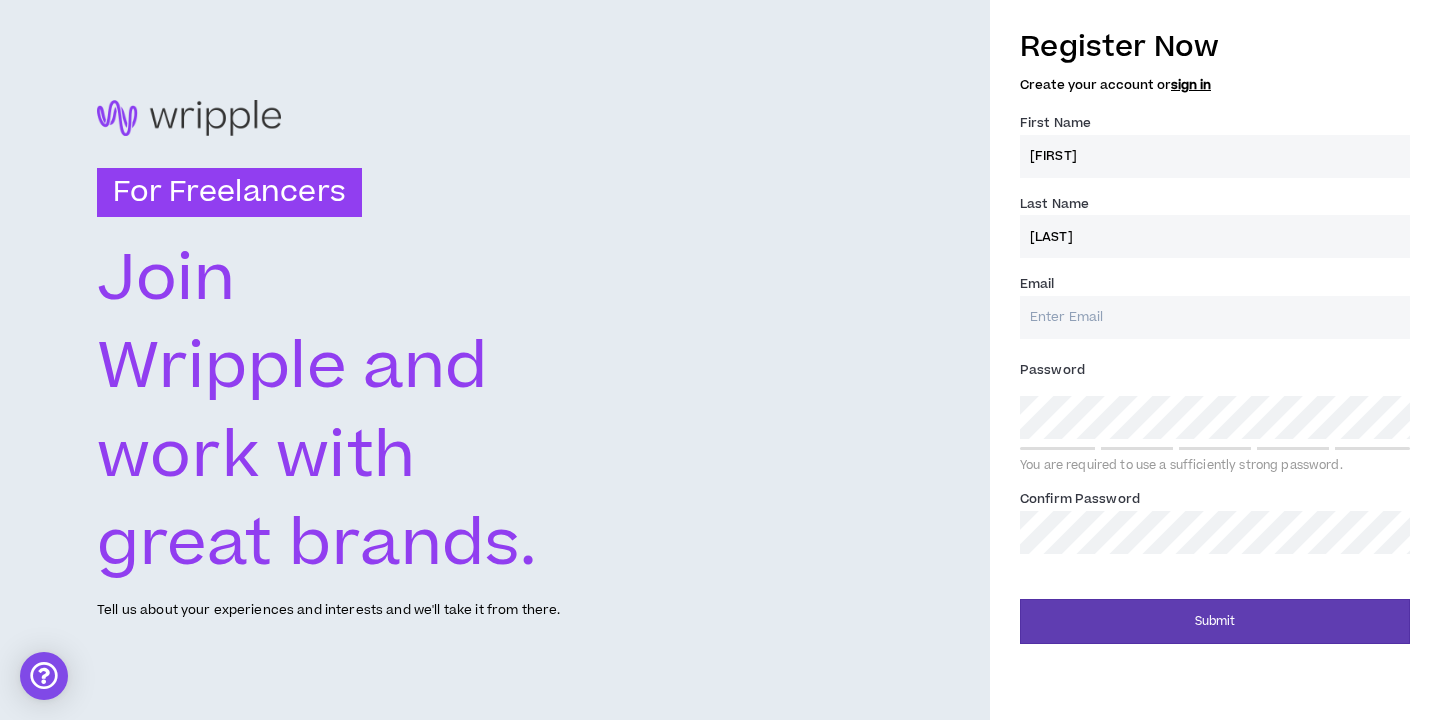 type on "[LAST]" 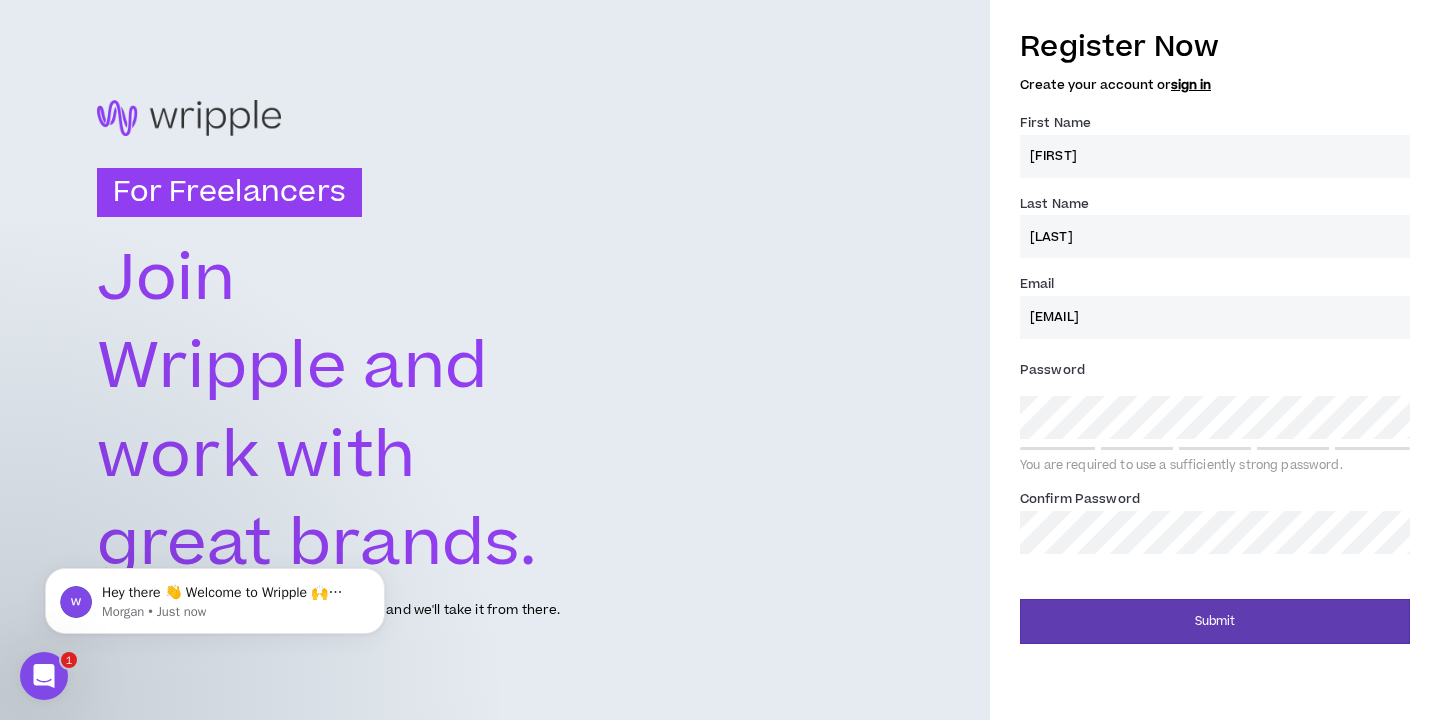 scroll, scrollTop: 0, scrollLeft: 0, axis: both 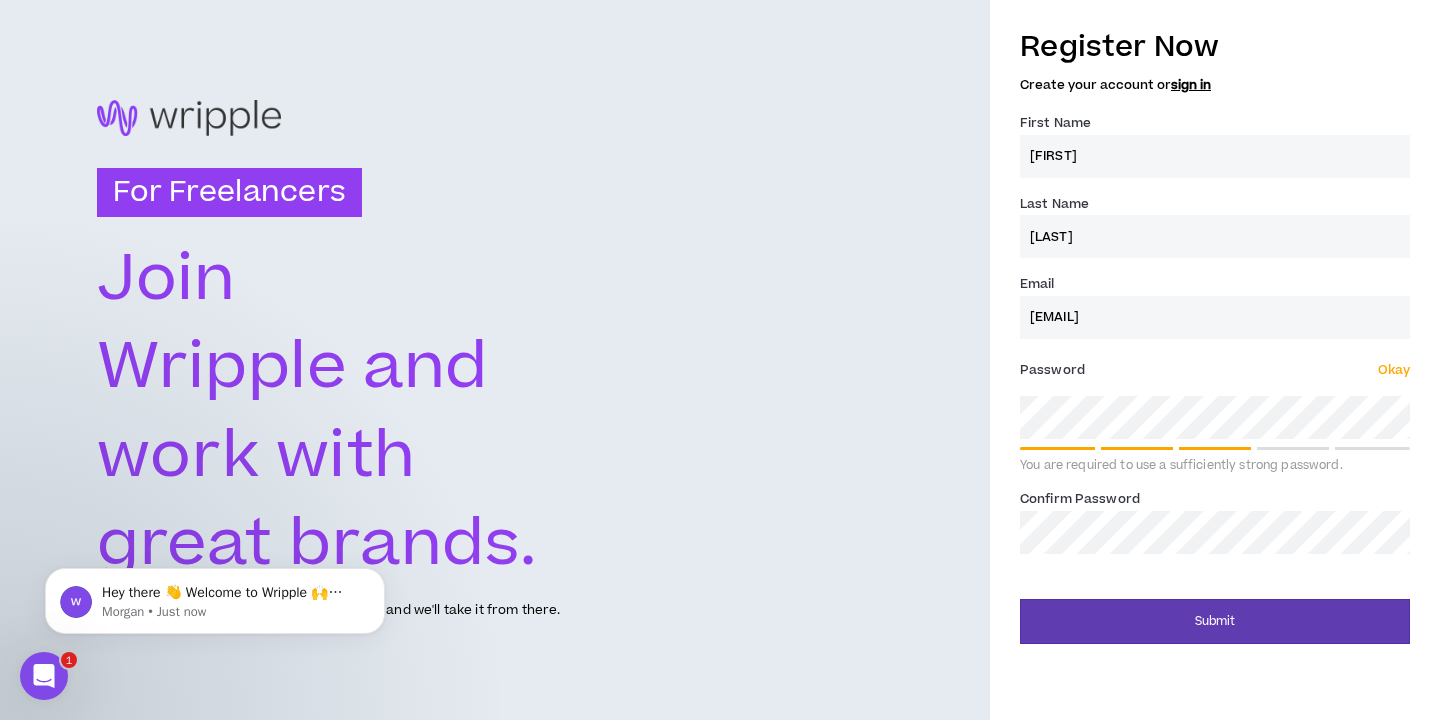 click on "Submit" at bounding box center (1215, 621) 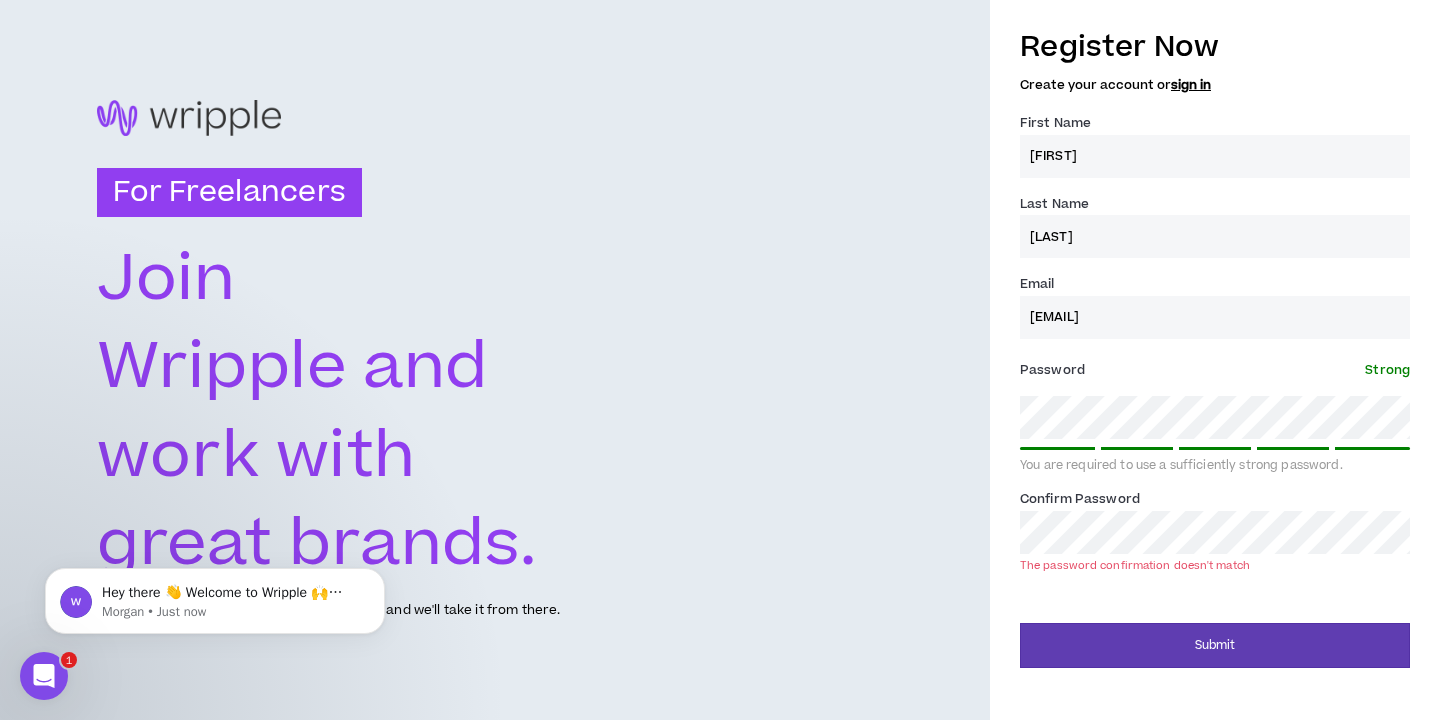 click on "Submit" at bounding box center [1215, 645] 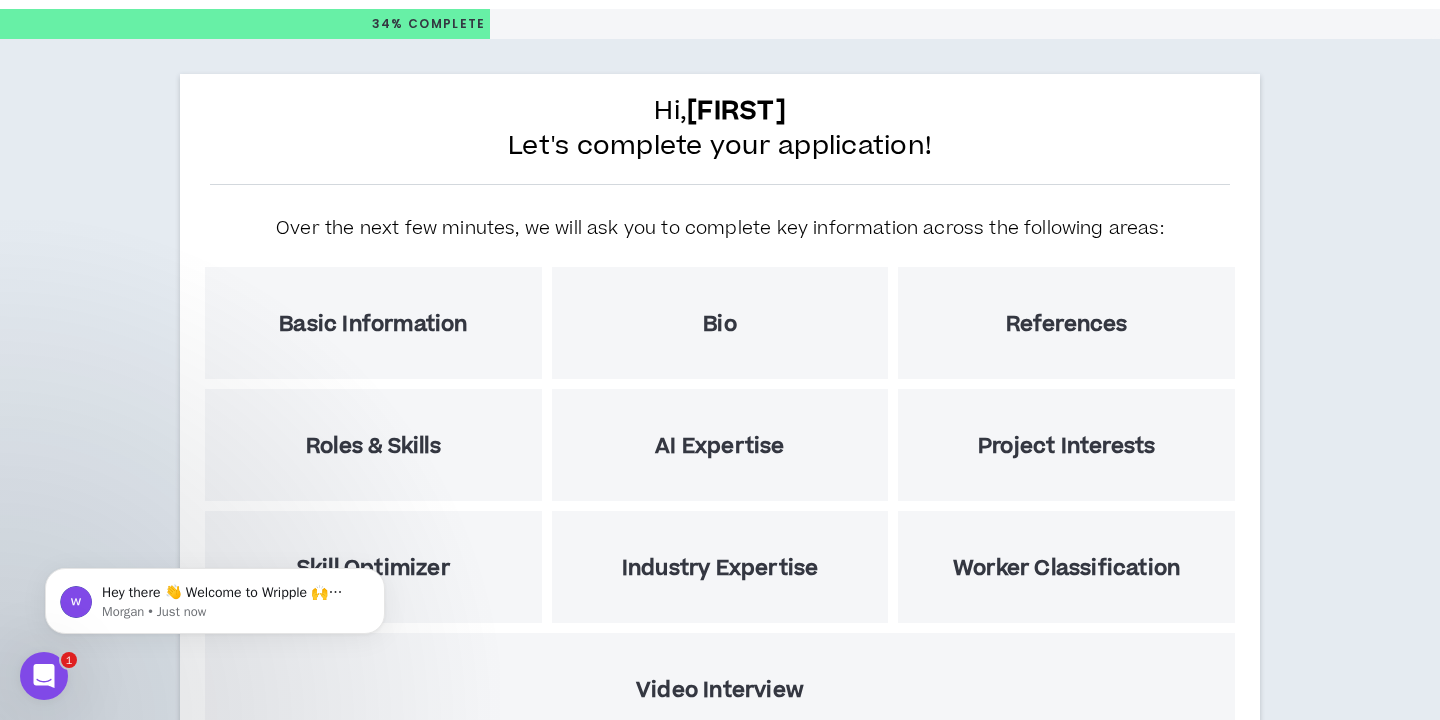 scroll, scrollTop: 200, scrollLeft: 0, axis: vertical 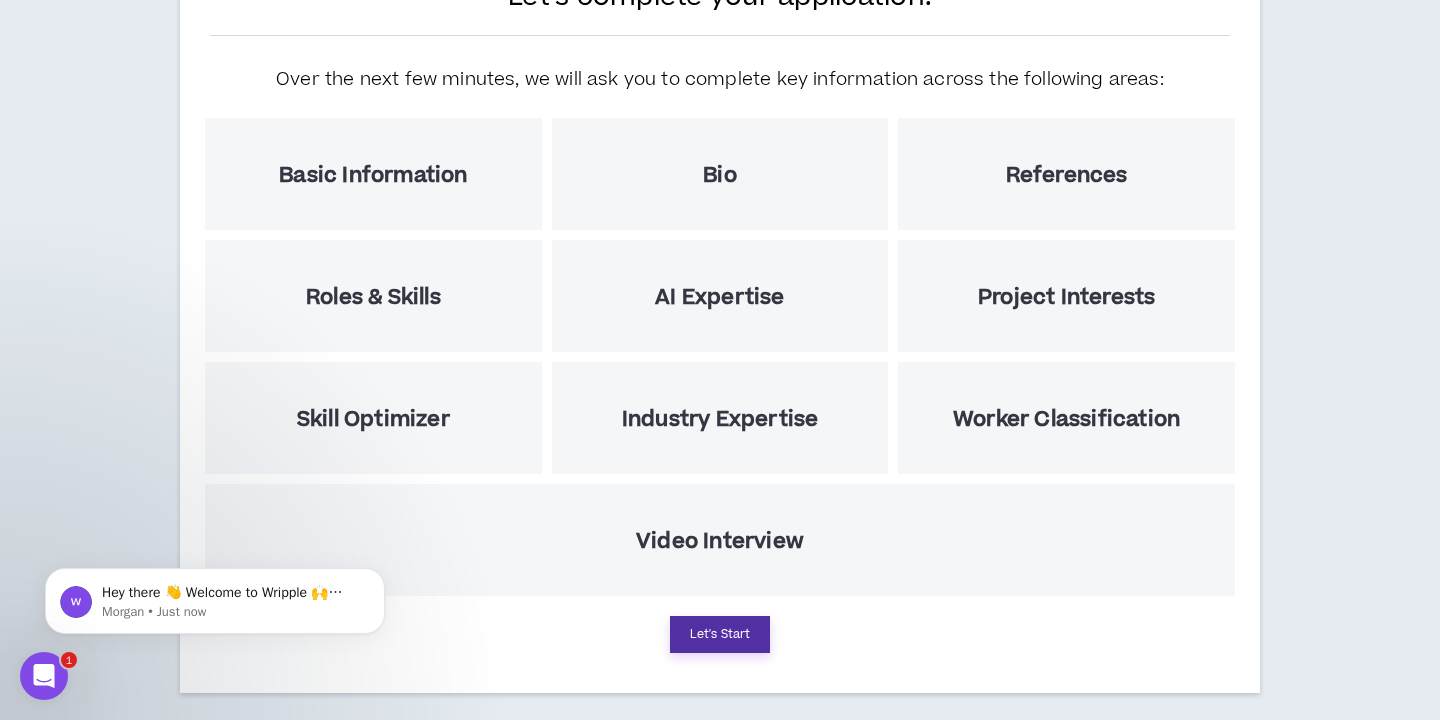 click on "Let's Start" at bounding box center (720, 634) 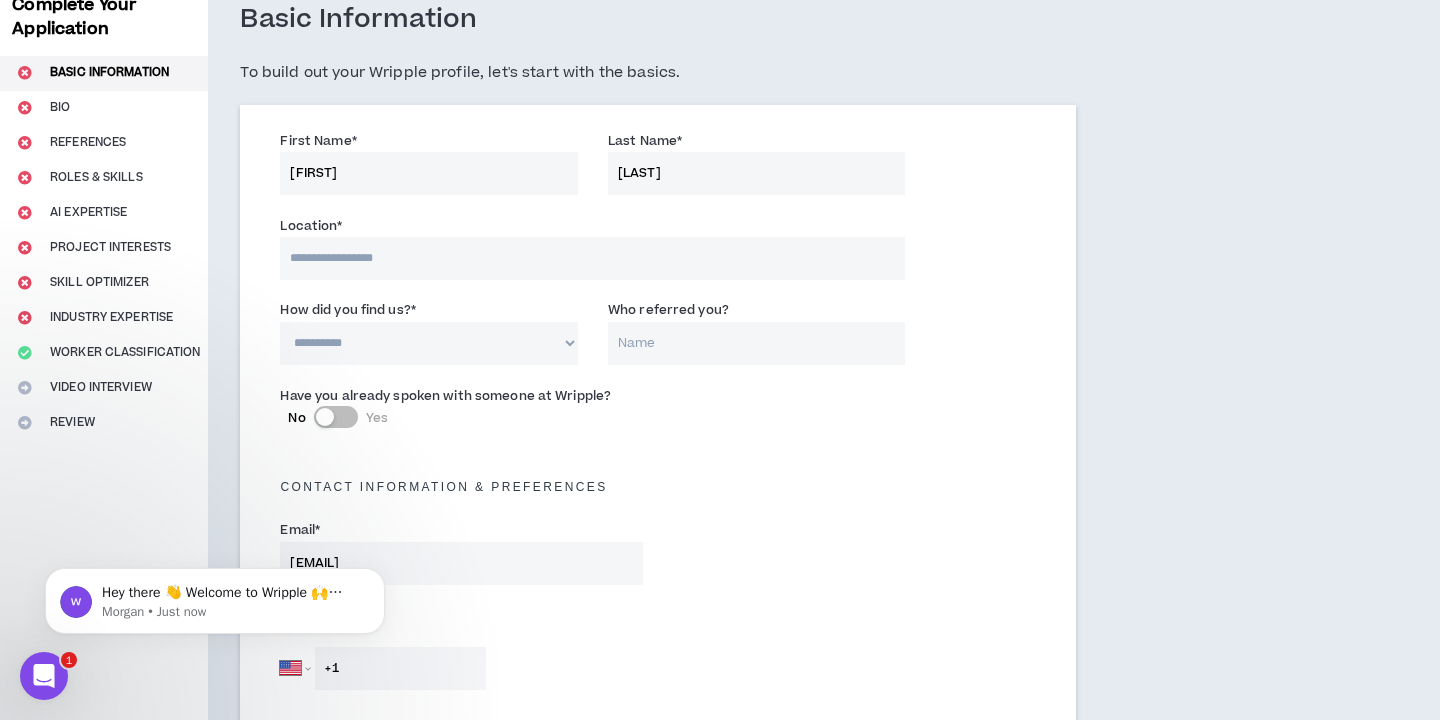 scroll, scrollTop: 0, scrollLeft: 0, axis: both 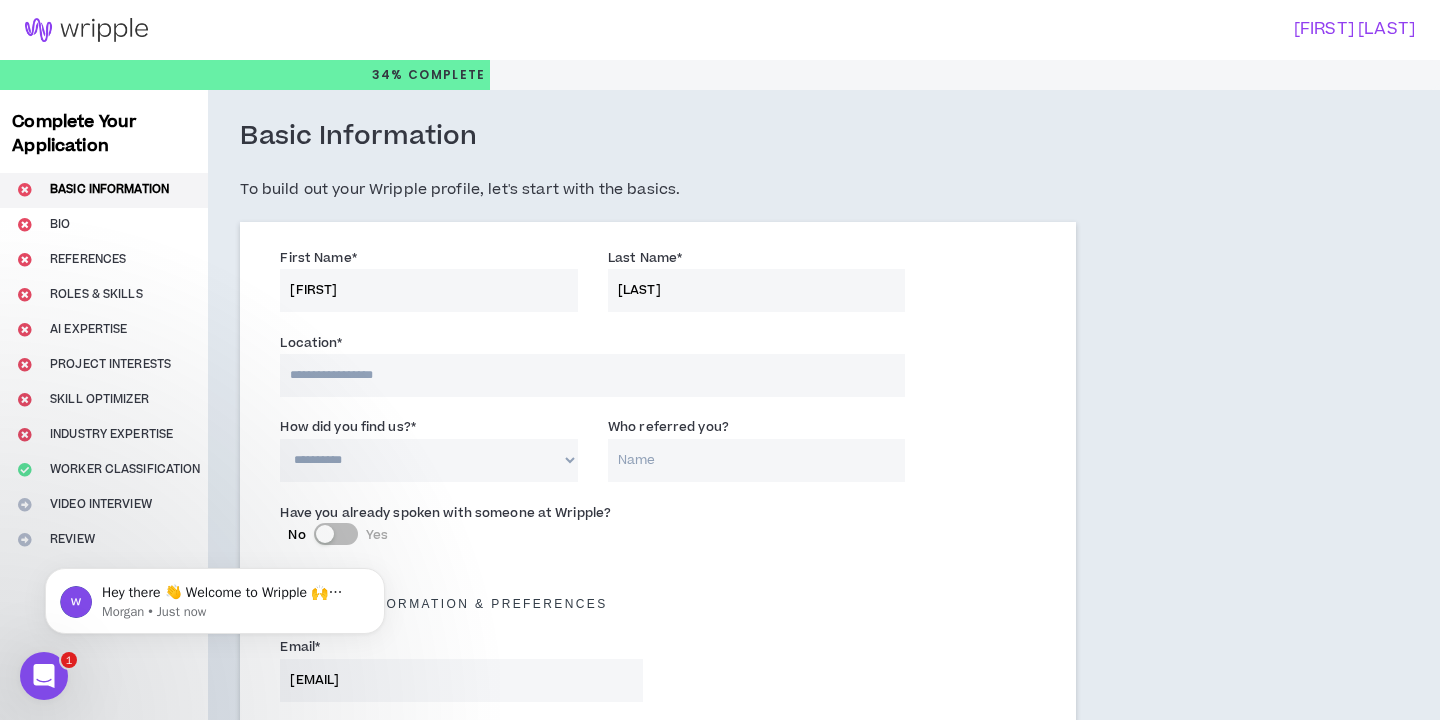 click at bounding box center (592, 375) 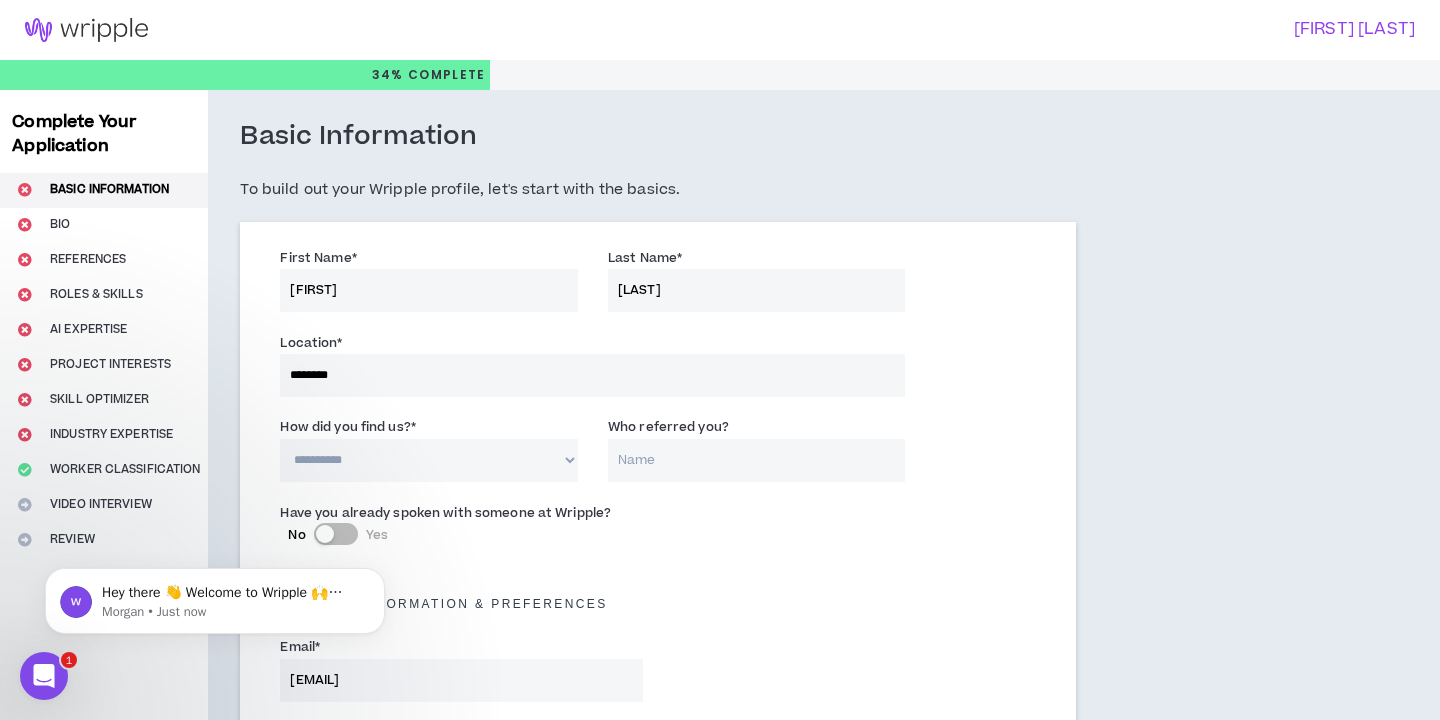 click on "**********" at bounding box center [429, 460] 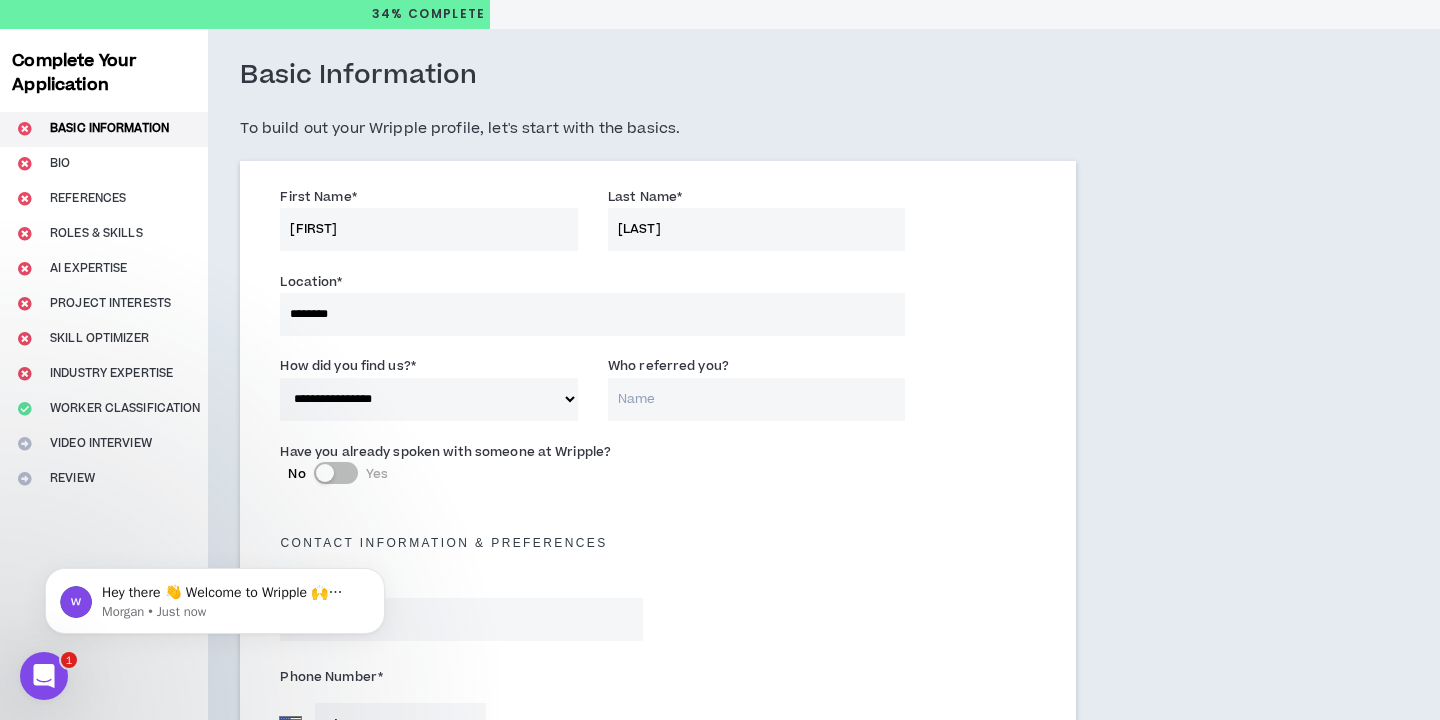 scroll, scrollTop: 75, scrollLeft: 0, axis: vertical 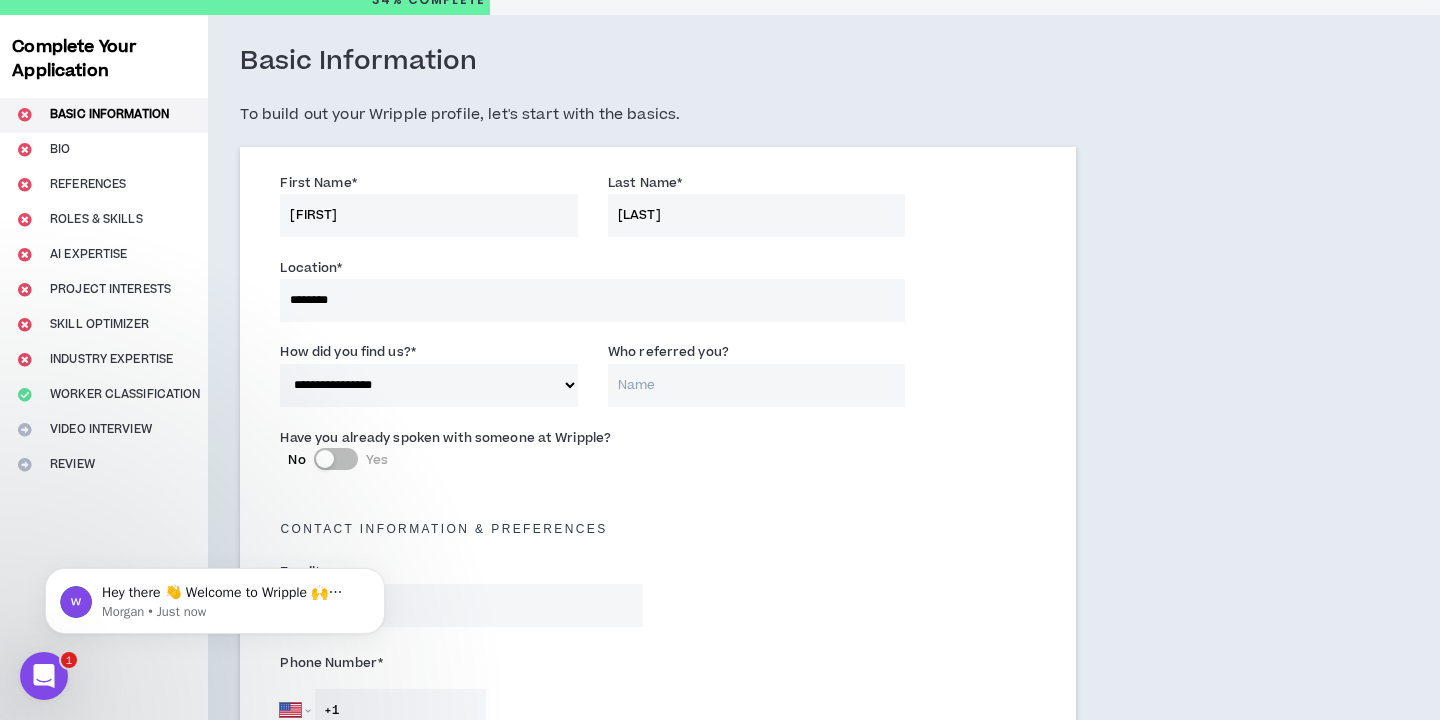 click on "Complete Your Application Basic Information Bio References Roles & Skills AI Expertise Project Interests Skill Optimizer Industry Expertise Worker Classification Video Interview Review" at bounding box center [104, 1052] 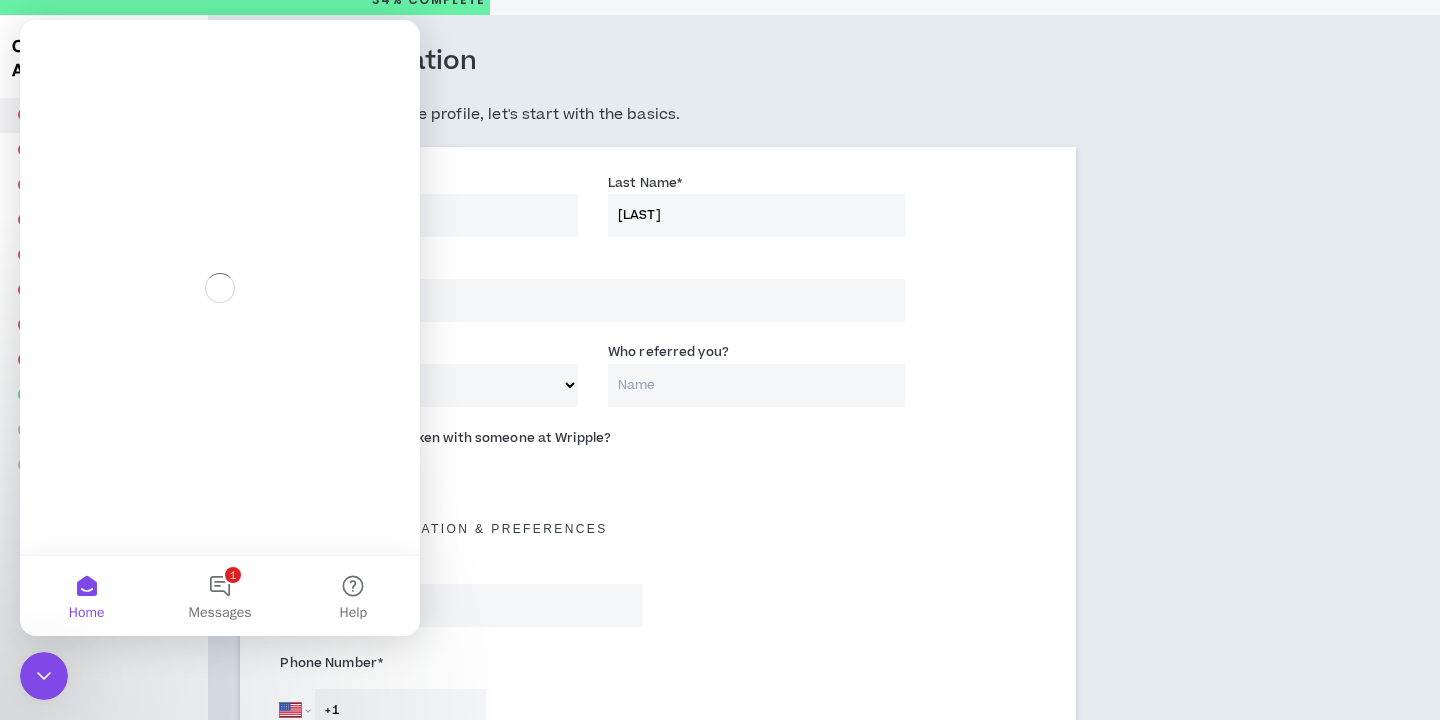 scroll, scrollTop: 0, scrollLeft: 0, axis: both 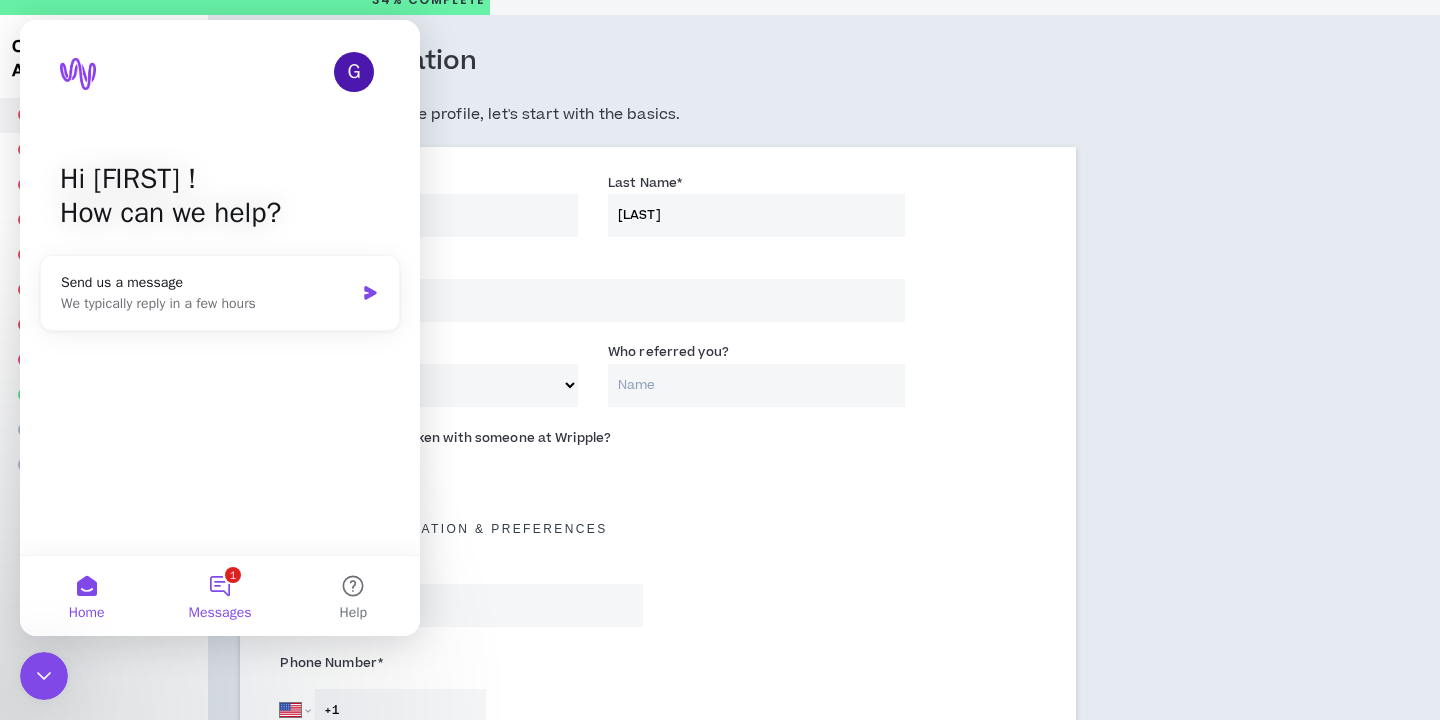 click on "1 Messages" at bounding box center (219, 596) 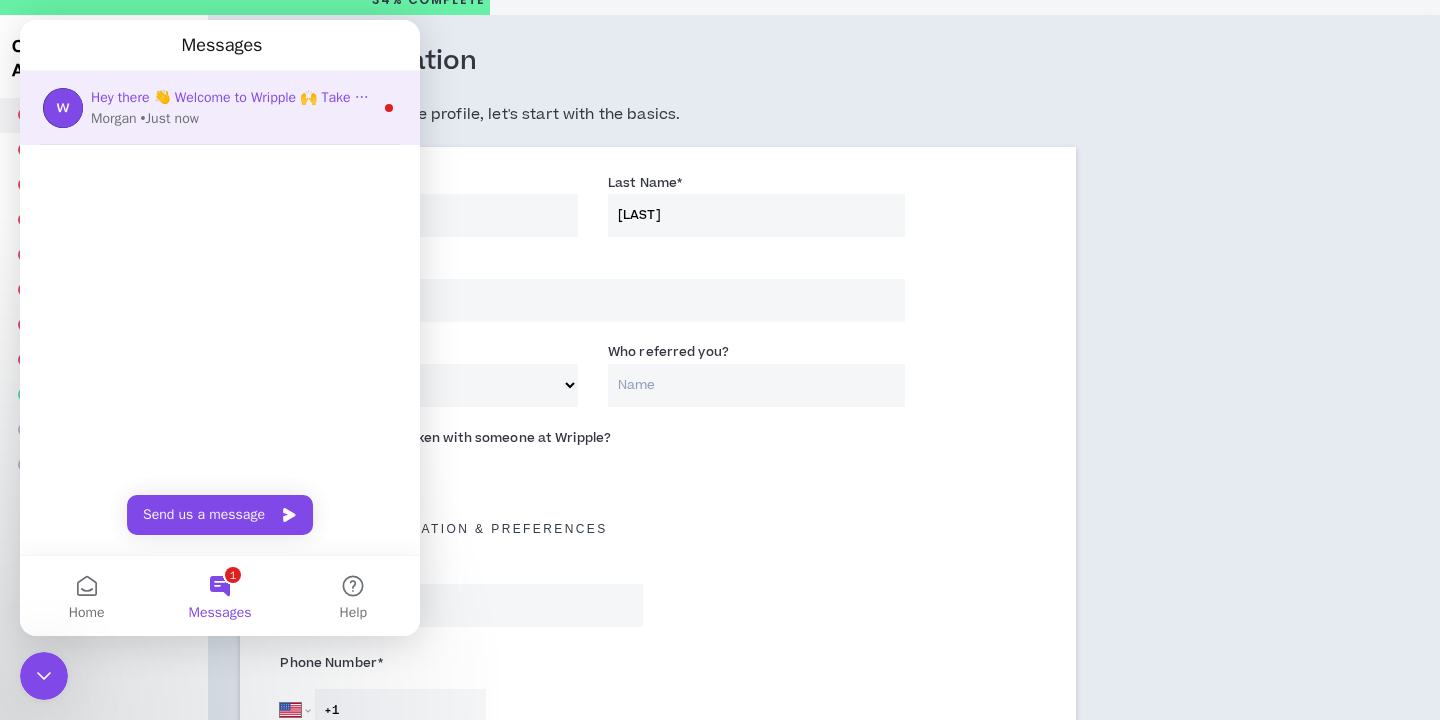 click on "Hey there 👋 Welcome to Wripple 🙌 Take a look around! If you have any questions, just reply to this message. Morgan" at bounding box center (457, 97) 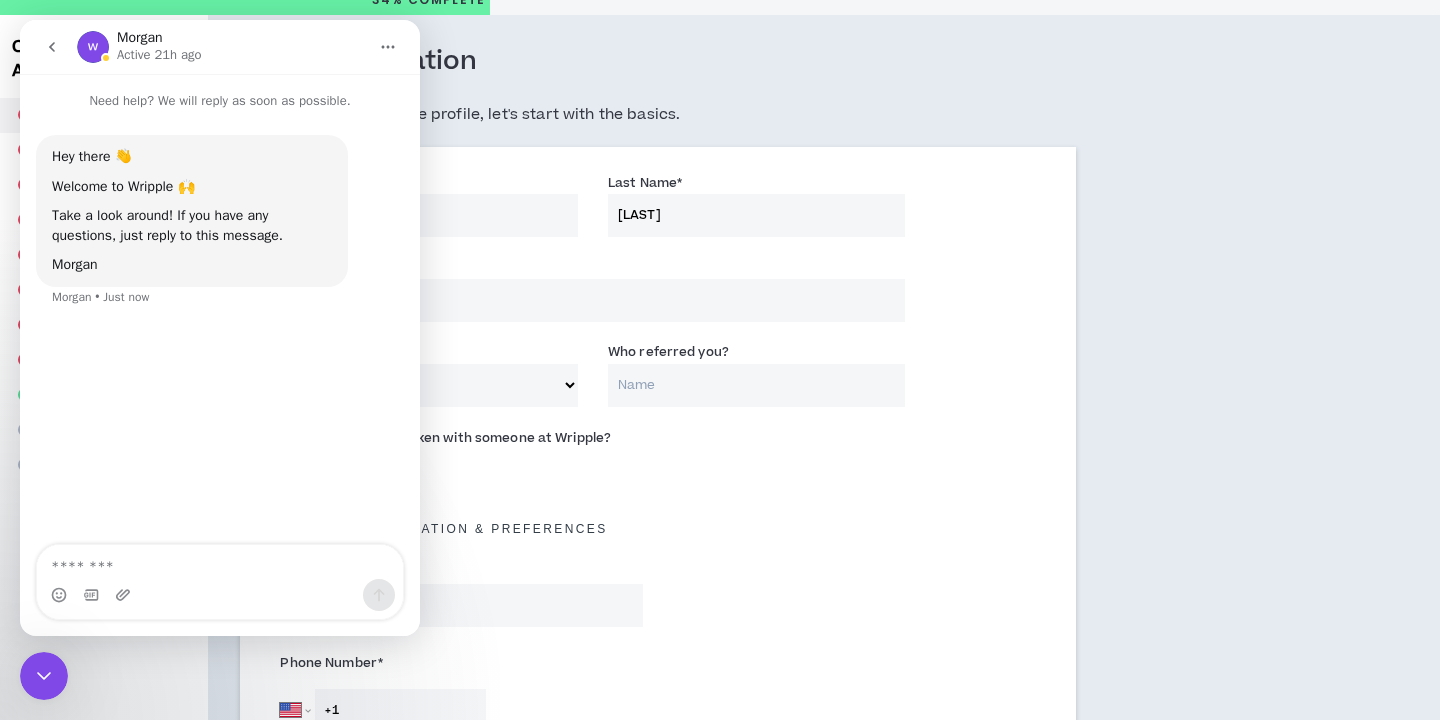 click on "Basic Information" at bounding box center (658, 62) 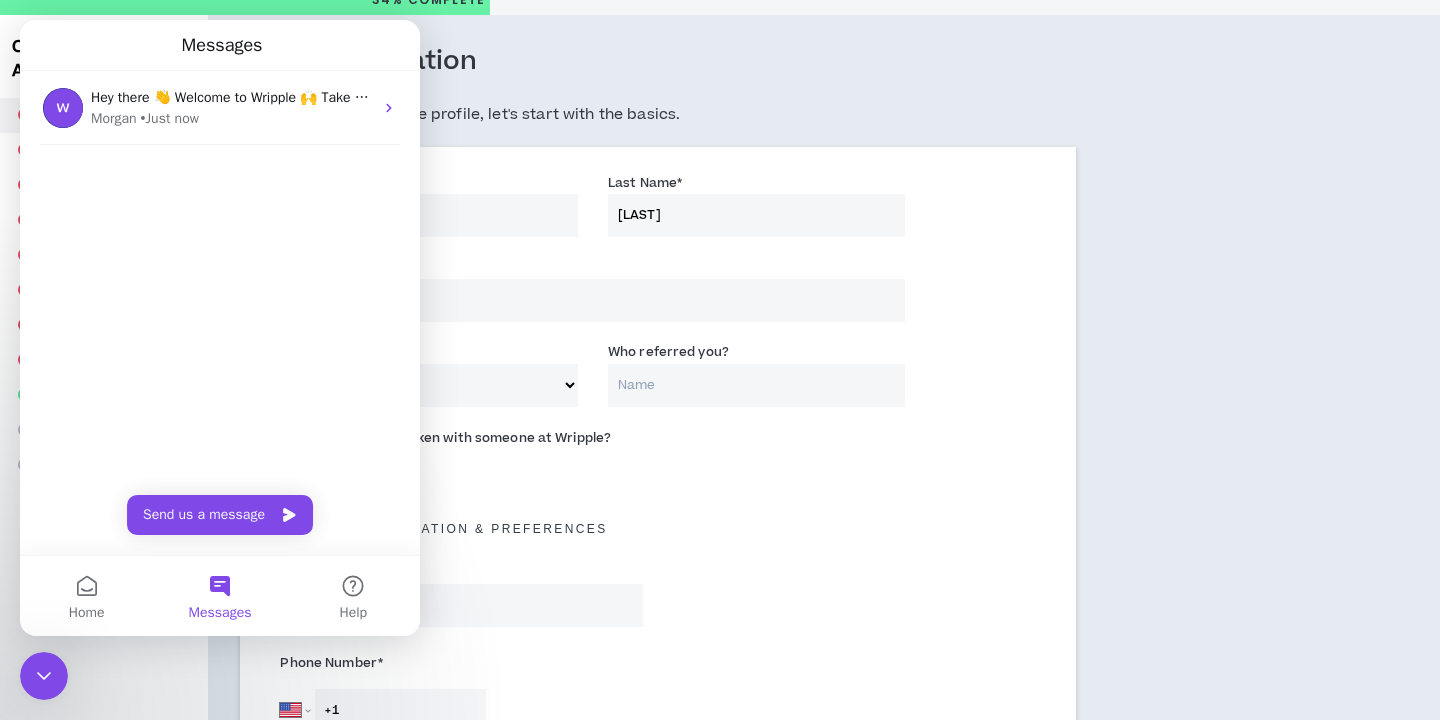 click on "Contact Information & preferences" at bounding box center (658, 524) 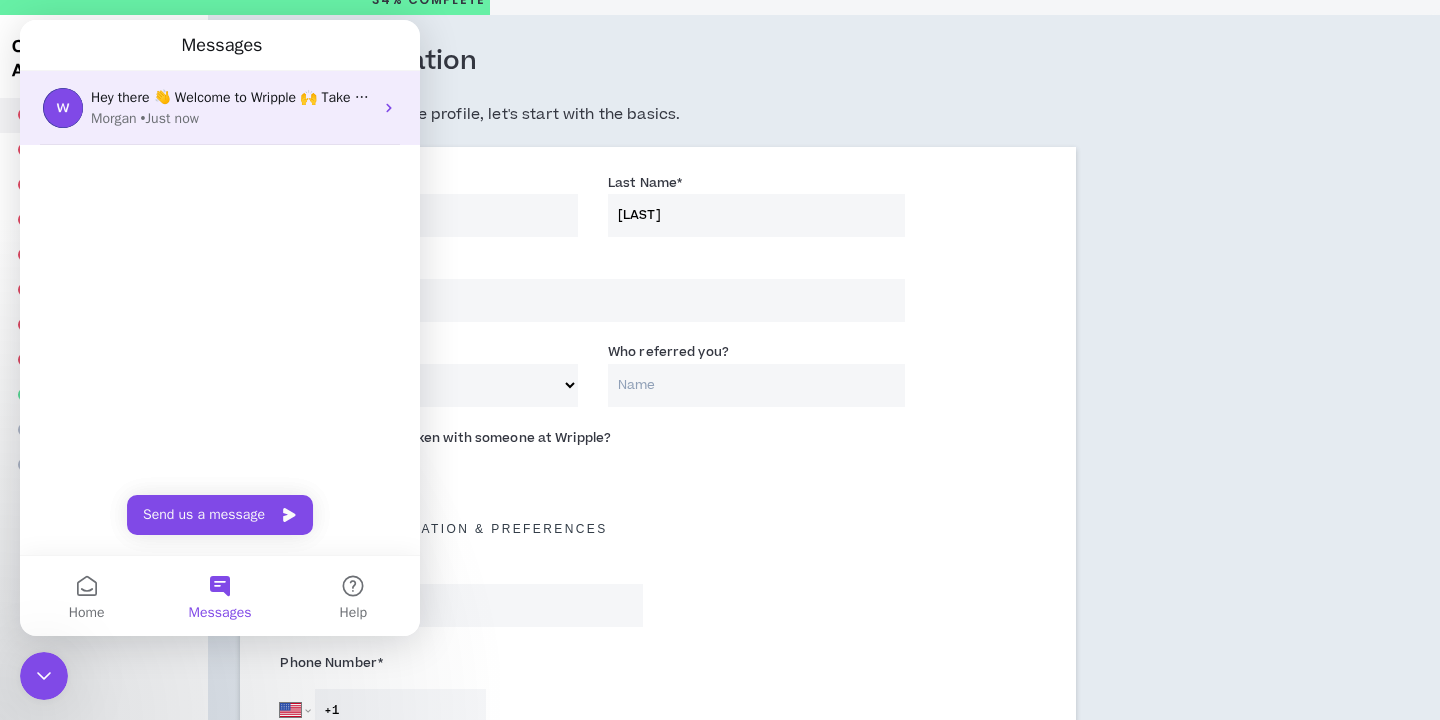 click on "[FIRST] •  Just now" at bounding box center (232, 118) 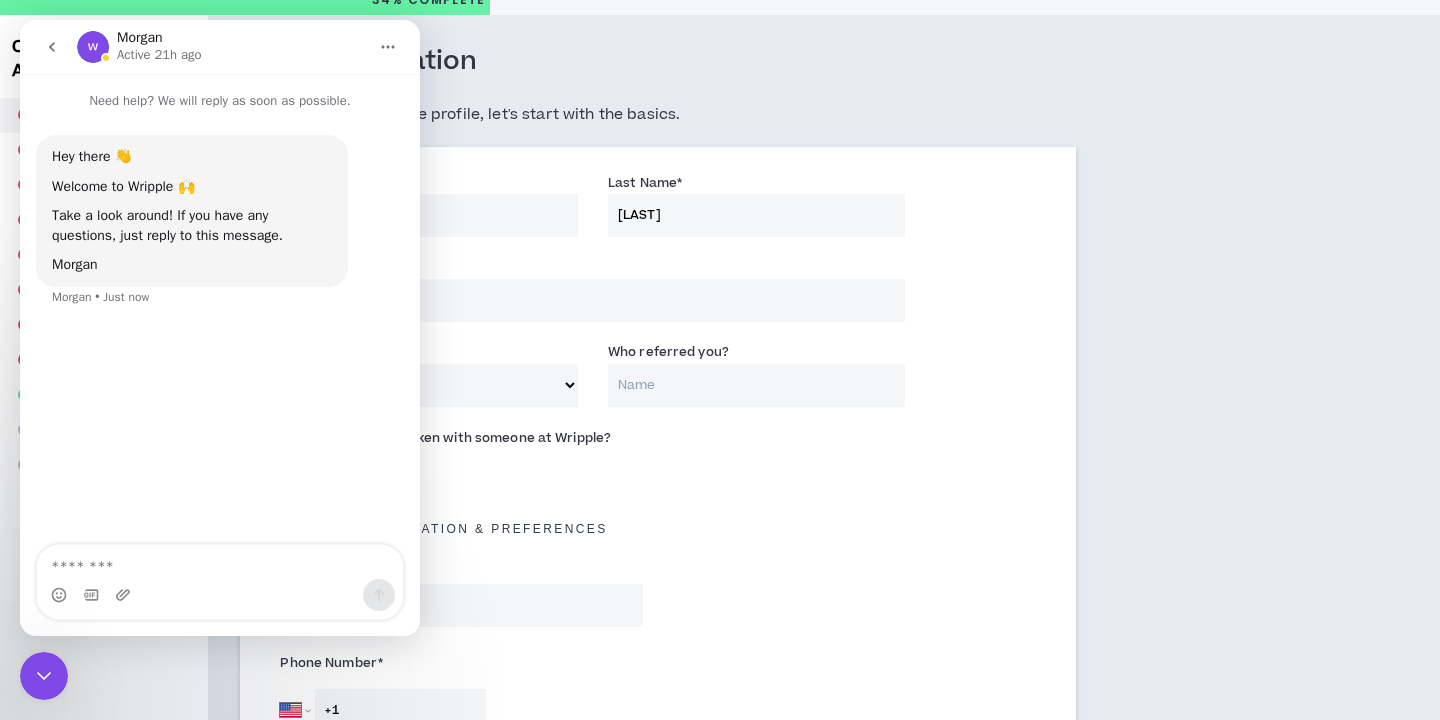 click 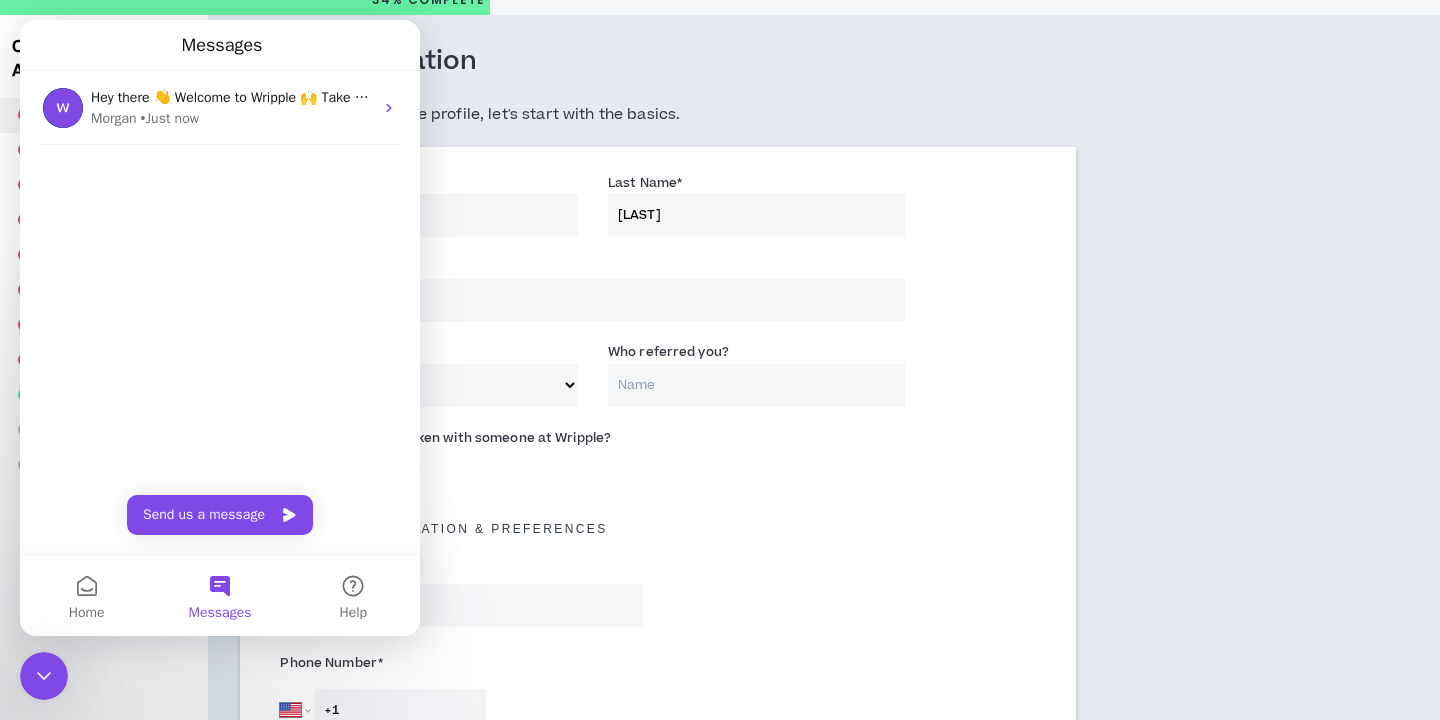 drag, startPoint x: 40, startPoint y: 679, endPoint x: 188, endPoint y: 1264, distance: 603.431 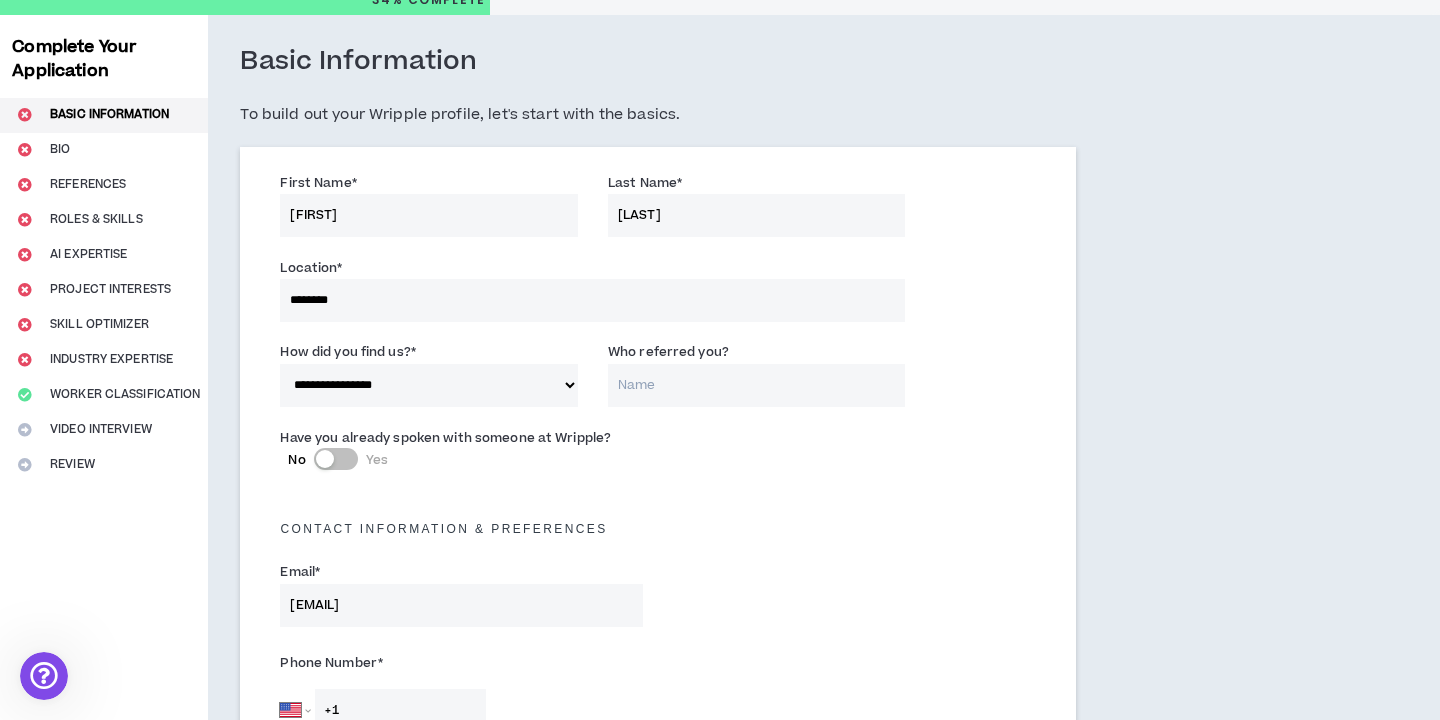 scroll, scrollTop: 0, scrollLeft: 0, axis: both 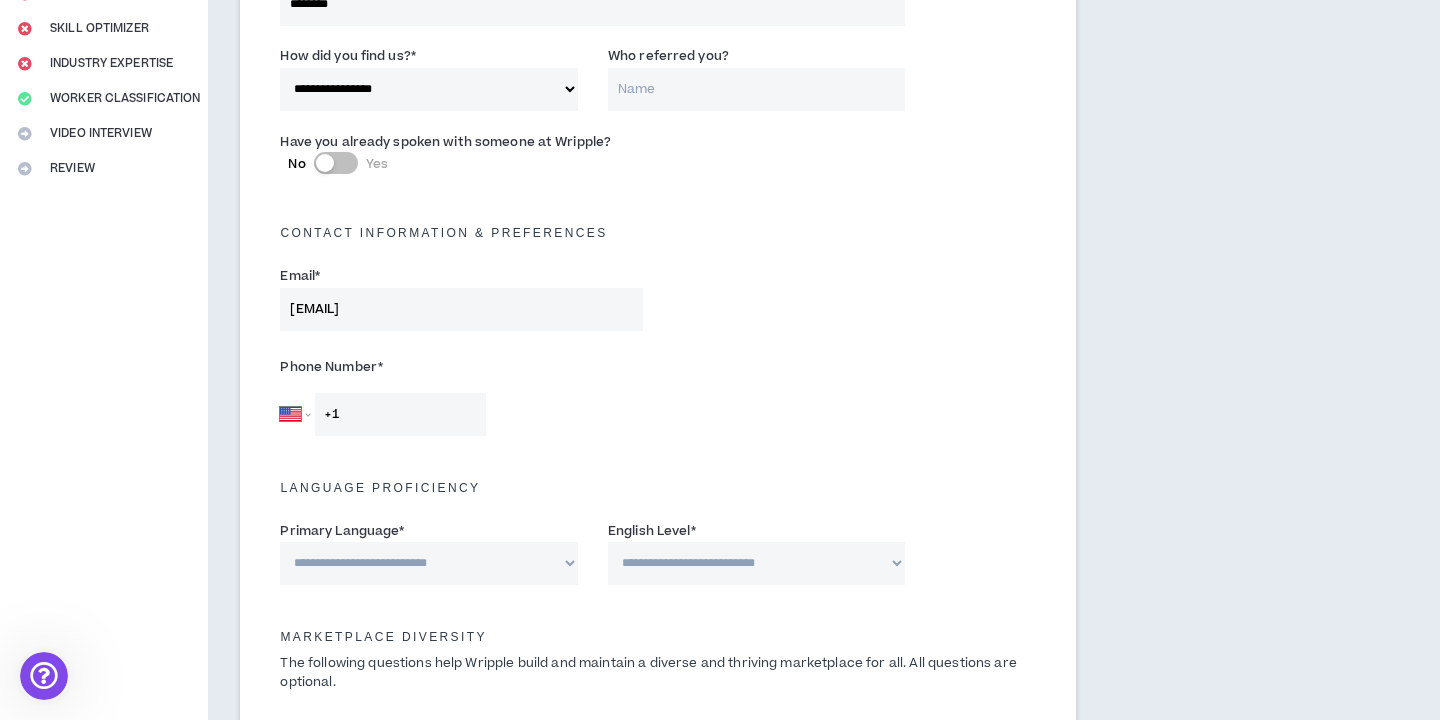 click on "Phone Number * Afghanistan Åland Islands Albania Algeria American Samoa Andorra Angola Anguilla Antigua and Barbuda Argentina Armenia Aruba Ascension Island Australia Austria Azerbaijan Bahamas Bahrain Bangladesh Barbados Belarus Belgium Belize Benin Bermuda Bhutan Bolivia Bonaire, Sint Eustatius and Saba Bosnia and Herzegovina Botswana Brazil British Indian Ocean Territory Brunei Darussalam Bulgaria Burkina Faso Burundi Cambodia Cameroon Canada Cape Verde Cayman Islands Central African Republic Chad Chile China Christmas Island Cocos (Keeling) Islands Colombia Comoros Congo Congo, Democratic Republic of the Cook Islands Costa Rica Cote d'Ivoire Croatia Cuba Curaçao Cyprus Czech Republic Denmark Djibouti Dominica Dominican Republic Ecuador Egypt El Salvador Equatorial Guinea Eritrea Estonia Ethiopia Falkland Islands Faroe Islands Federated States of Micronesia Fiji Finland France French Guiana French Polynesia Gabon Gambia Georgia Germany Ghana Gibraltar Greece Greenland Grenada Guadeloupe Guam Guatemala" at bounding box center (658, 398) 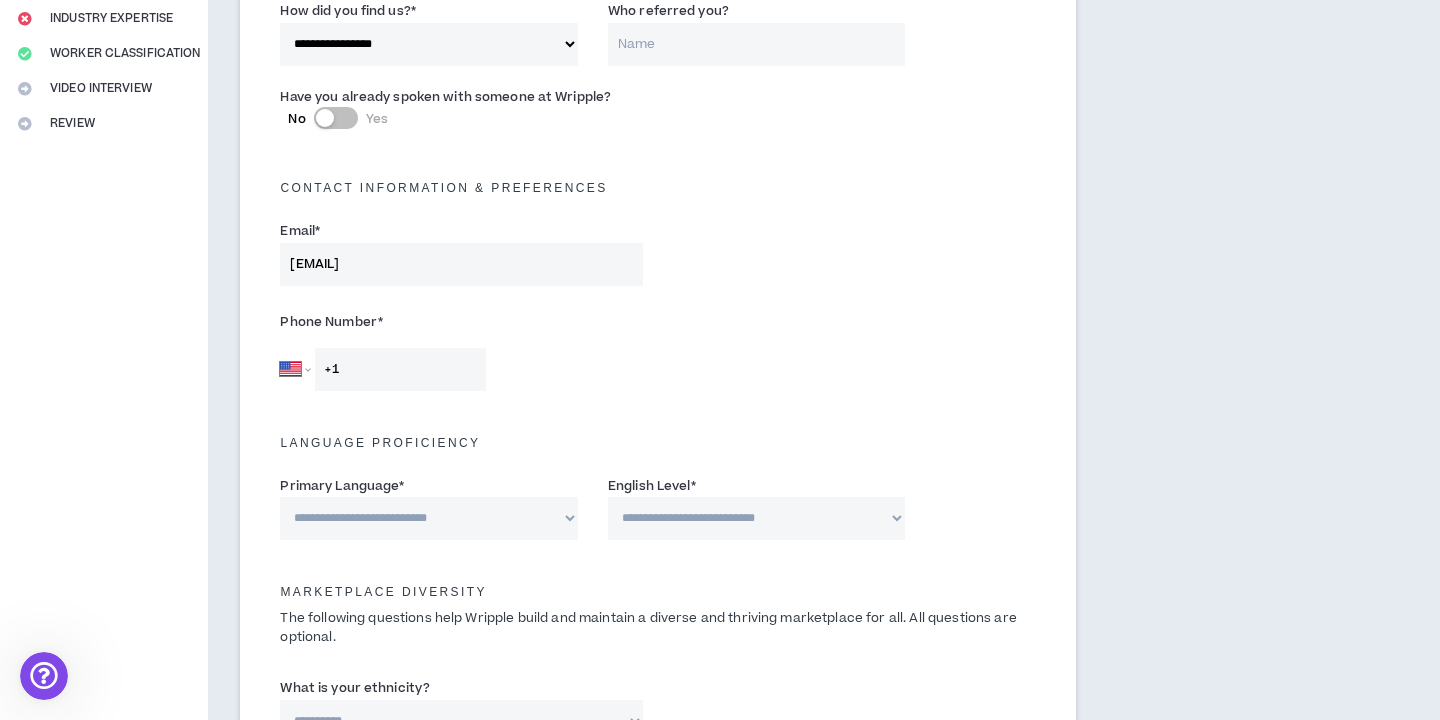 scroll, scrollTop: 448, scrollLeft: 0, axis: vertical 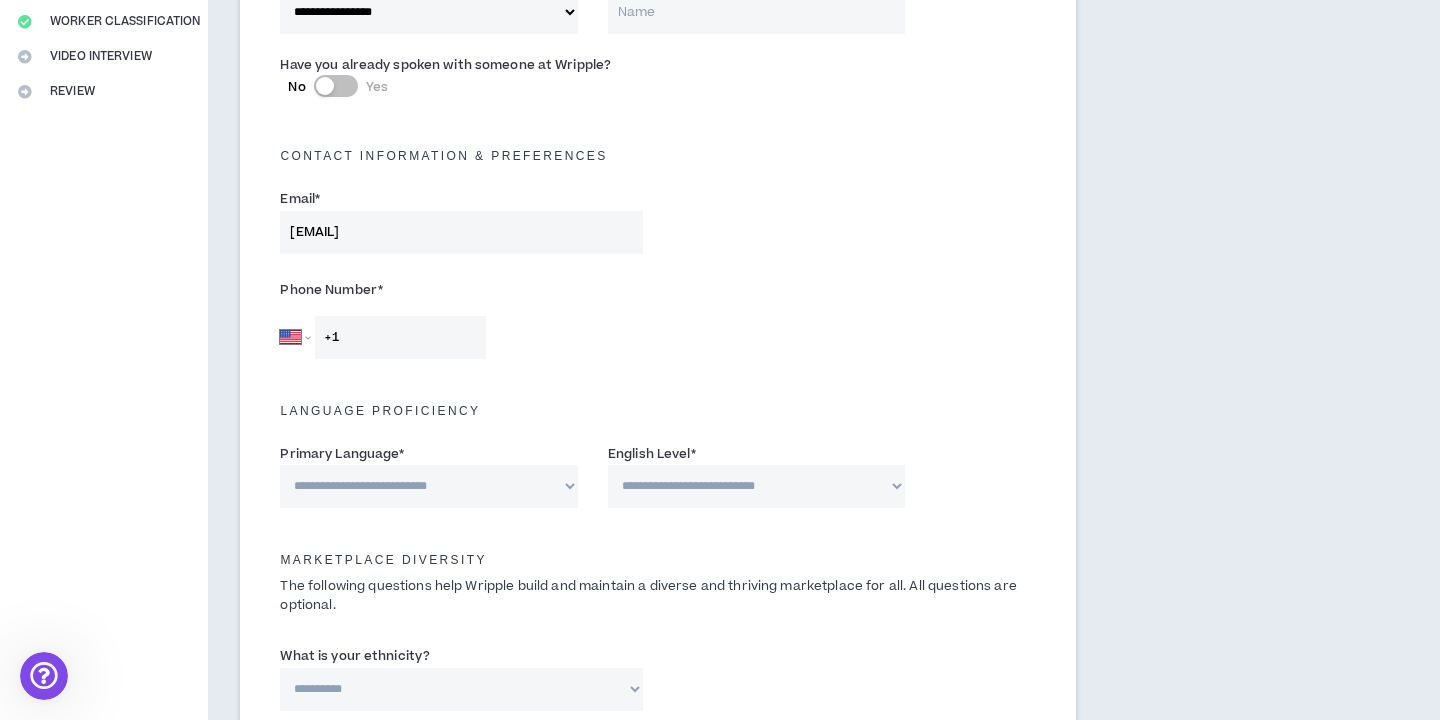 click on "+1" at bounding box center (400, 337) 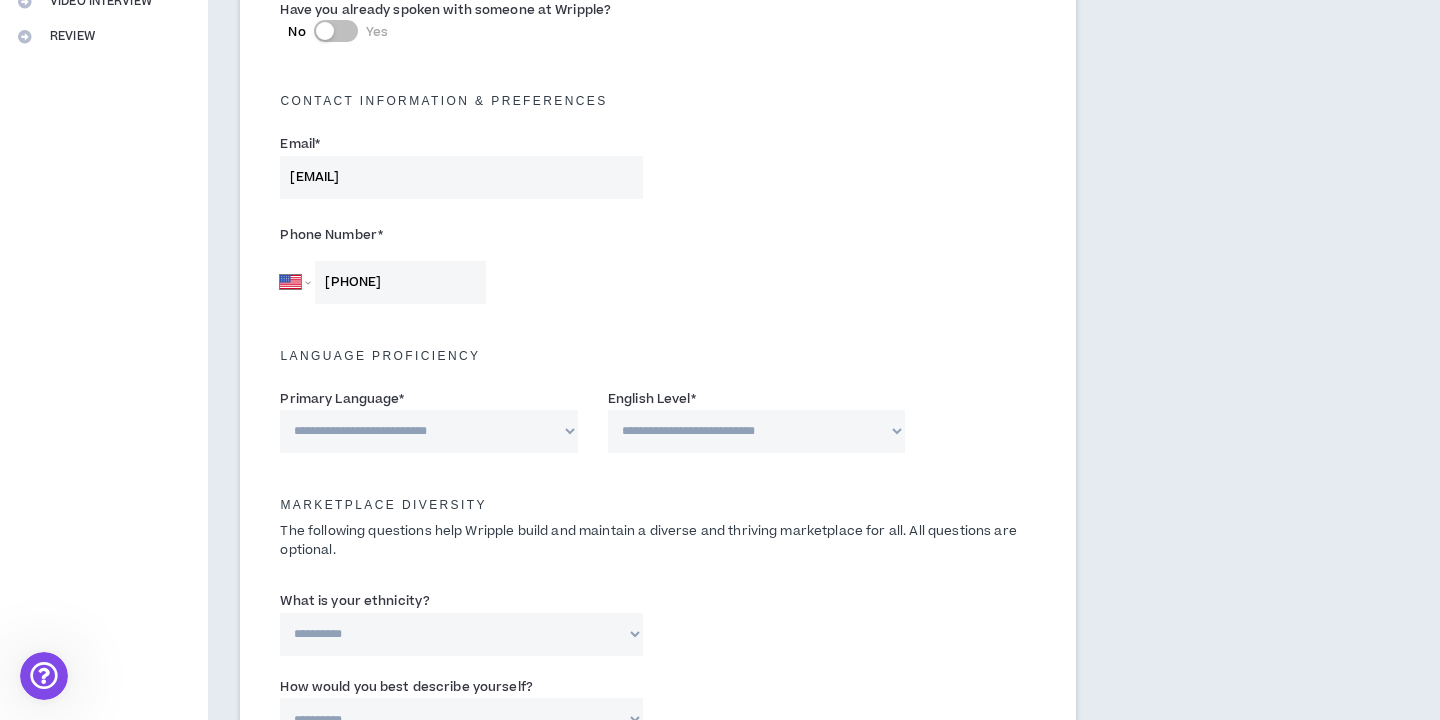scroll, scrollTop: 514, scrollLeft: 0, axis: vertical 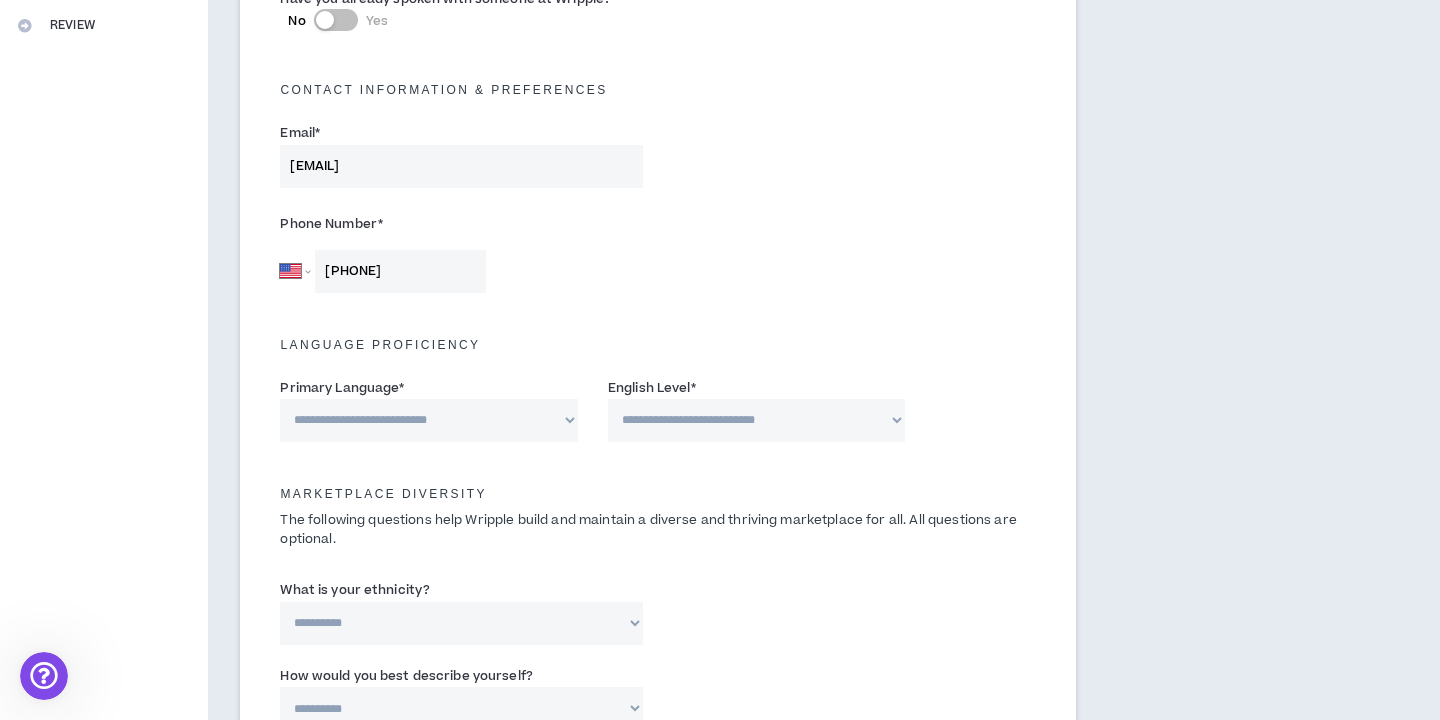 click on "**********" at bounding box center (429, 420) 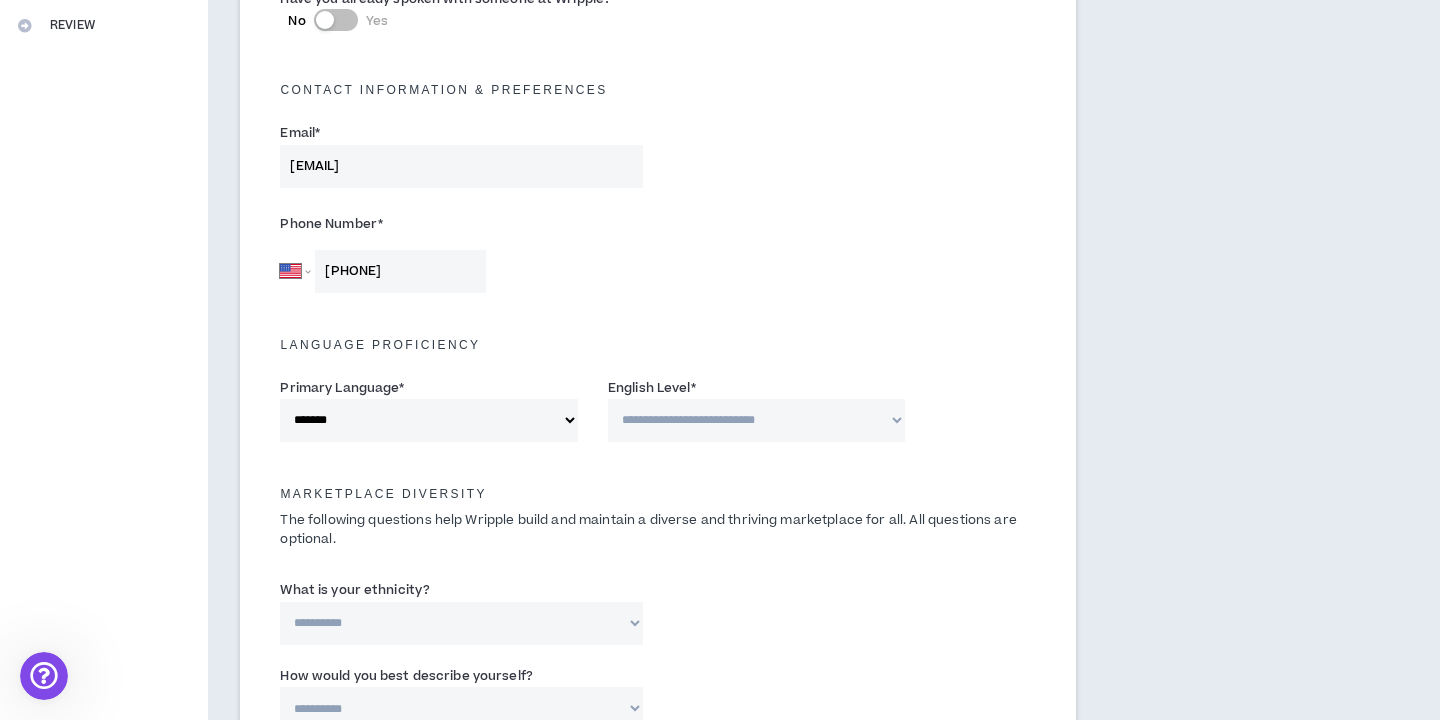 click on "**********" at bounding box center [757, 420] 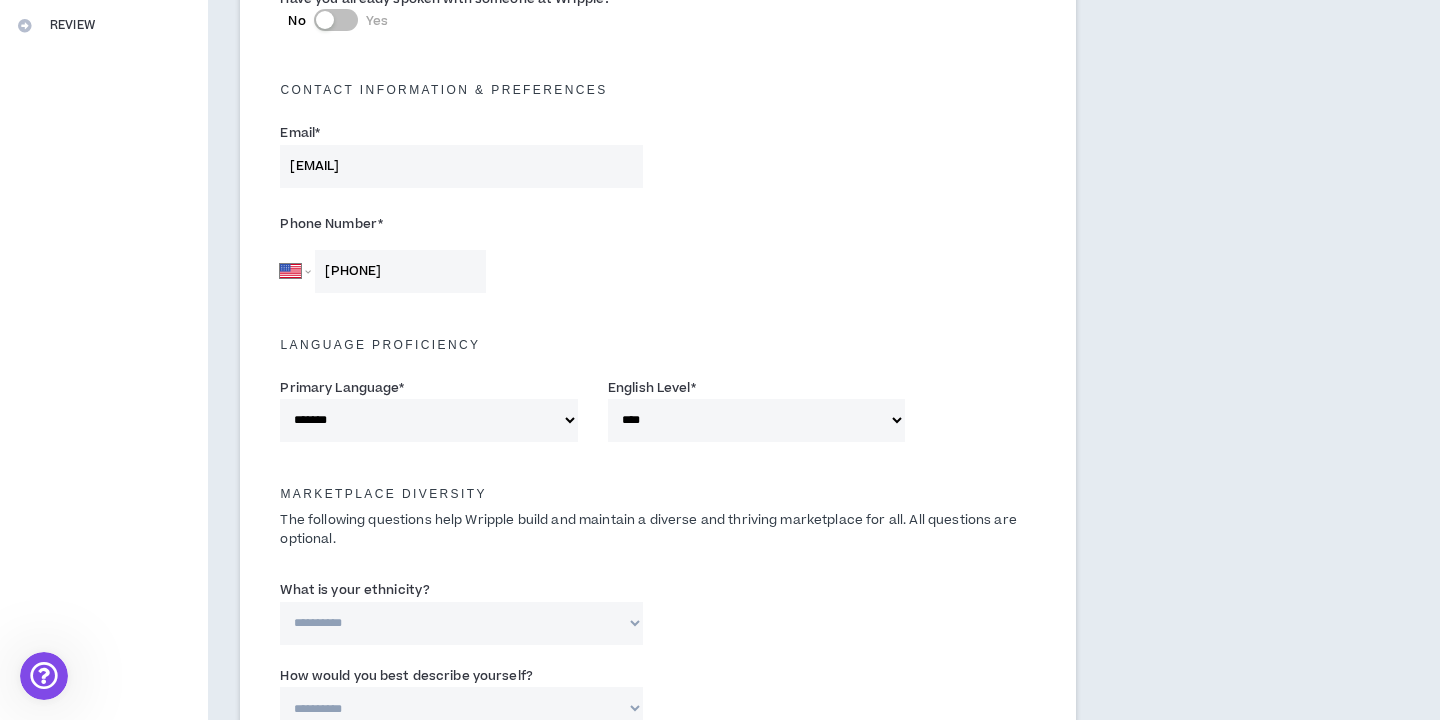 scroll, scrollTop: 584, scrollLeft: 0, axis: vertical 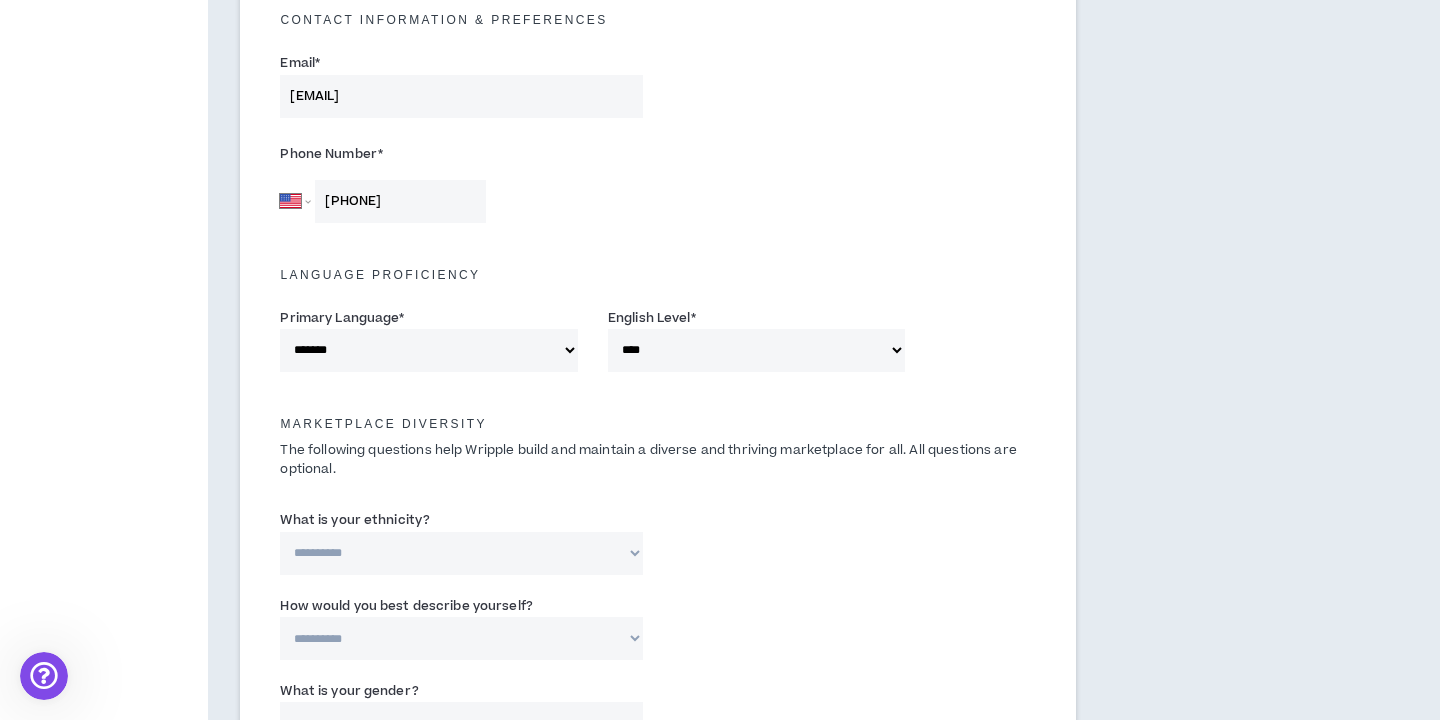 click on "**********" at bounding box center [461, 553] 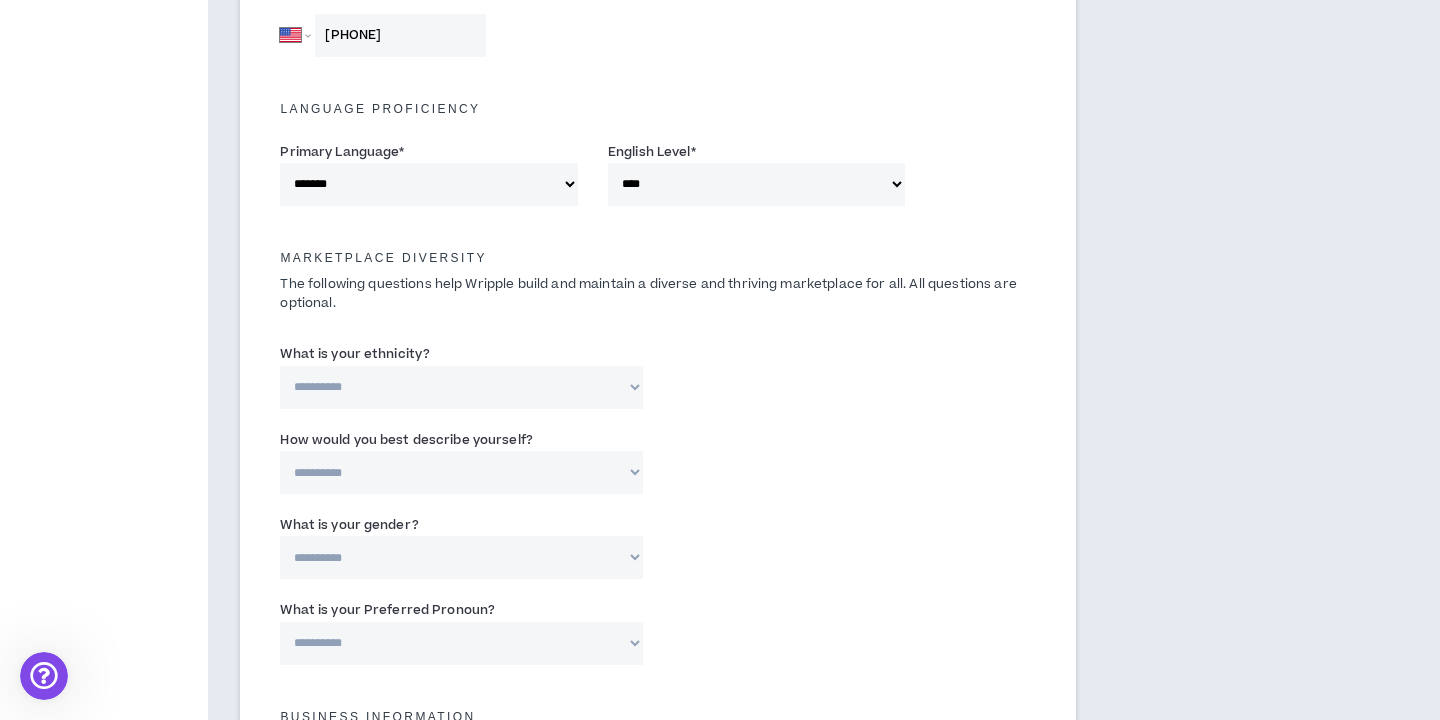 scroll, scrollTop: 821, scrollLeft: 0, axis: vertical 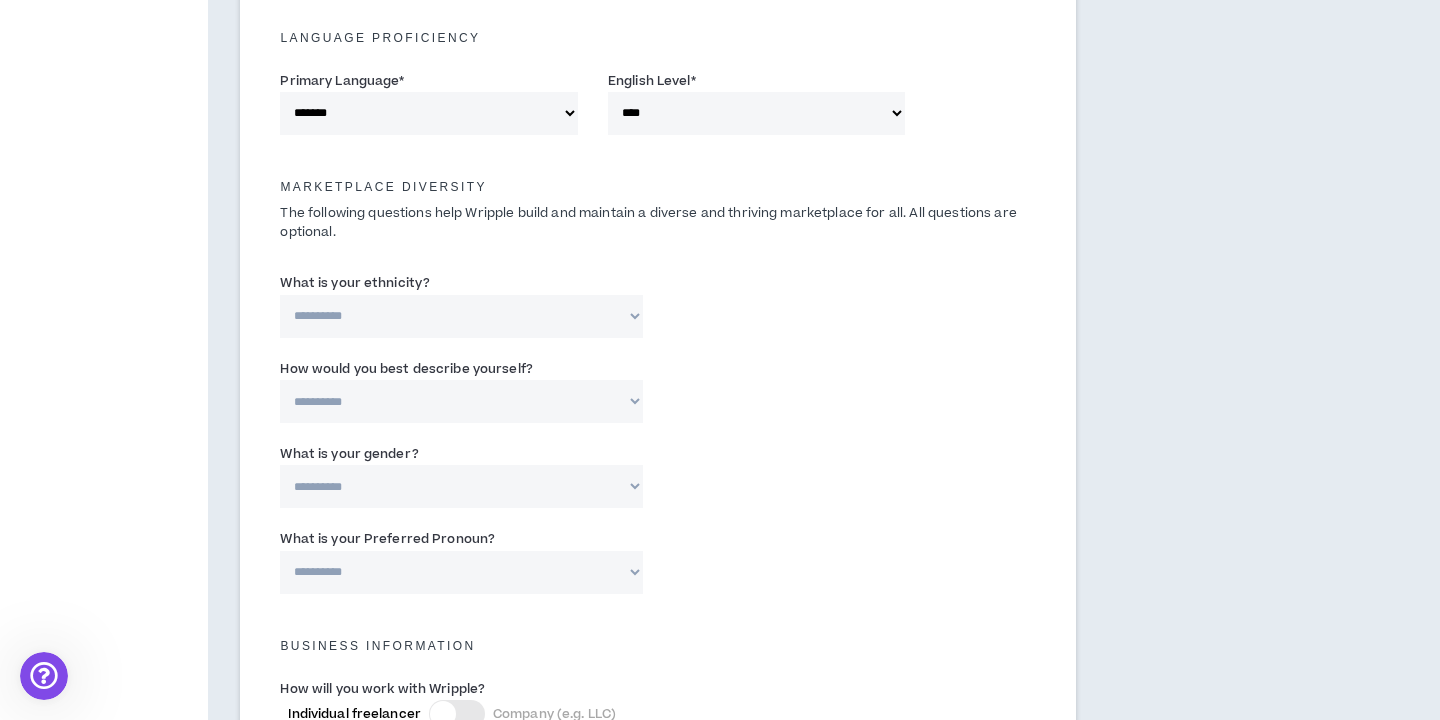 click on "**********" at bounding box center [461, 316] 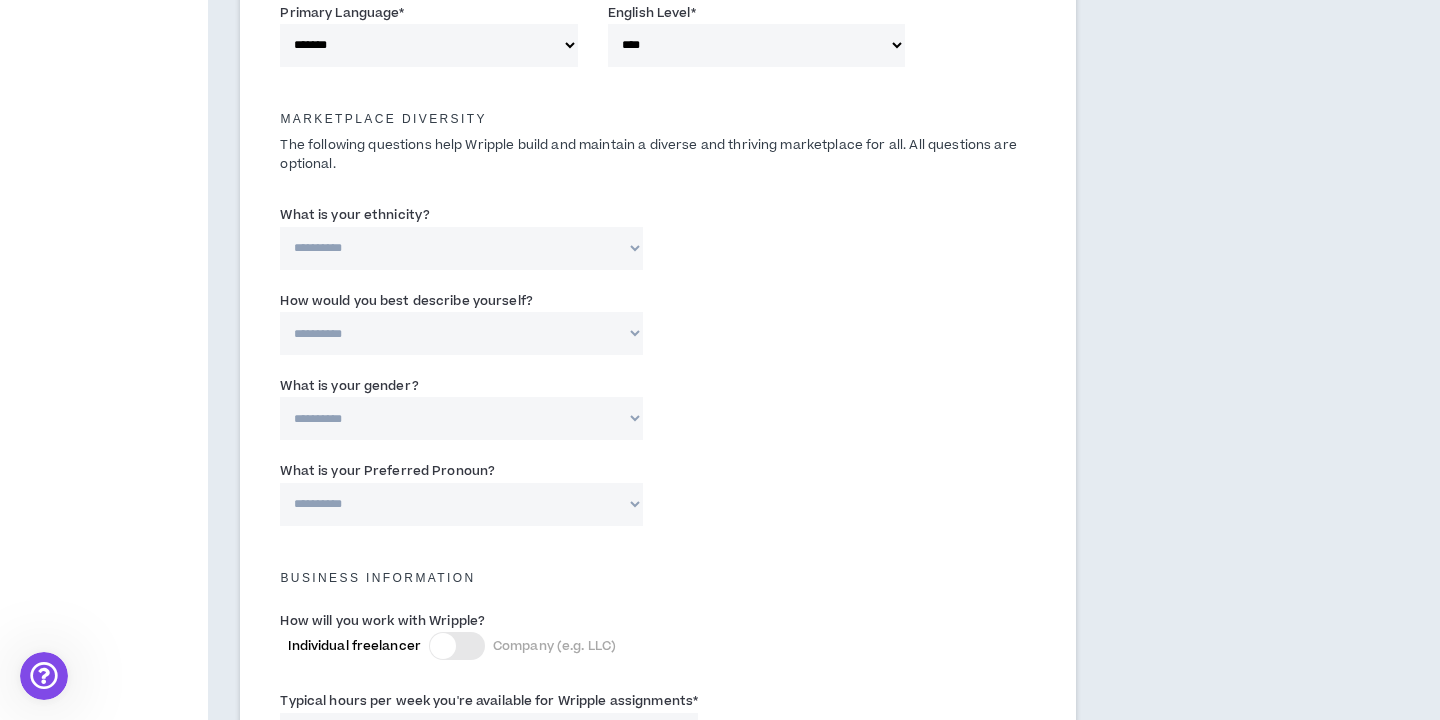 scroll, scrollTop: 890, scrollLeft: 0, axis: vertical 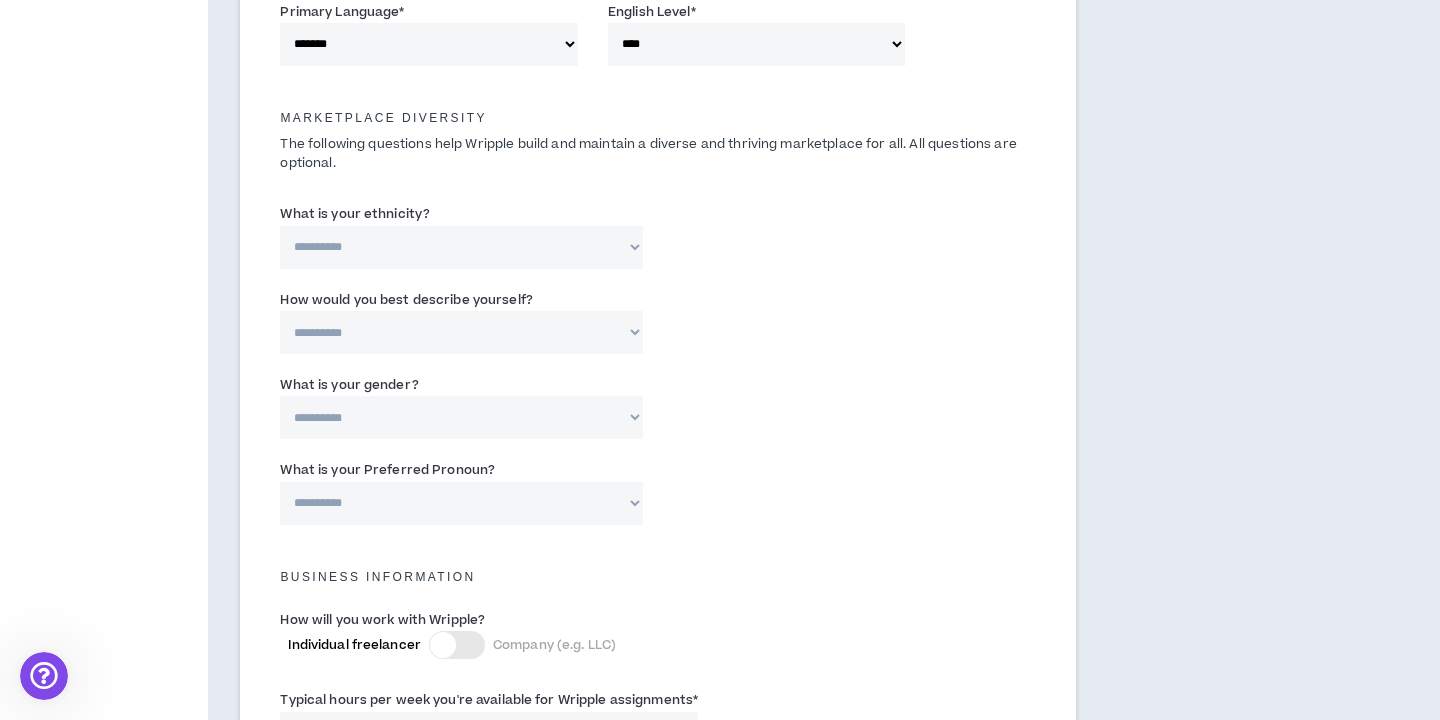 click on "**********" at bounding box center (461, 332) 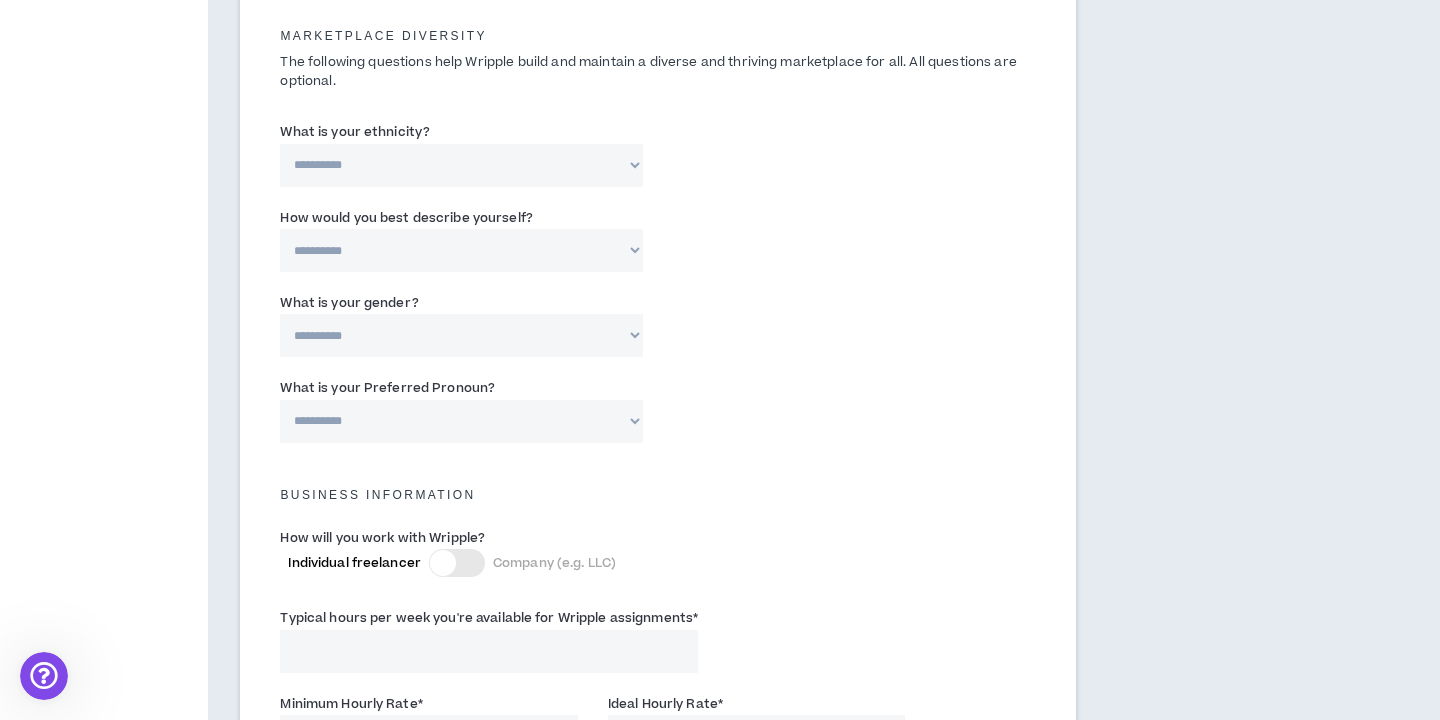 scroll, scrollTop: 1070, scrollLeft: 0, axis: vertical 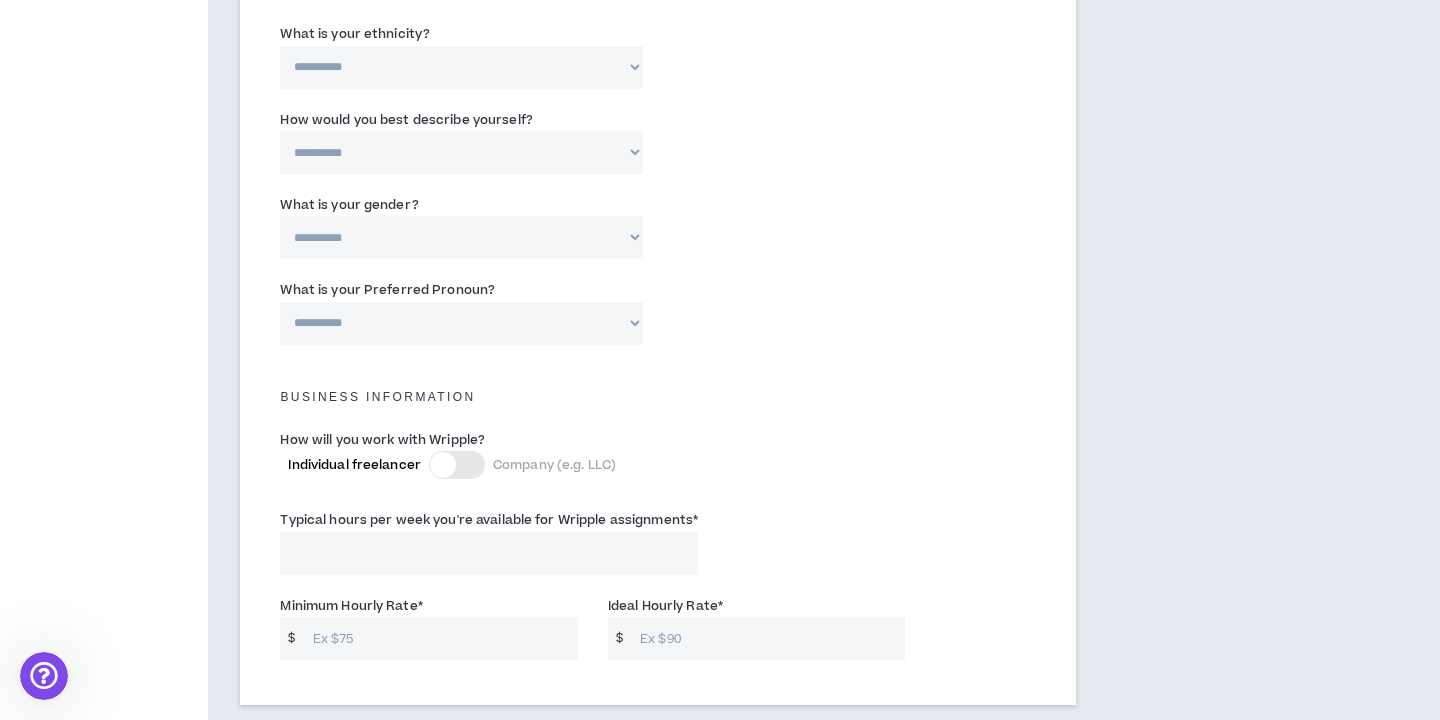 click on "**********" at bounding box center (461, 237) 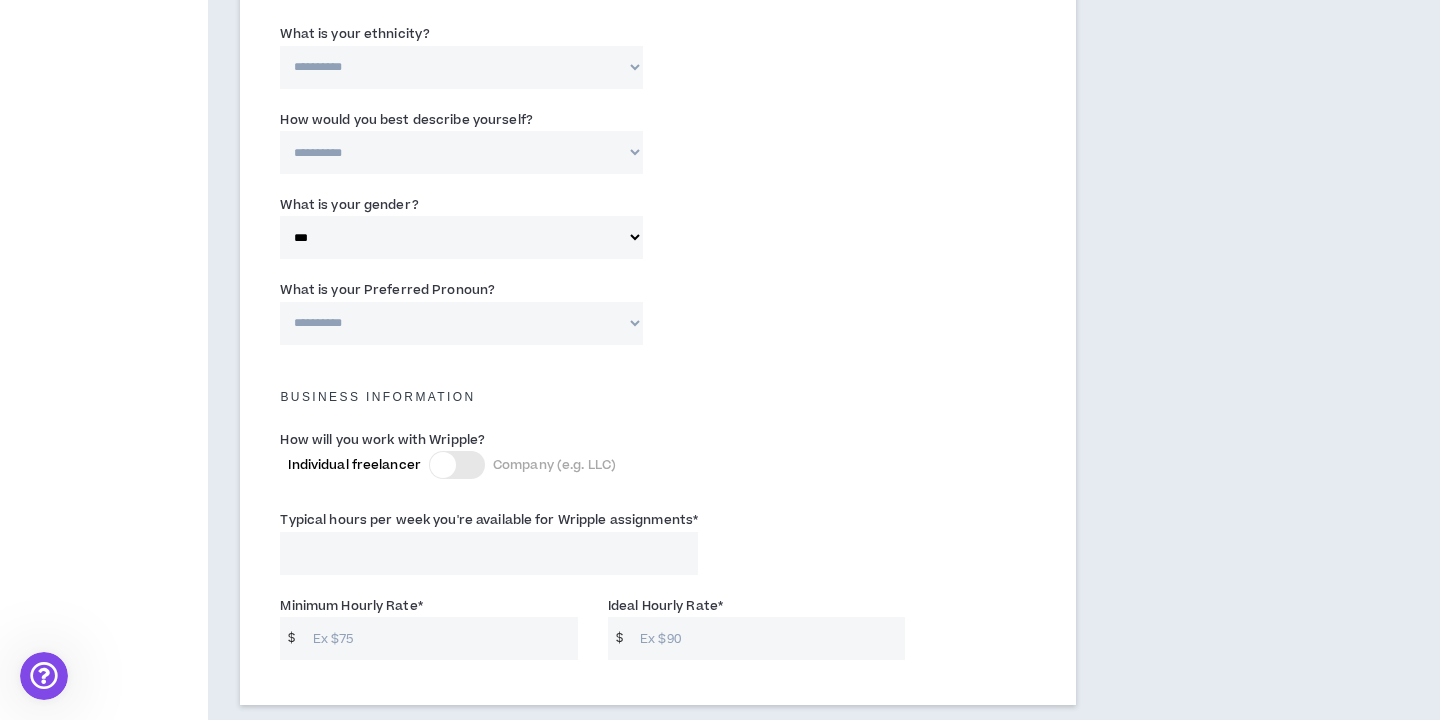 click on "**********" at bounding box center [461, 323] 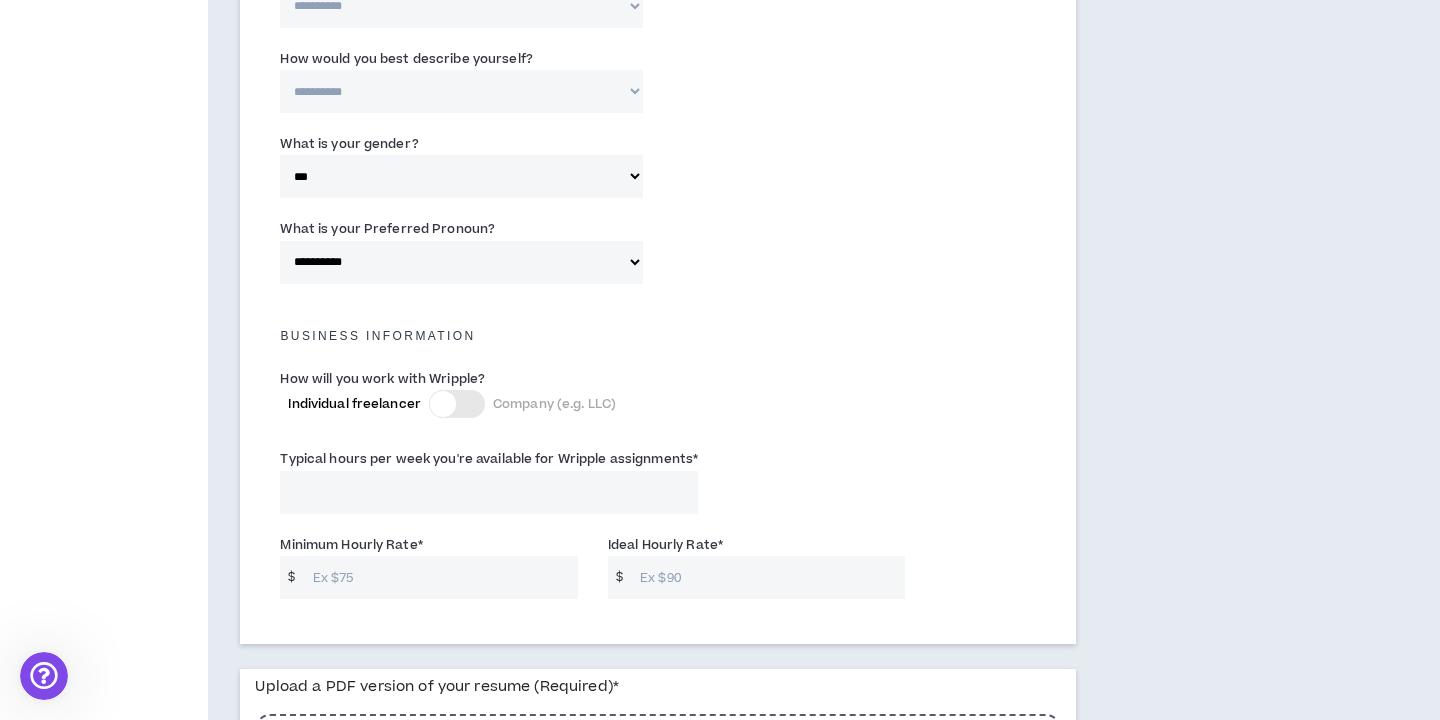 scroll, scrollTop: 1132, scrollLeft: 0, axis: vertical 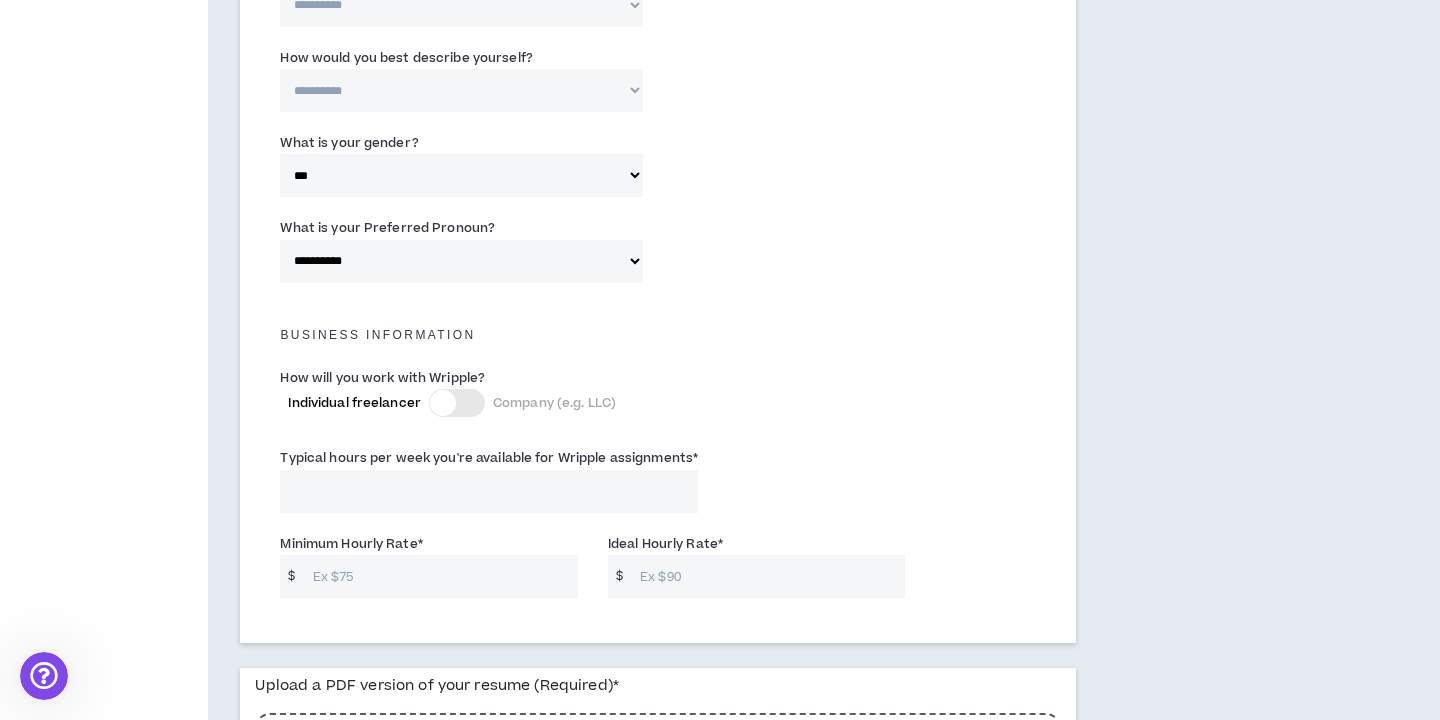 click on "Typical hours per week you're available for Wripple assignments  *" at bounding box center (489, 491) 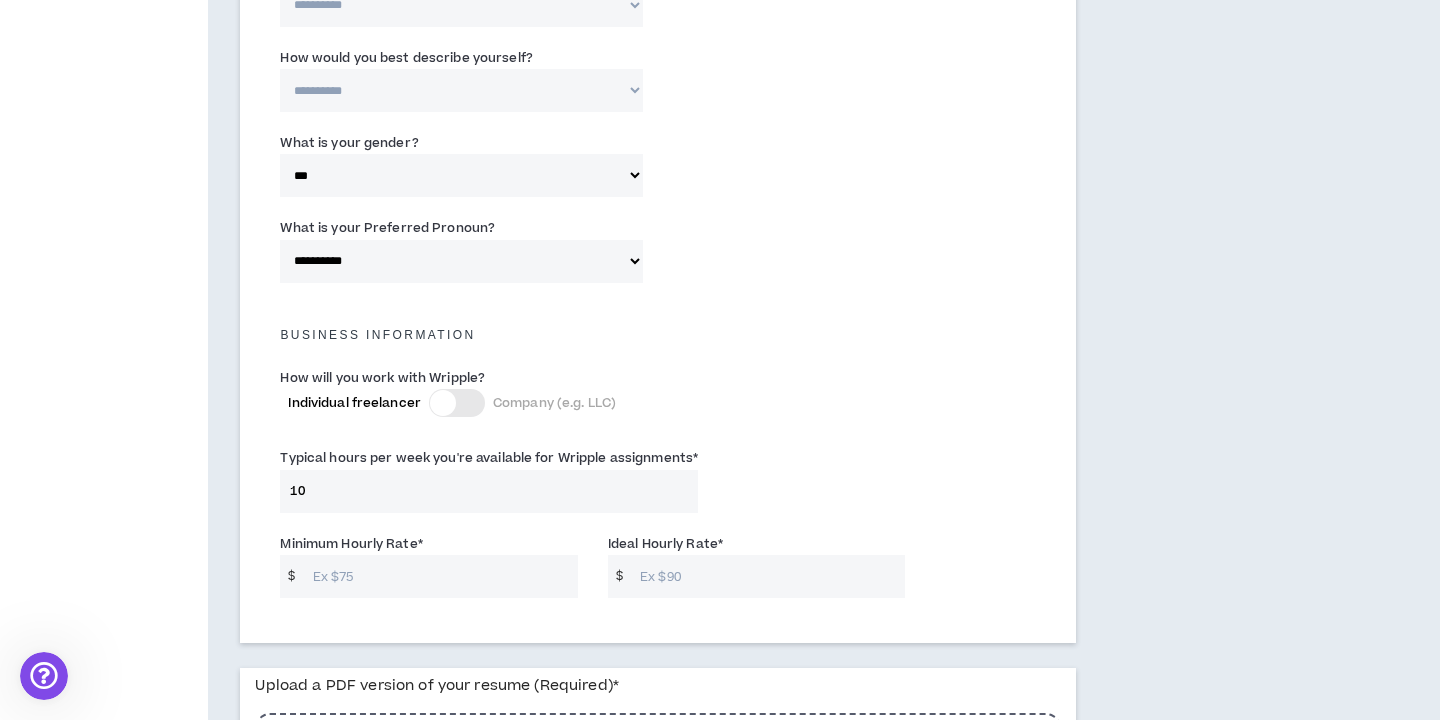 type on "10" 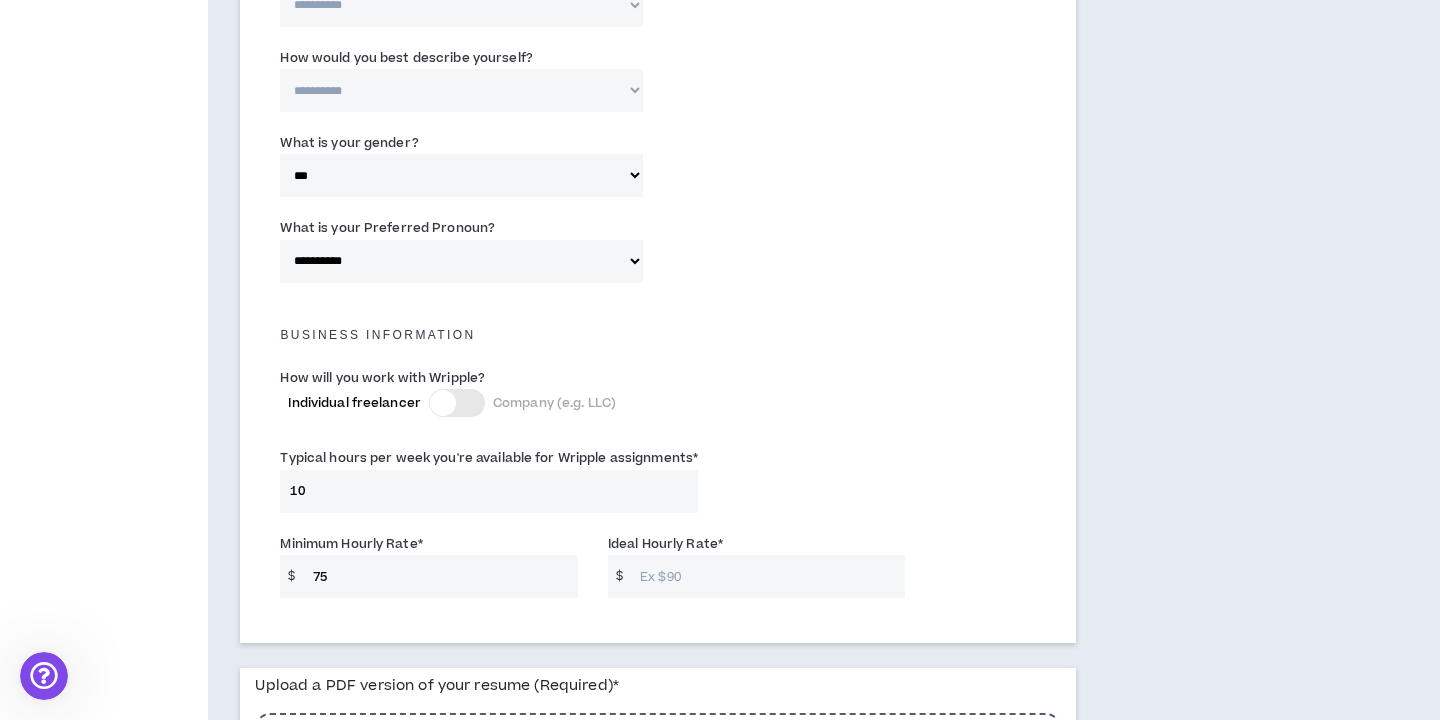 type on "75" 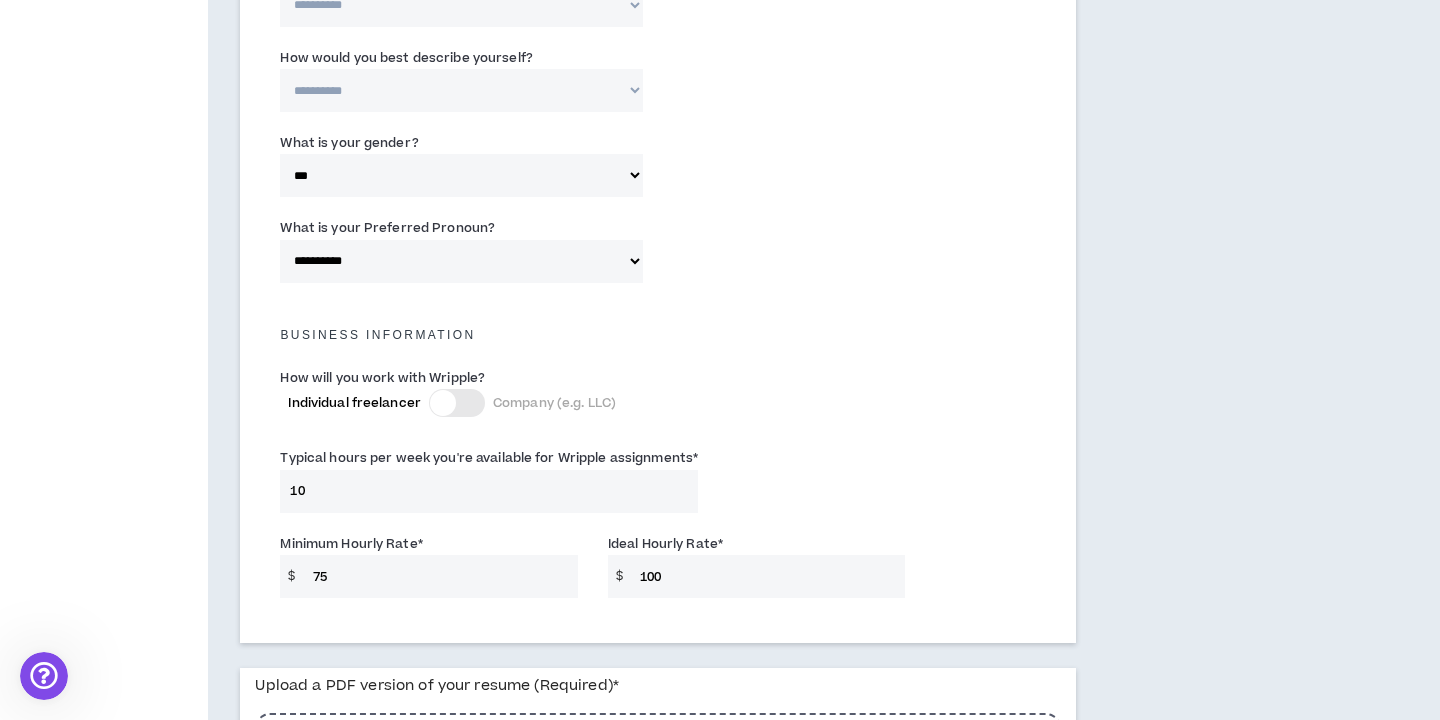 type on "100" 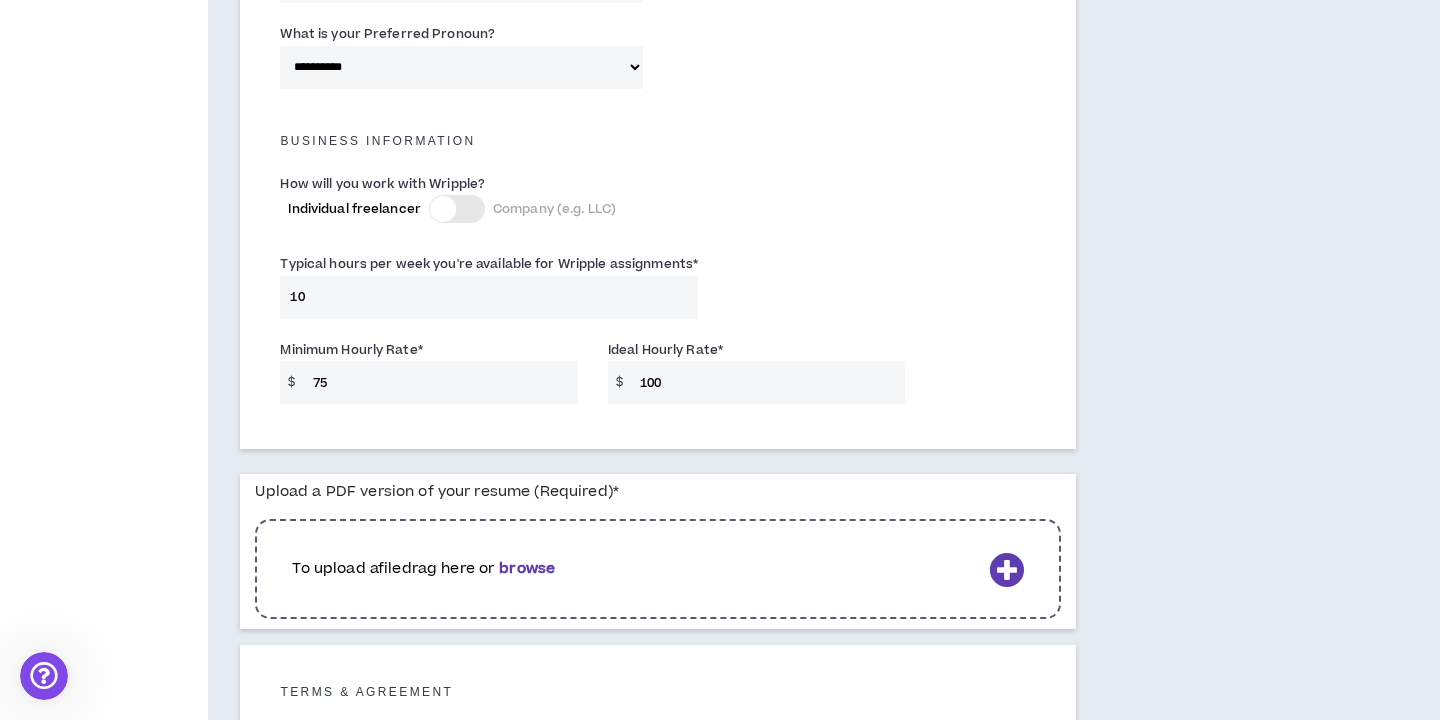 scroll, scrollTop: 1349, scrollLeft: 0, axis: vertical 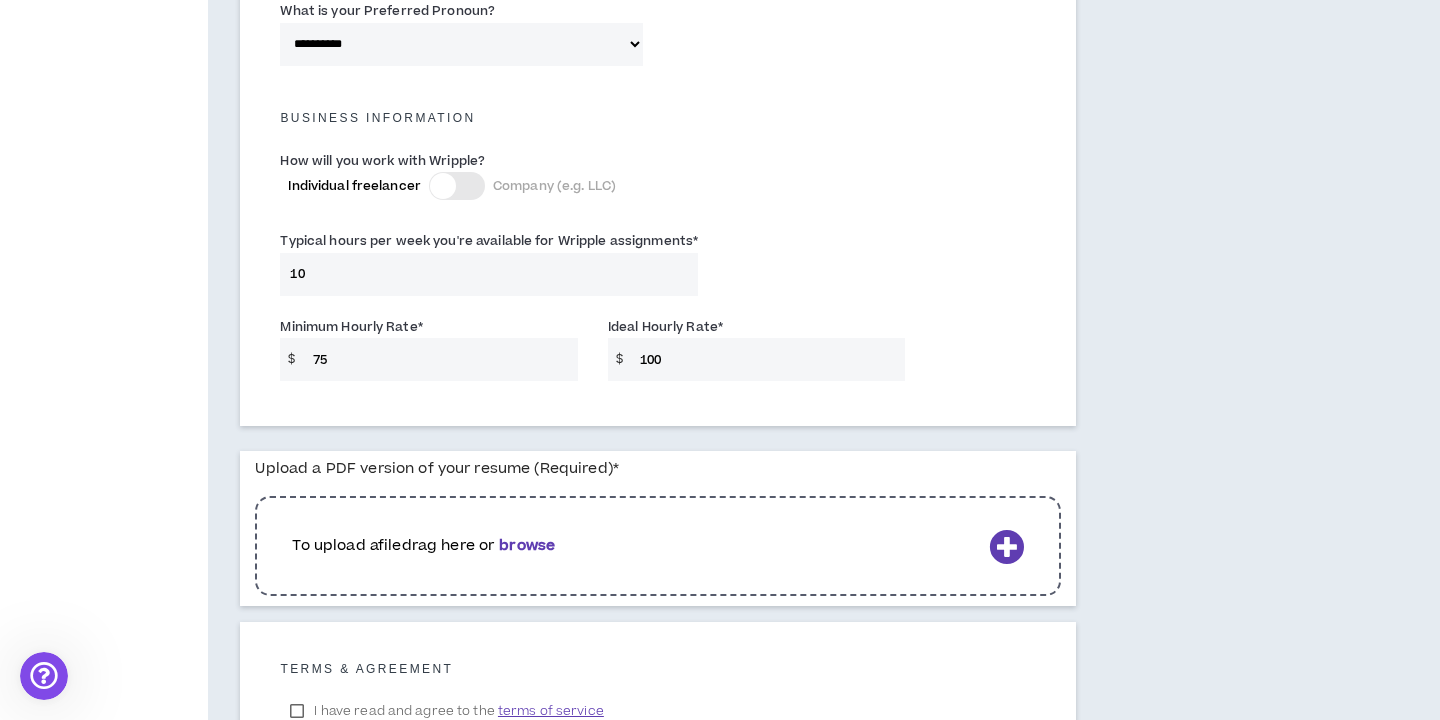 click on "To upload a  file  drag here or browse" at bounding box center [658, 546] 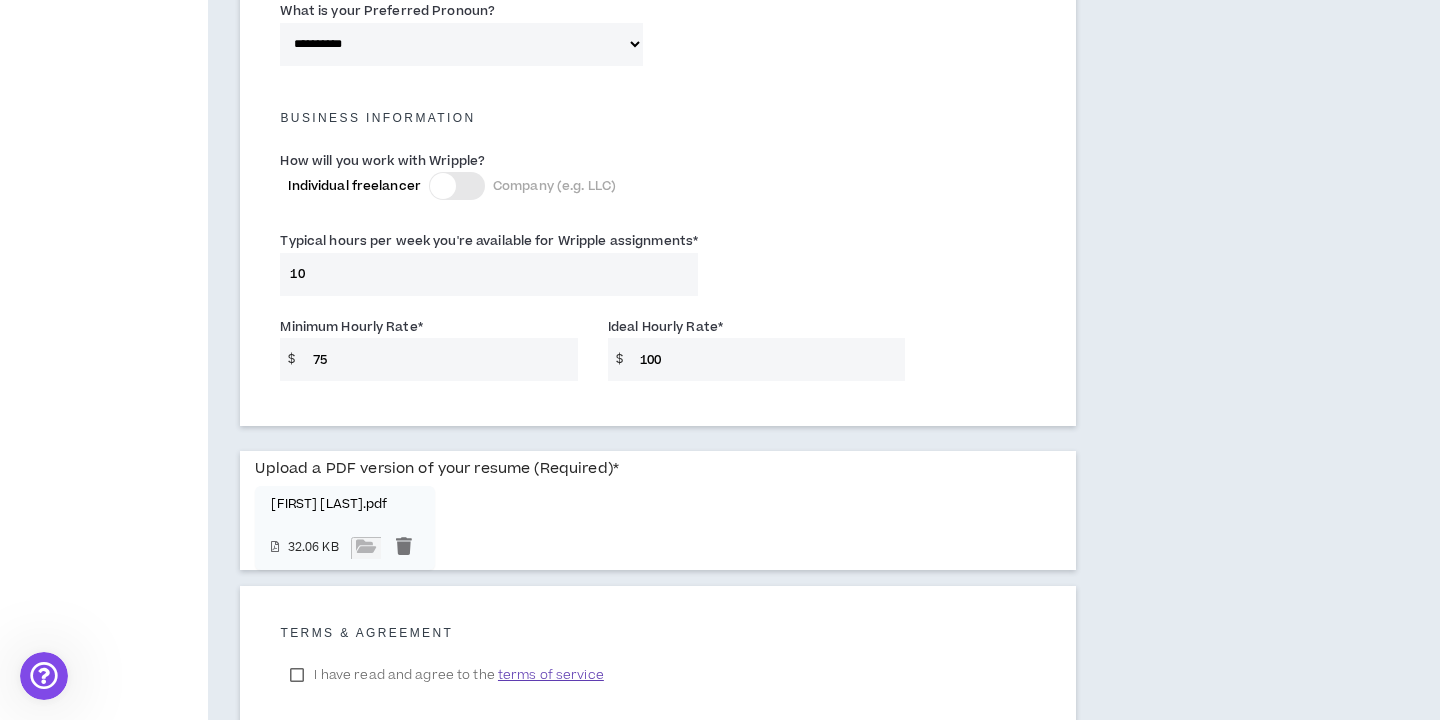 scroll, scrollTop: 1488, scrollLeft: 0, axis: vertical 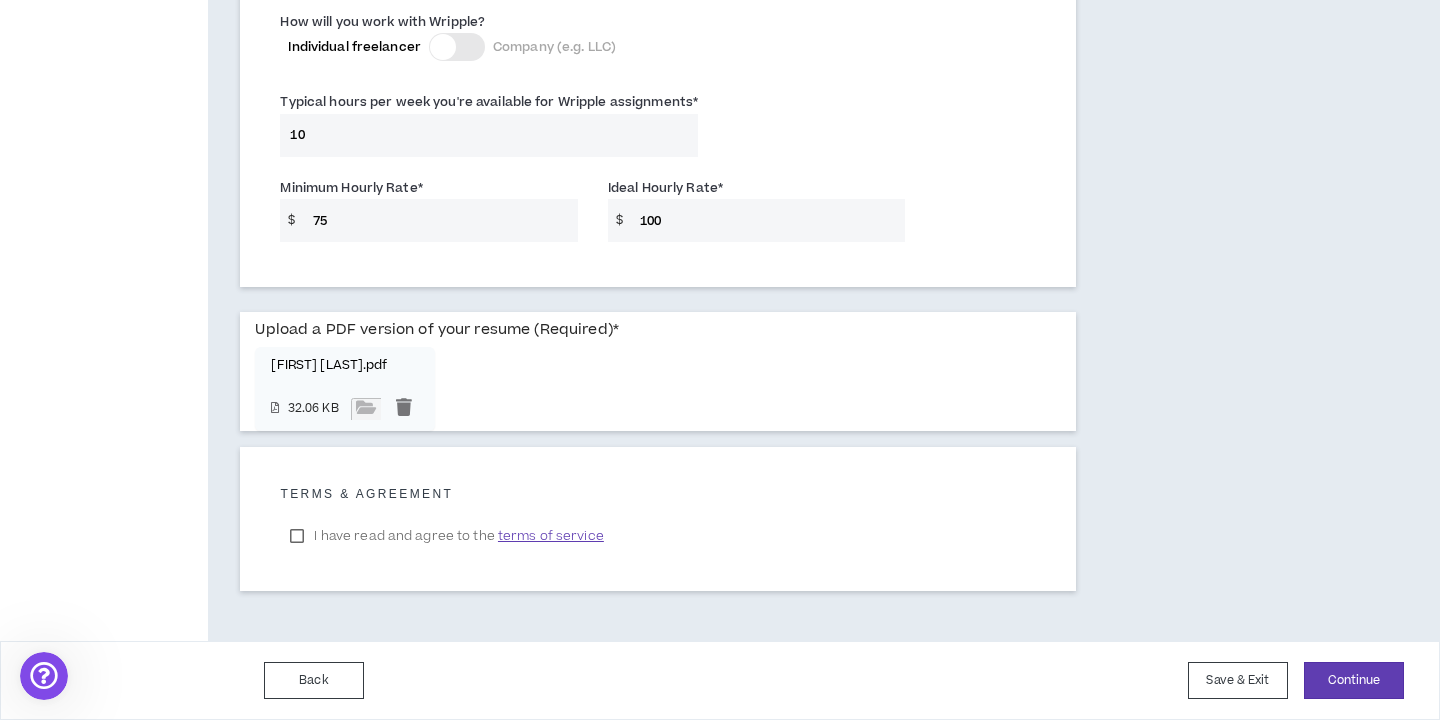 click on "I have read and agree to the    terms of service" at bounding box center [446, 536] 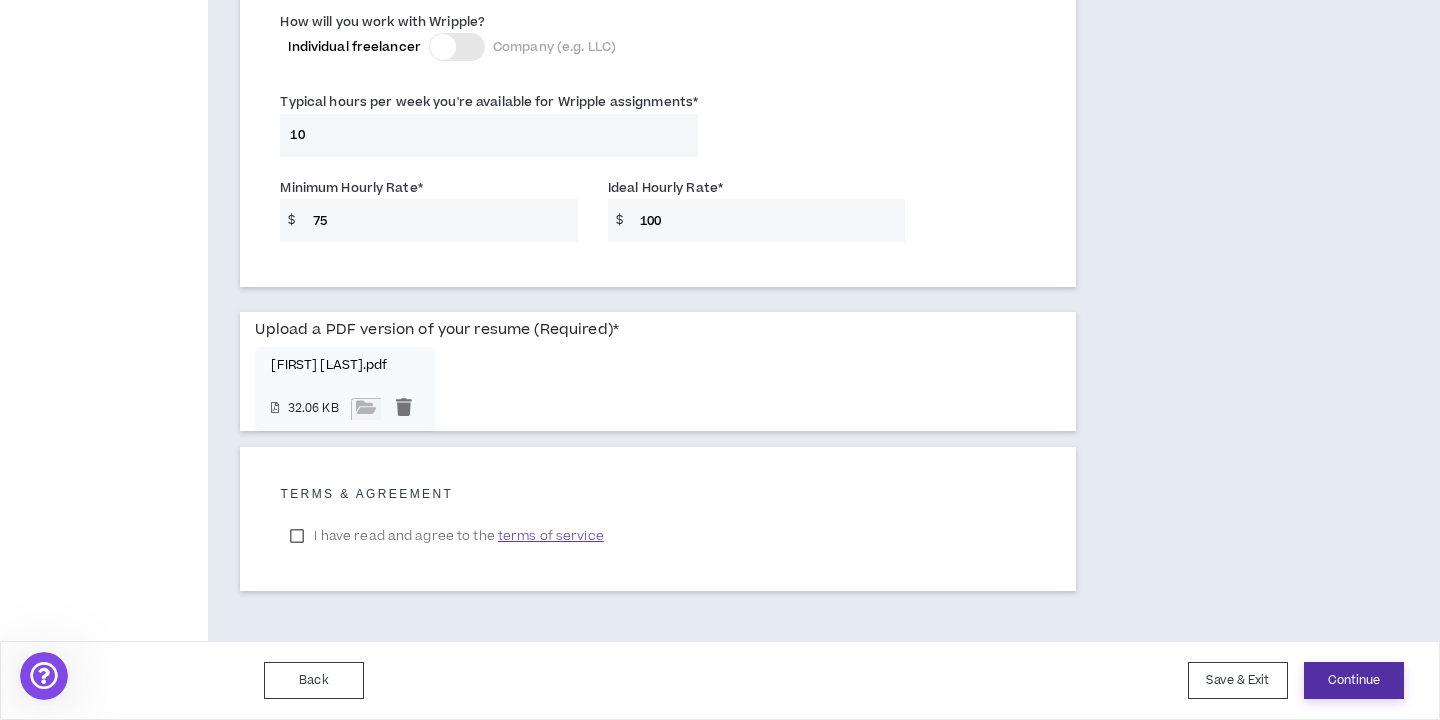 click on "Continue" at bounding box center [1354, 680] 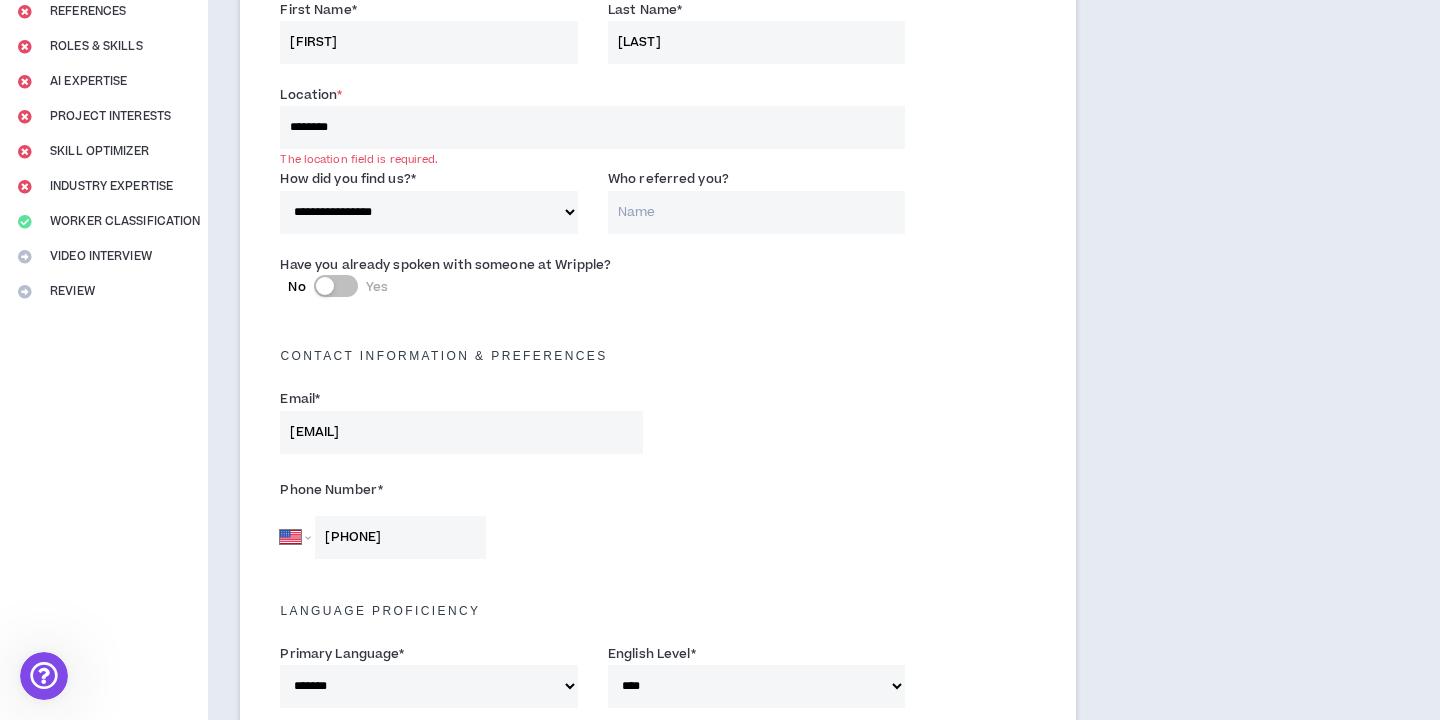 scroll, scrollTop: 182, scrollLeft: 0, axis: vertical 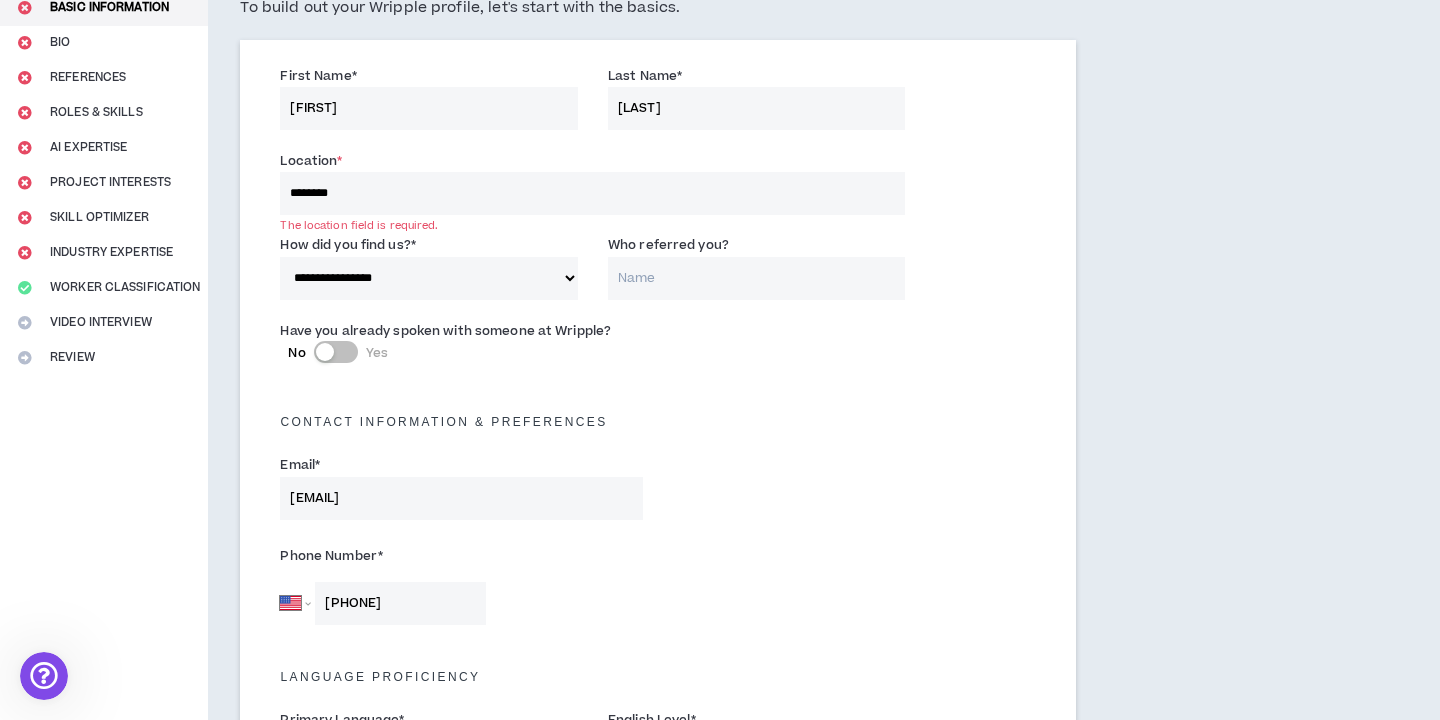 click on "********" at bounding box center (592, 193) 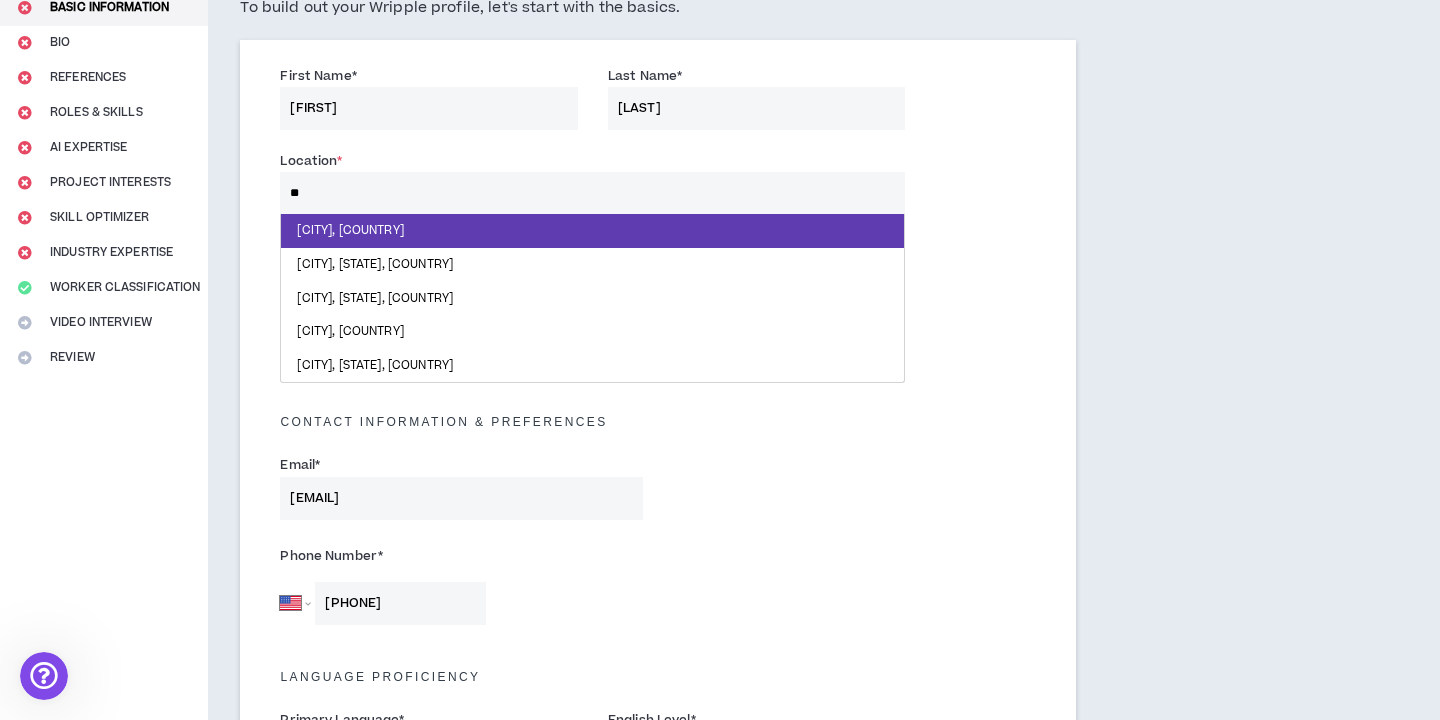 type on "***" 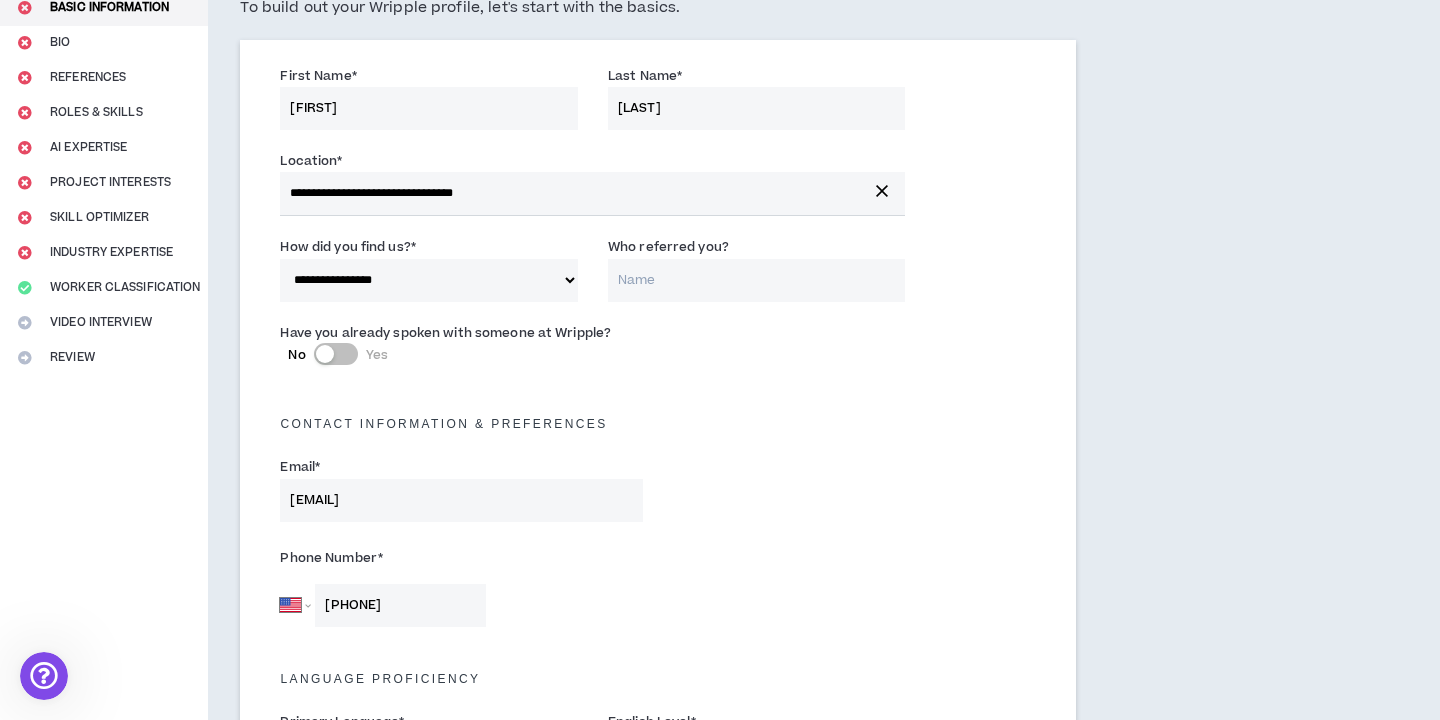 scroll, scrollTop: 1490, scrollLeft: 0, axis: vertical 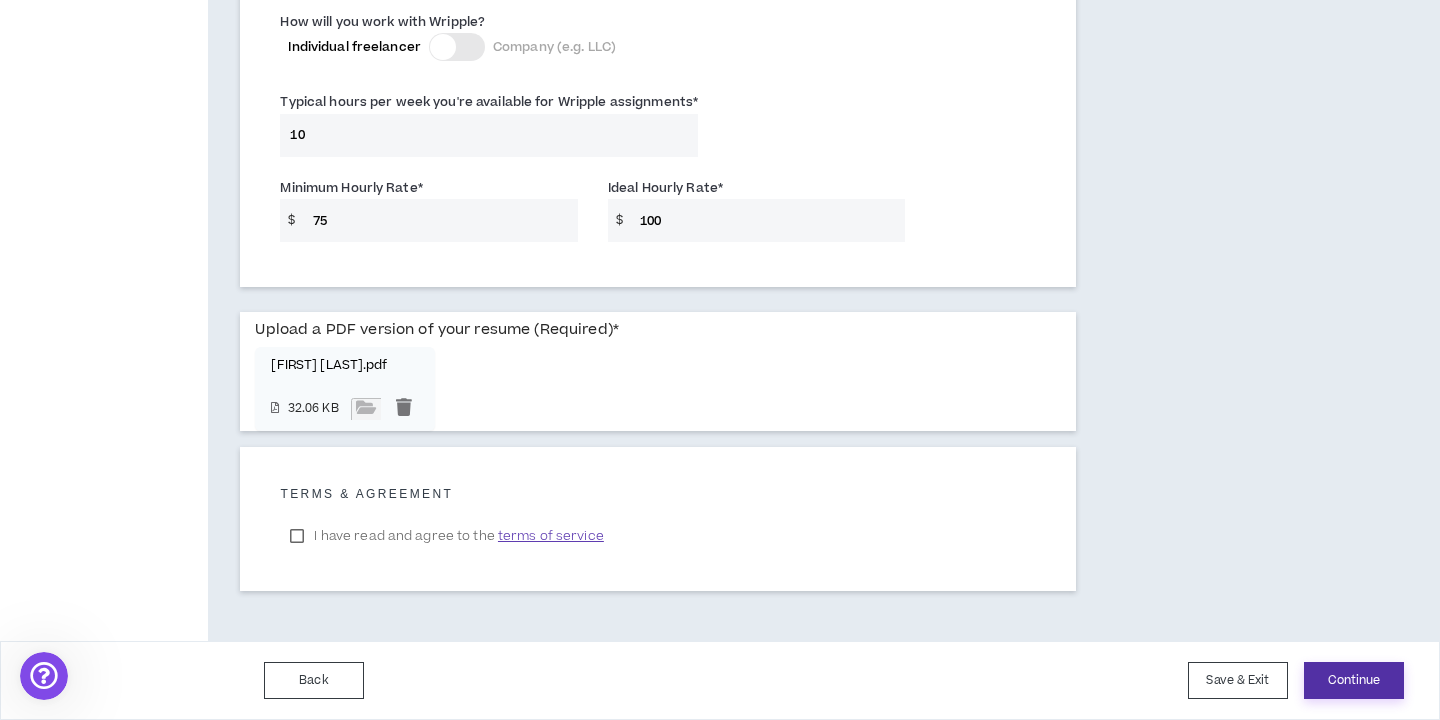 click on "Continue" at bounding box center [1354, 680] 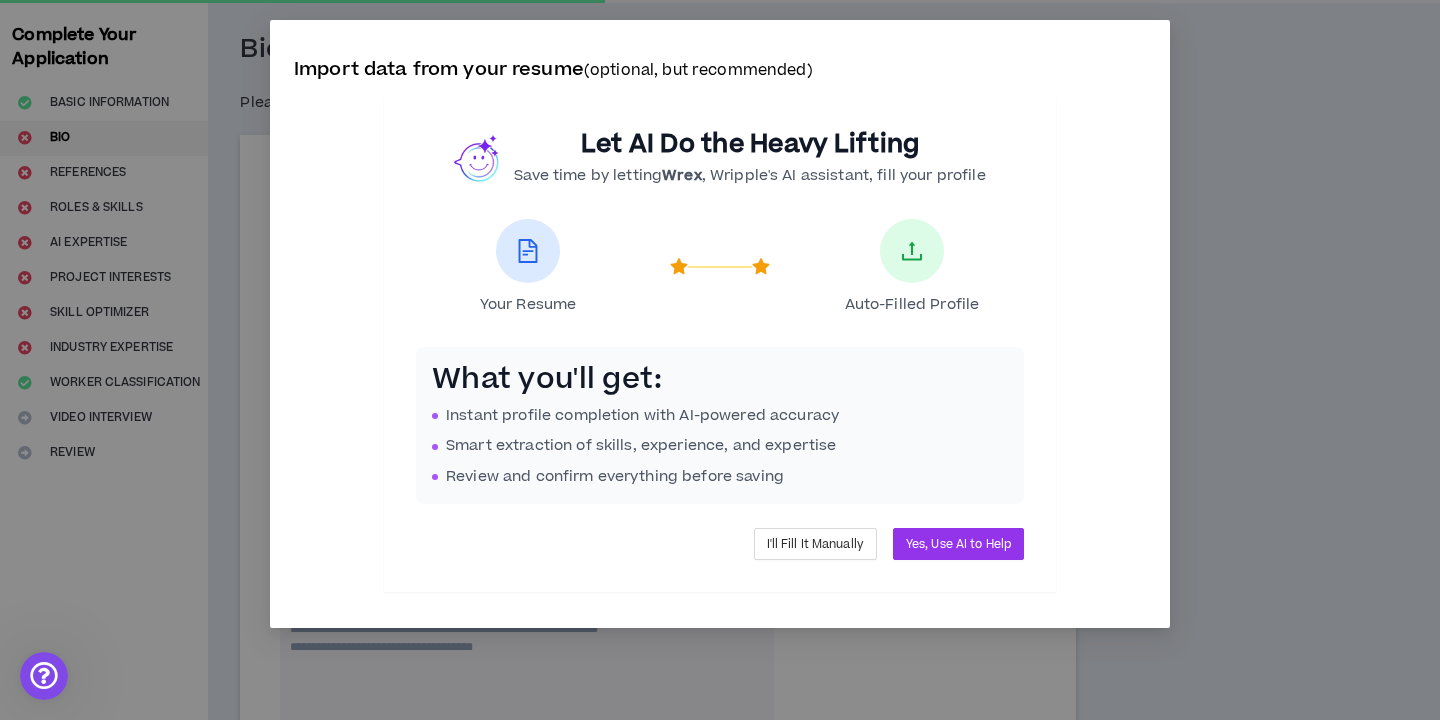 scroll, scrollTop: 0, scrollLeft: 0, axis: both 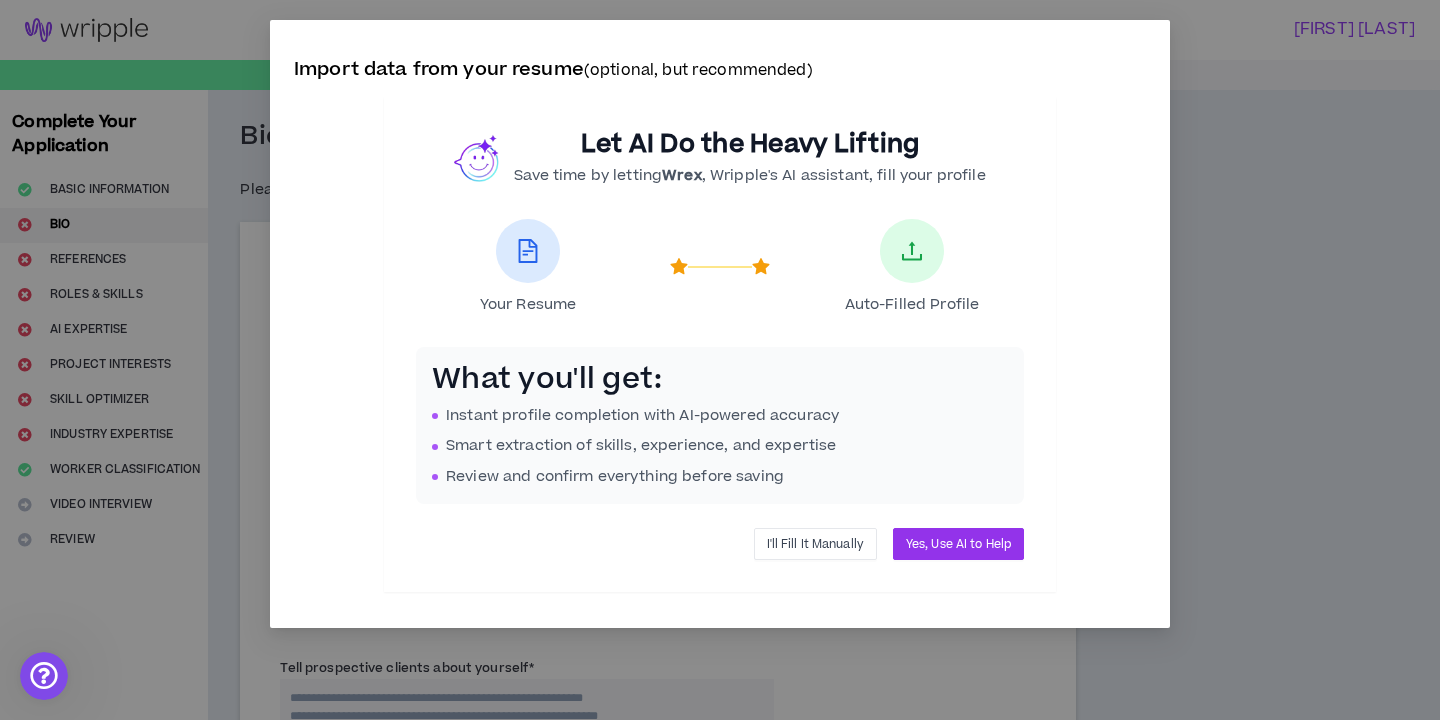 click on "I'll Fill It Manually" at bounding box center (815, 544) 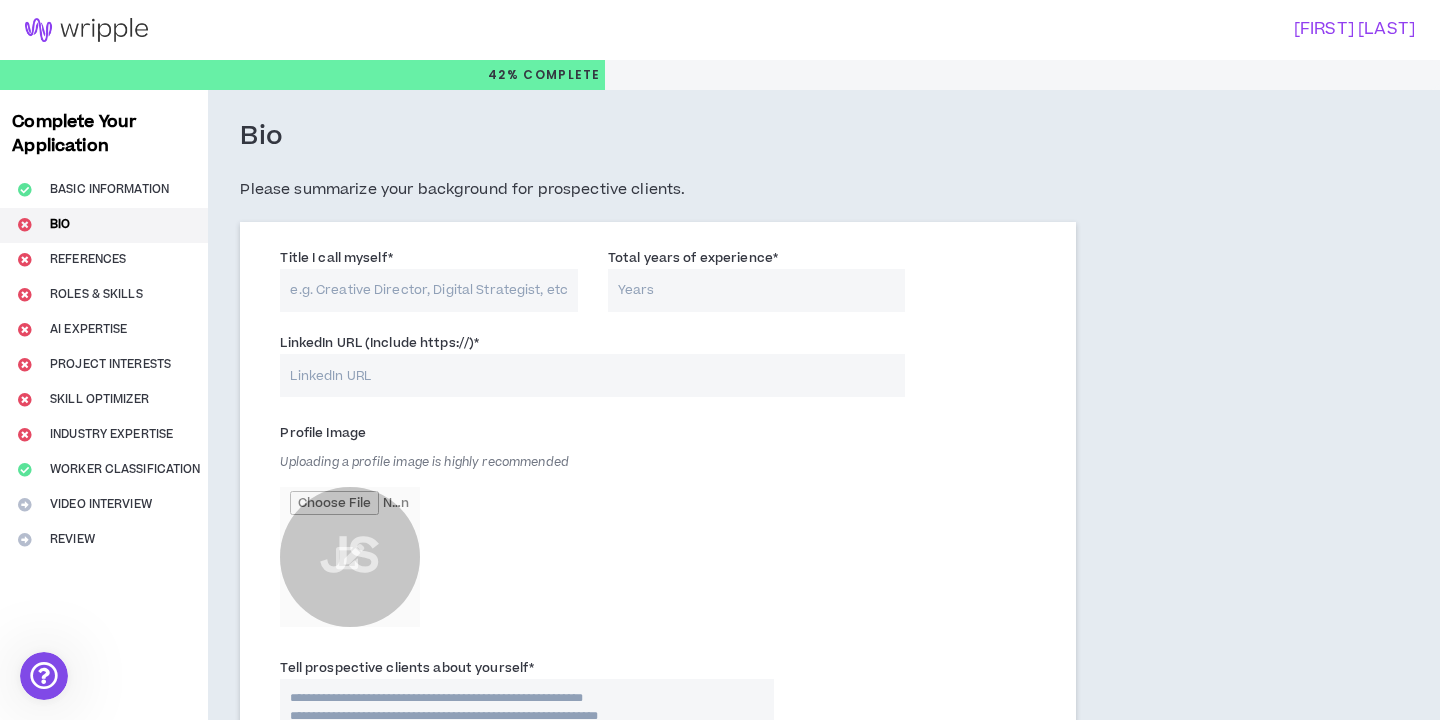 click on "Title I call myself  *" at bounding box center [429, 290] 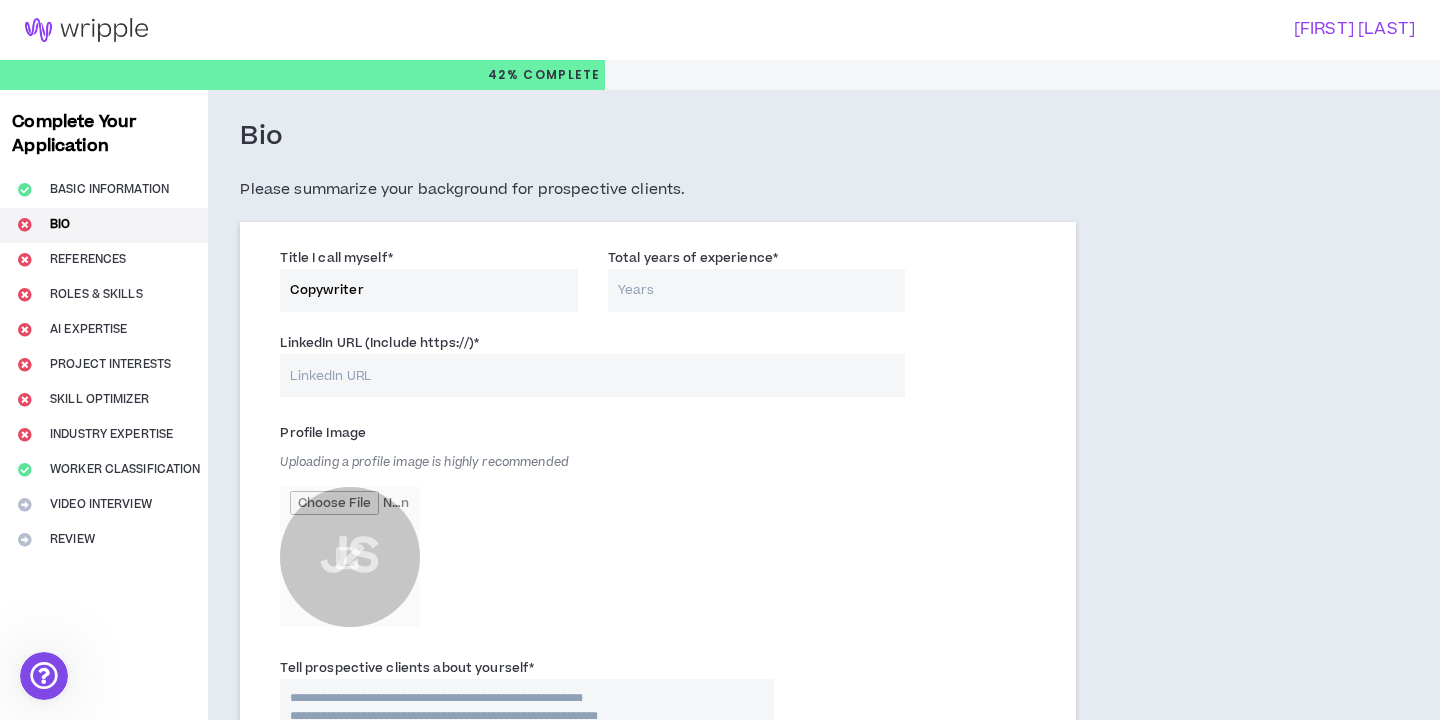 type on "Copywriter" 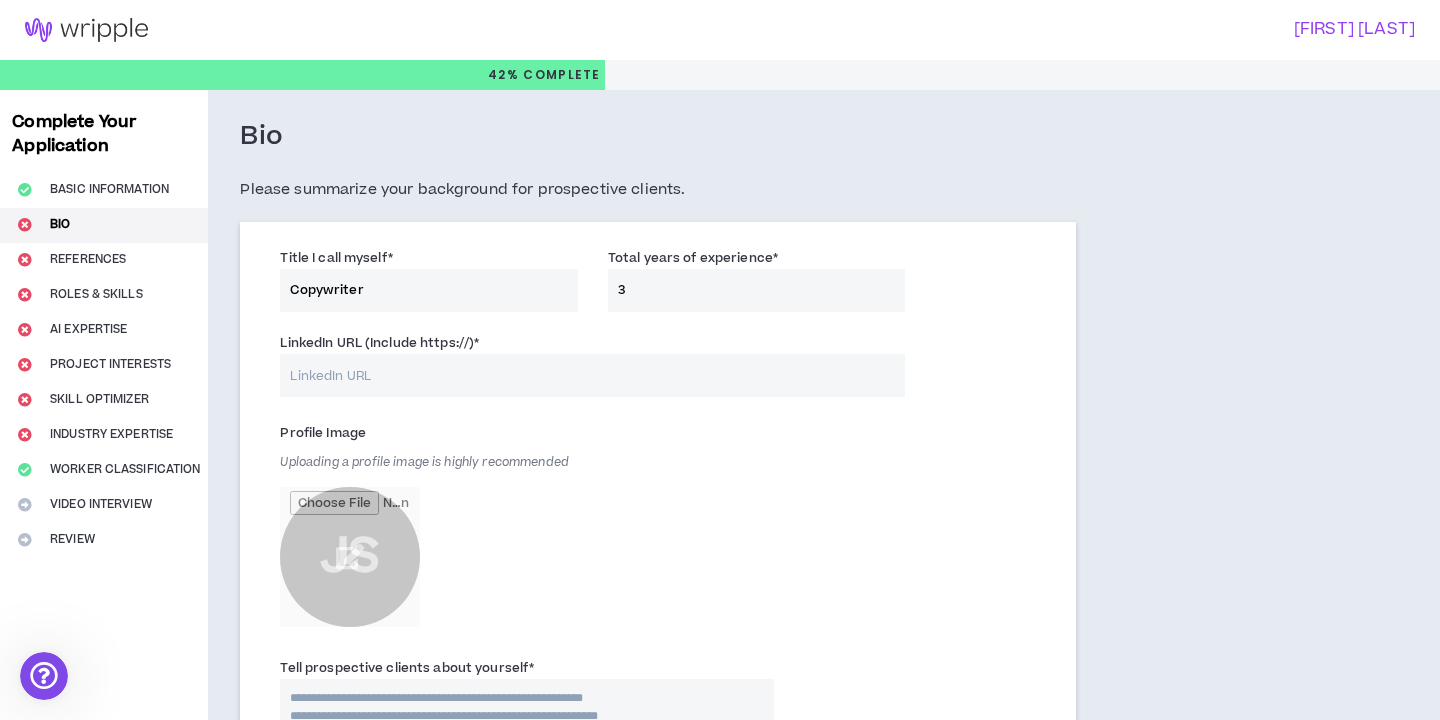 type on "3" 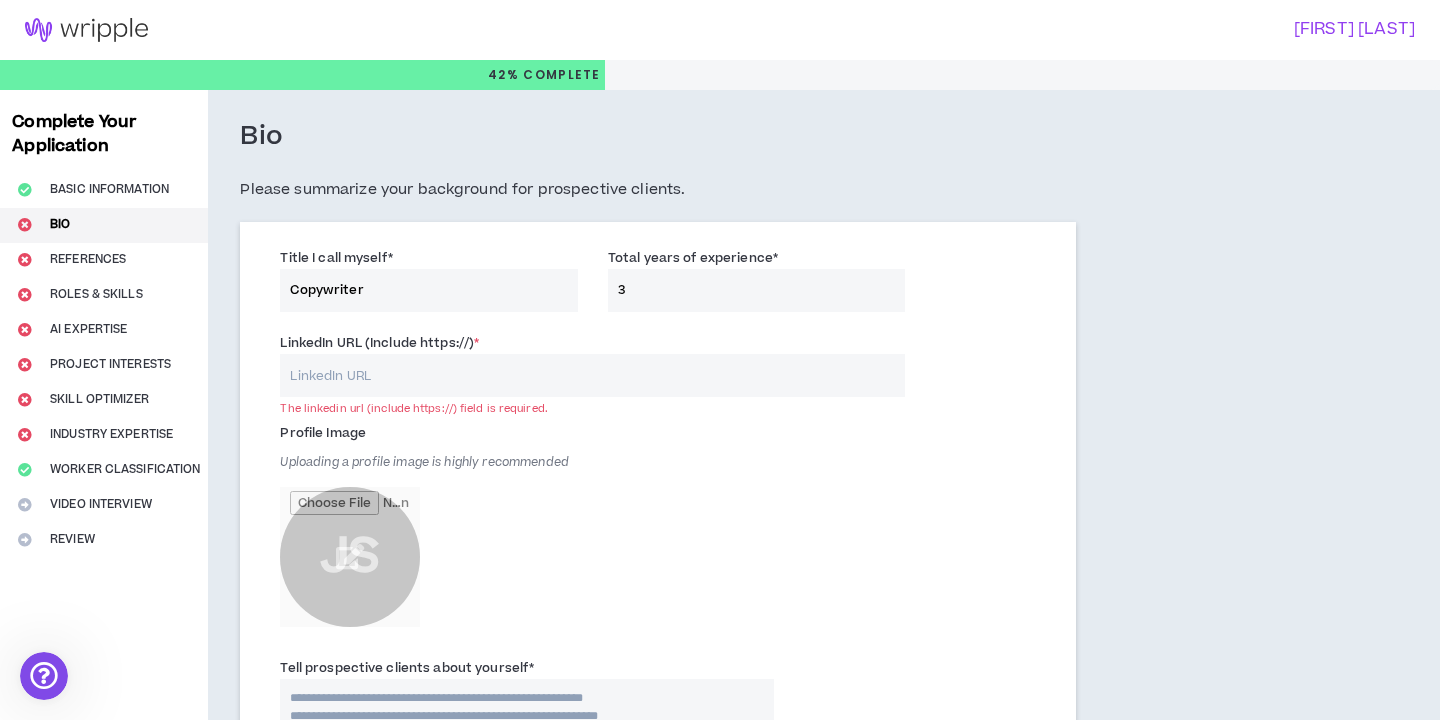 paste on "https://www.linkedin.com/in/[USERNAME]/" 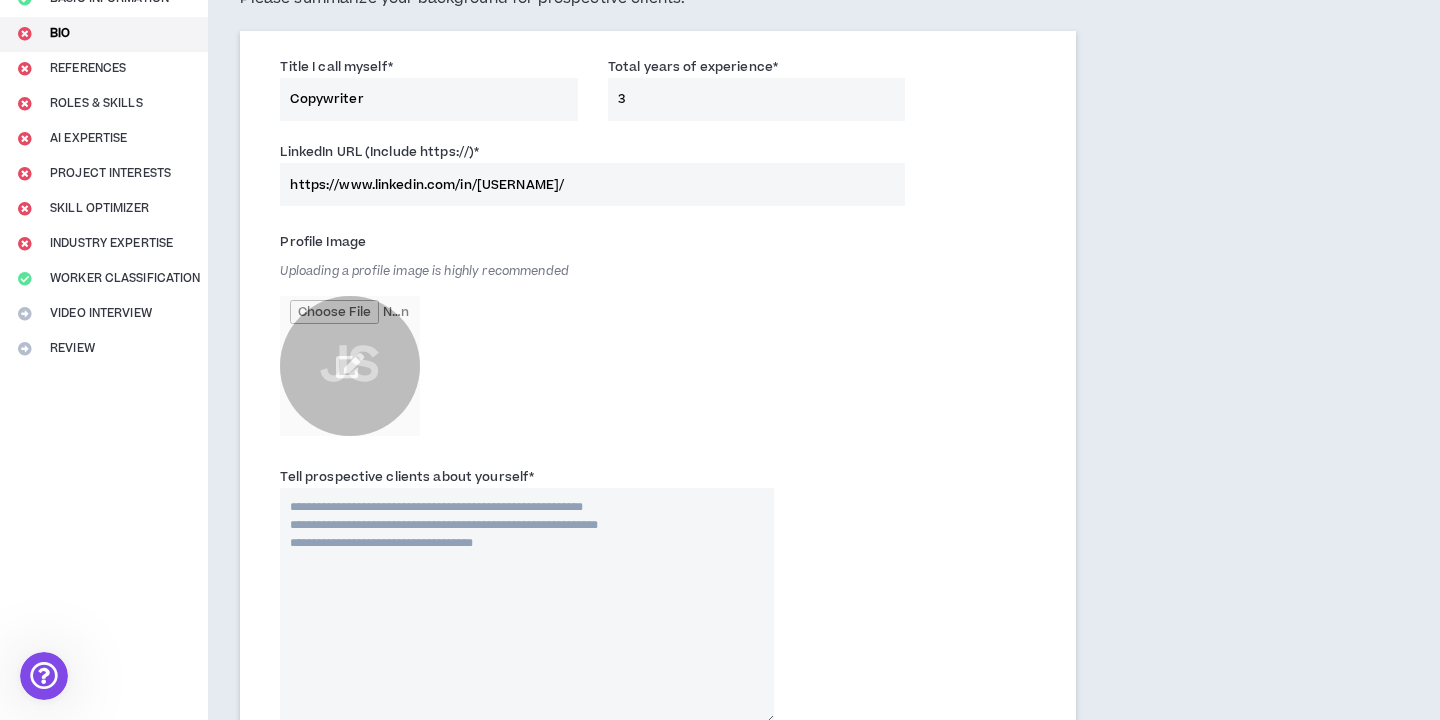 scroll, scrollTop: 216, scrollLeft: 0, axis: vertical 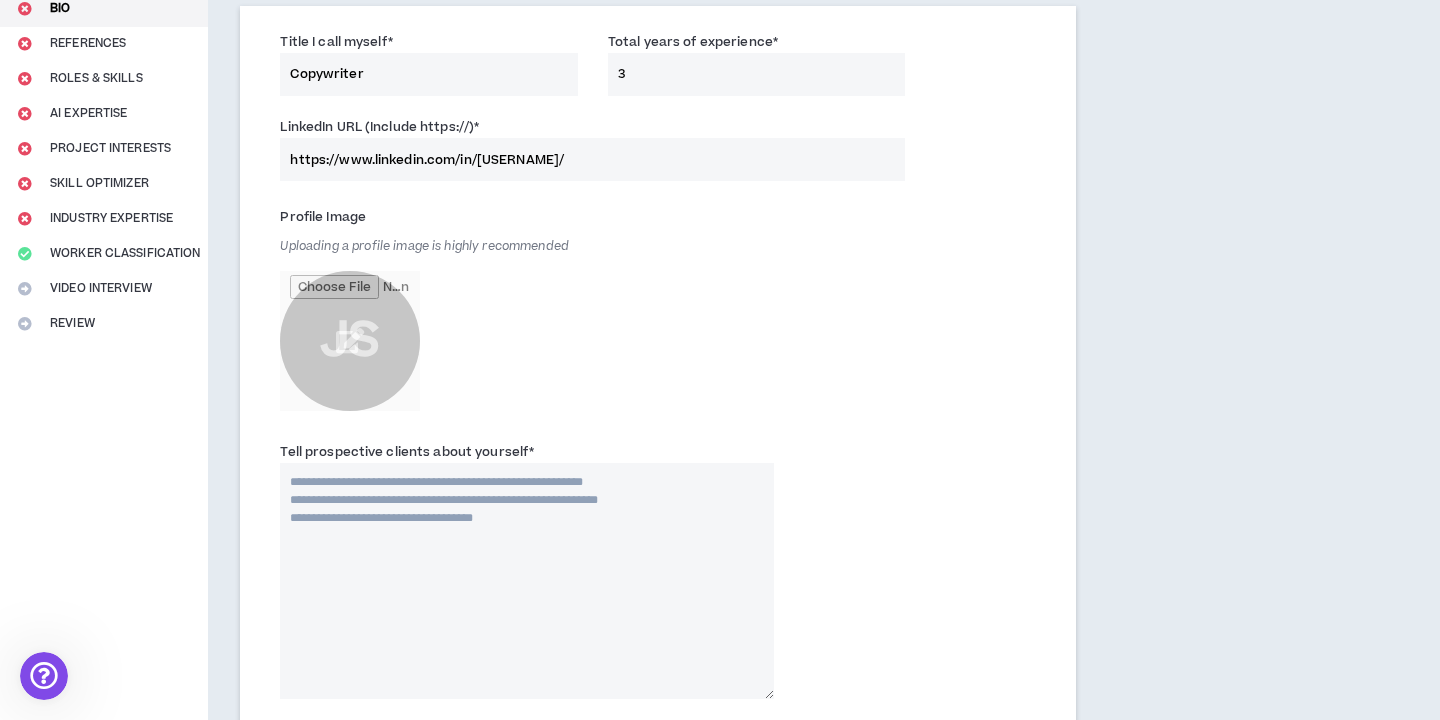 type on "https://www.linkedin.com/in/[USERNAME]/" 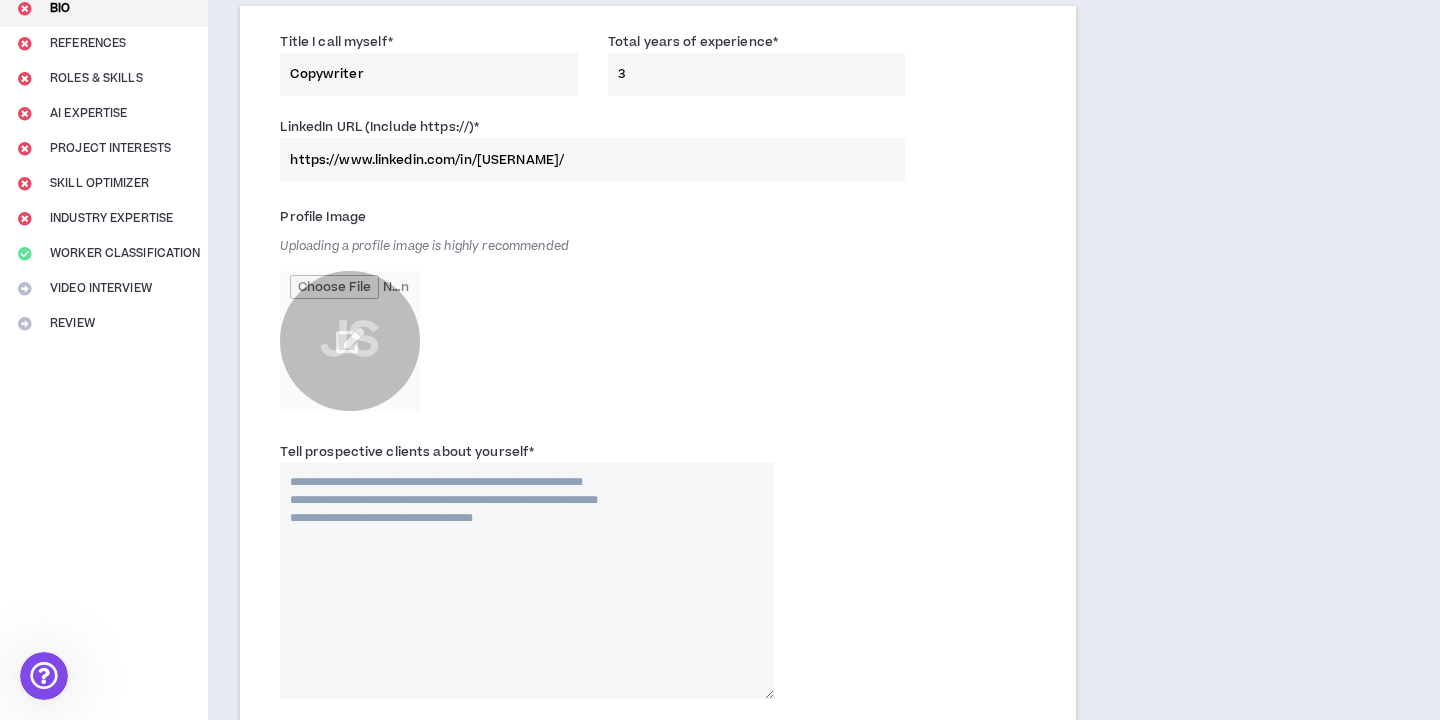 click at bounding box center [350, 341] 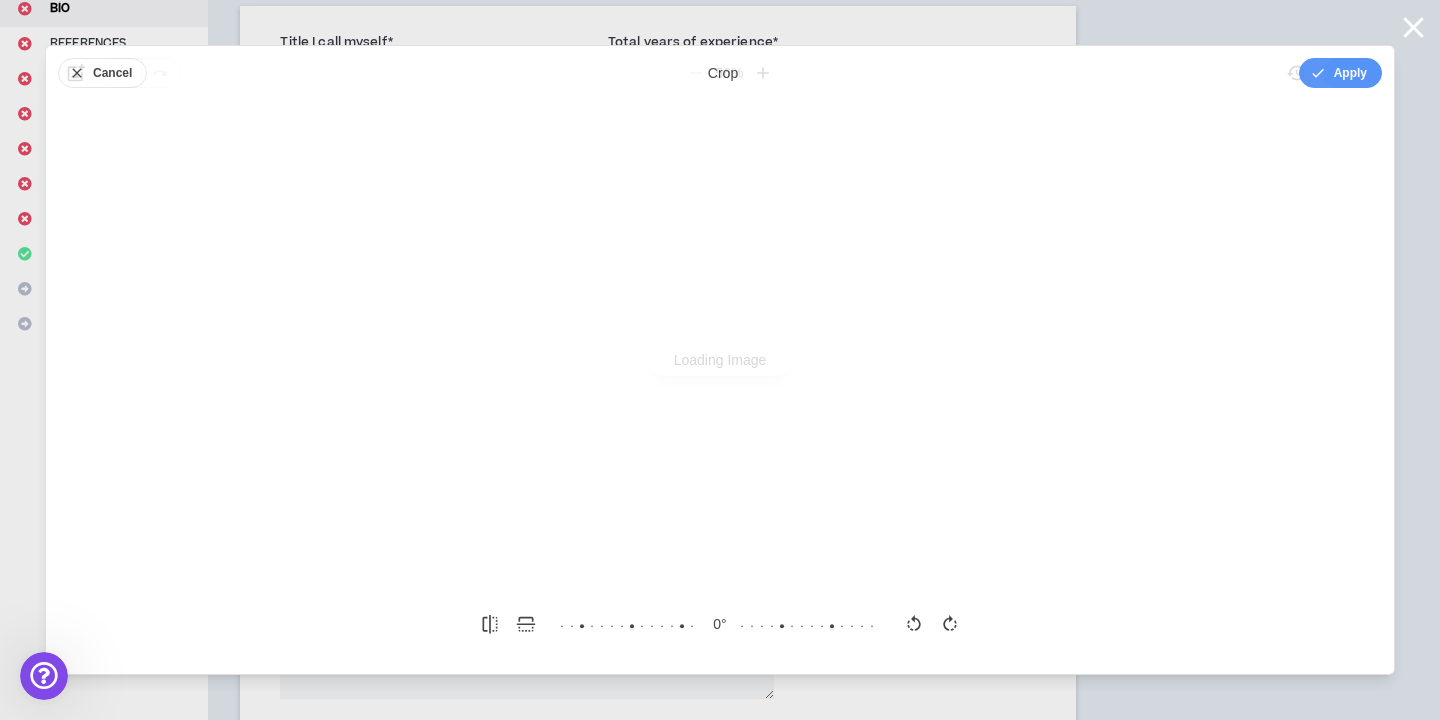 scroll, scrollTop: 0, scrollLeft: 0, axis: both 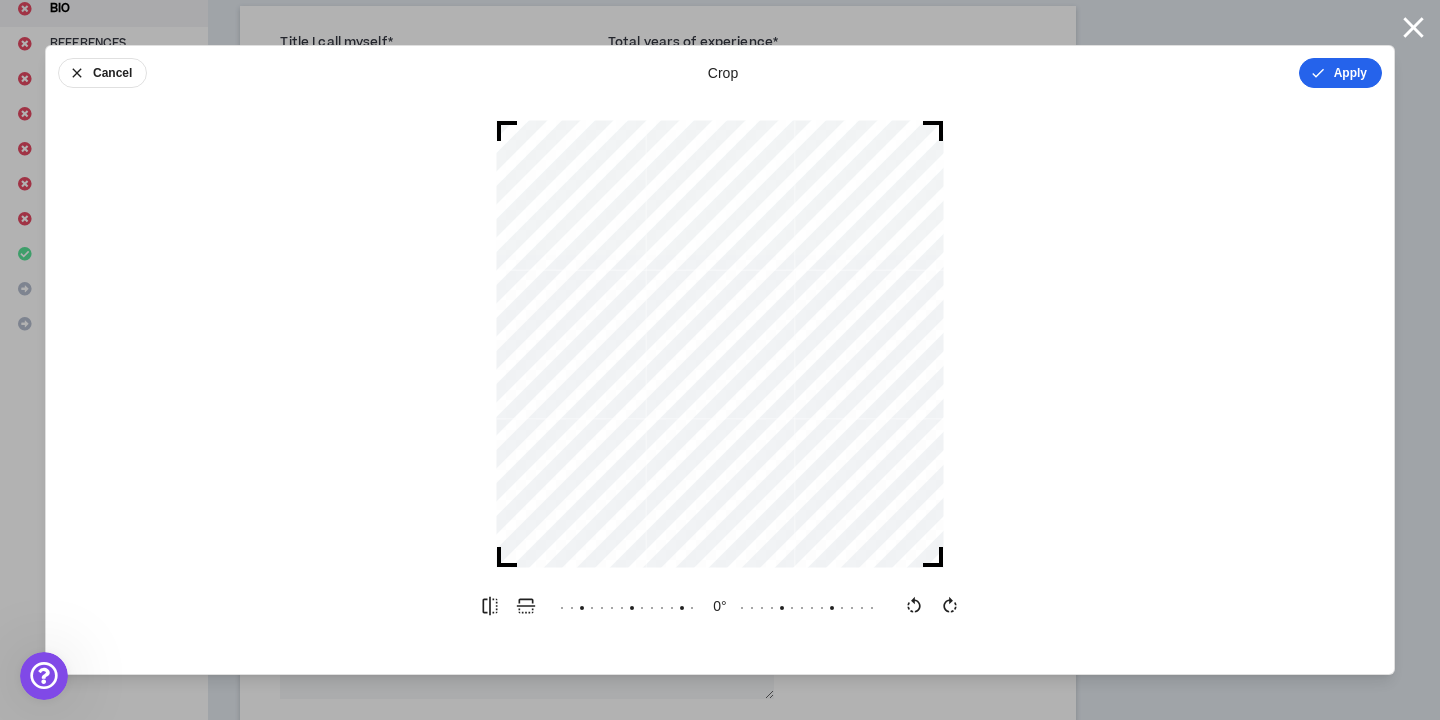 click on "Apply" at bounding box center [1340, 73] 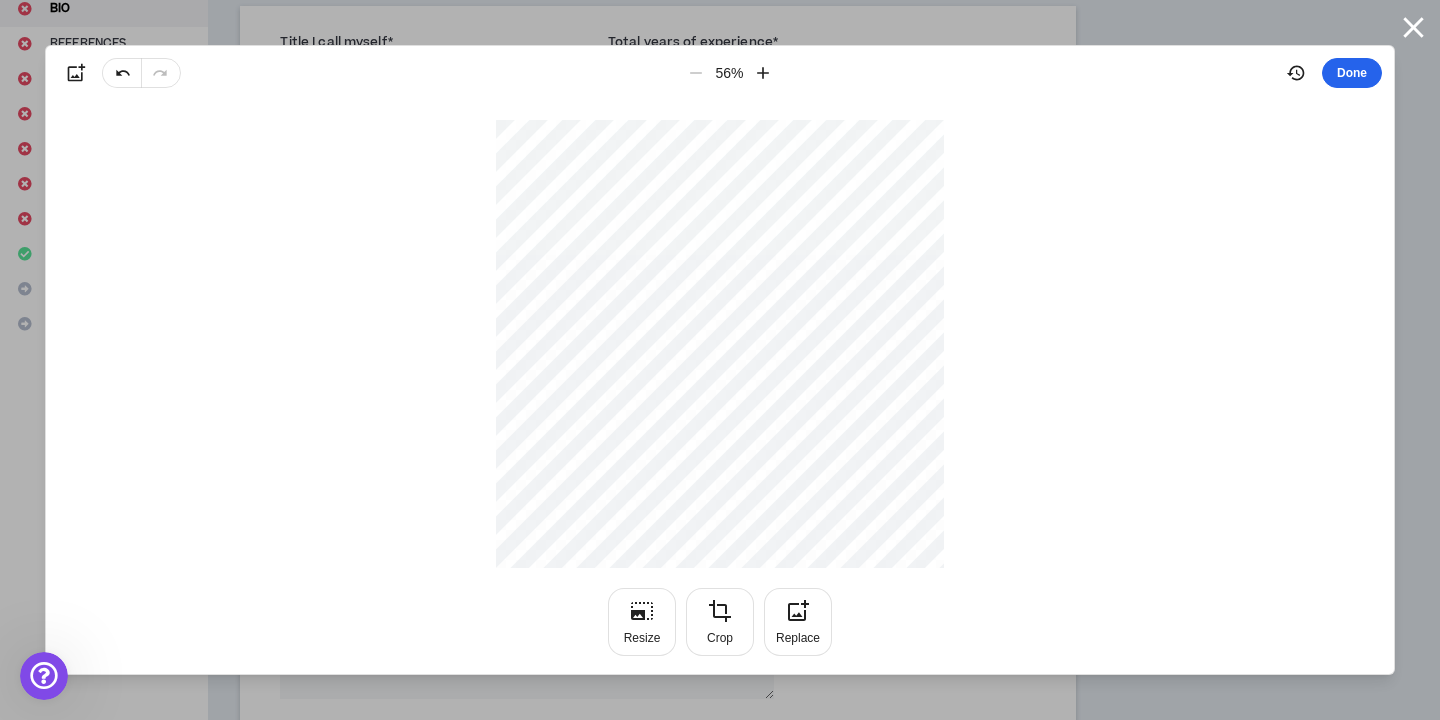 click on "Done" at bounding box center [1352, 73] 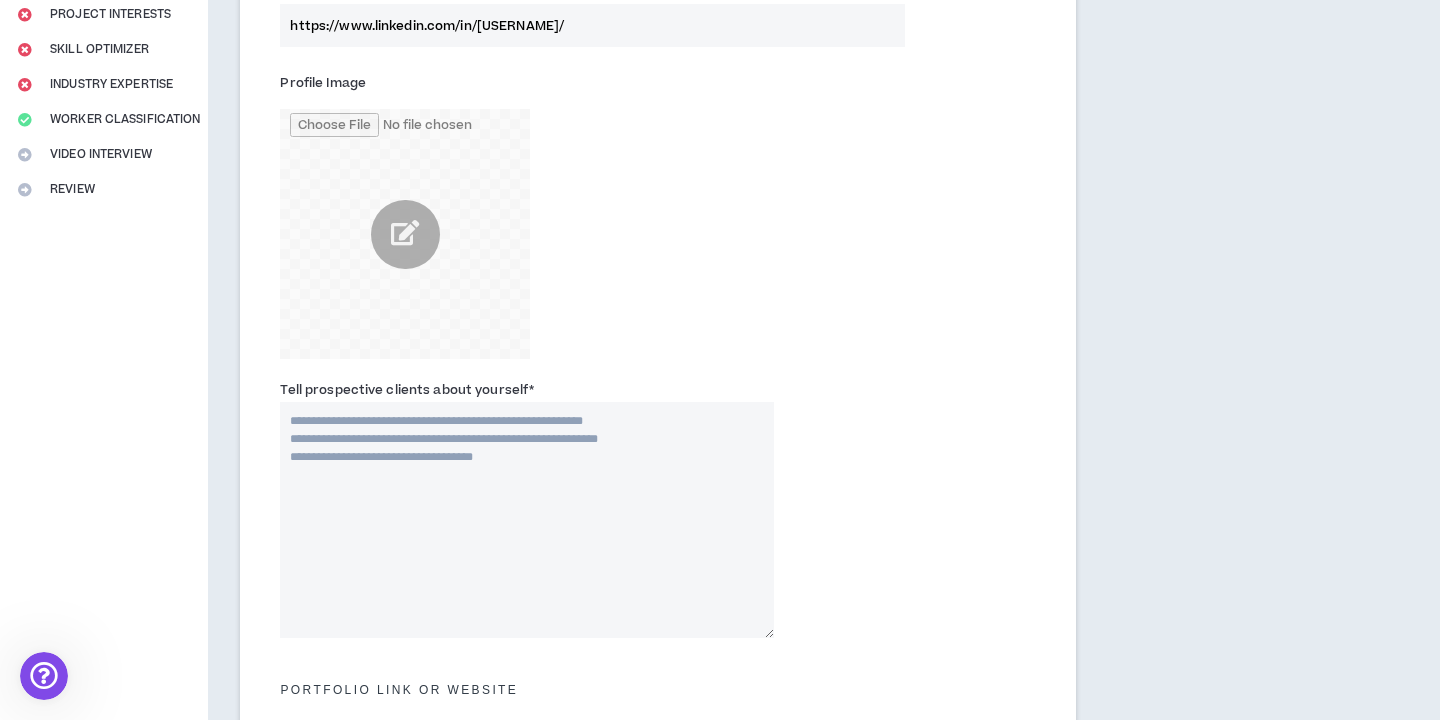 scroll, scrollTop: 353, scrollLeft: 0, axis: vertical 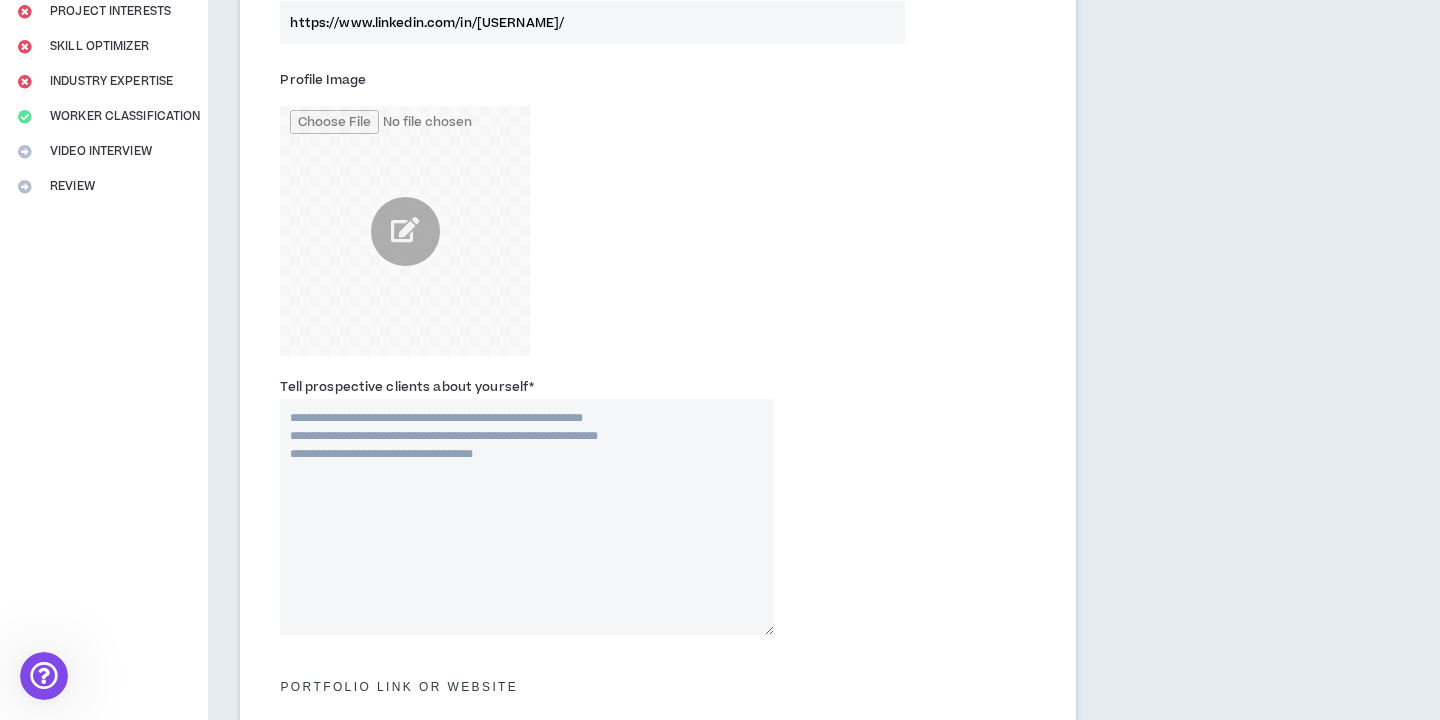 click on "Tell prospective clients about yourself  *" at bounding box center [527, 517] 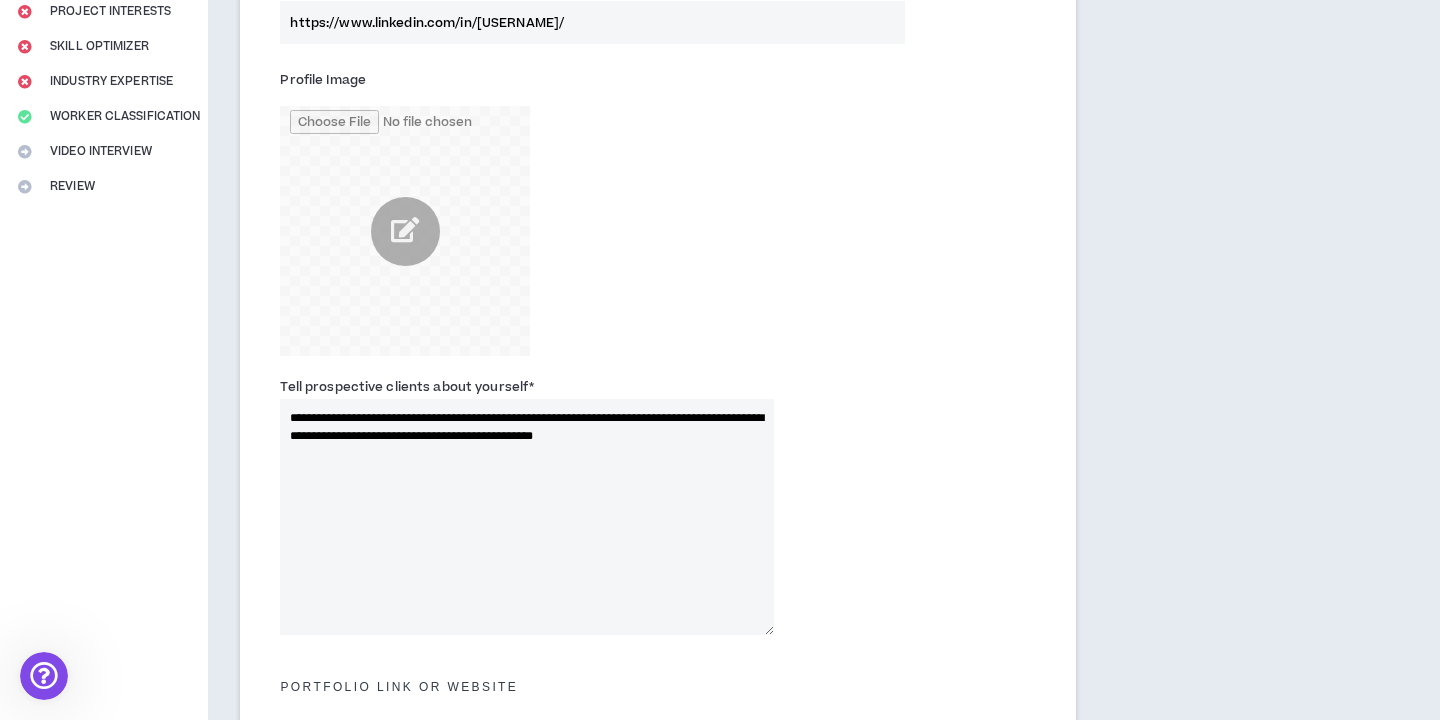 click on "**********" at bounding box center [527, 517] 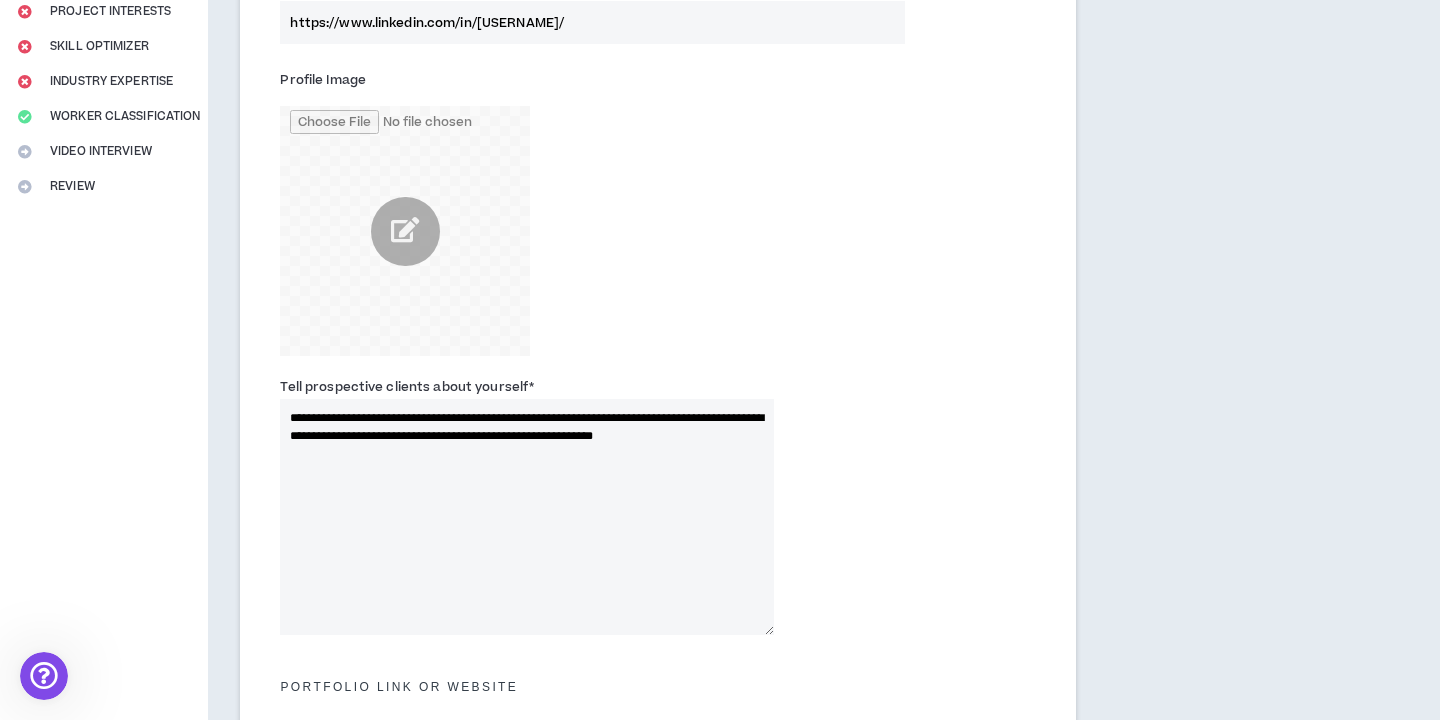 click on "**********" at bounding box center (527, 517) 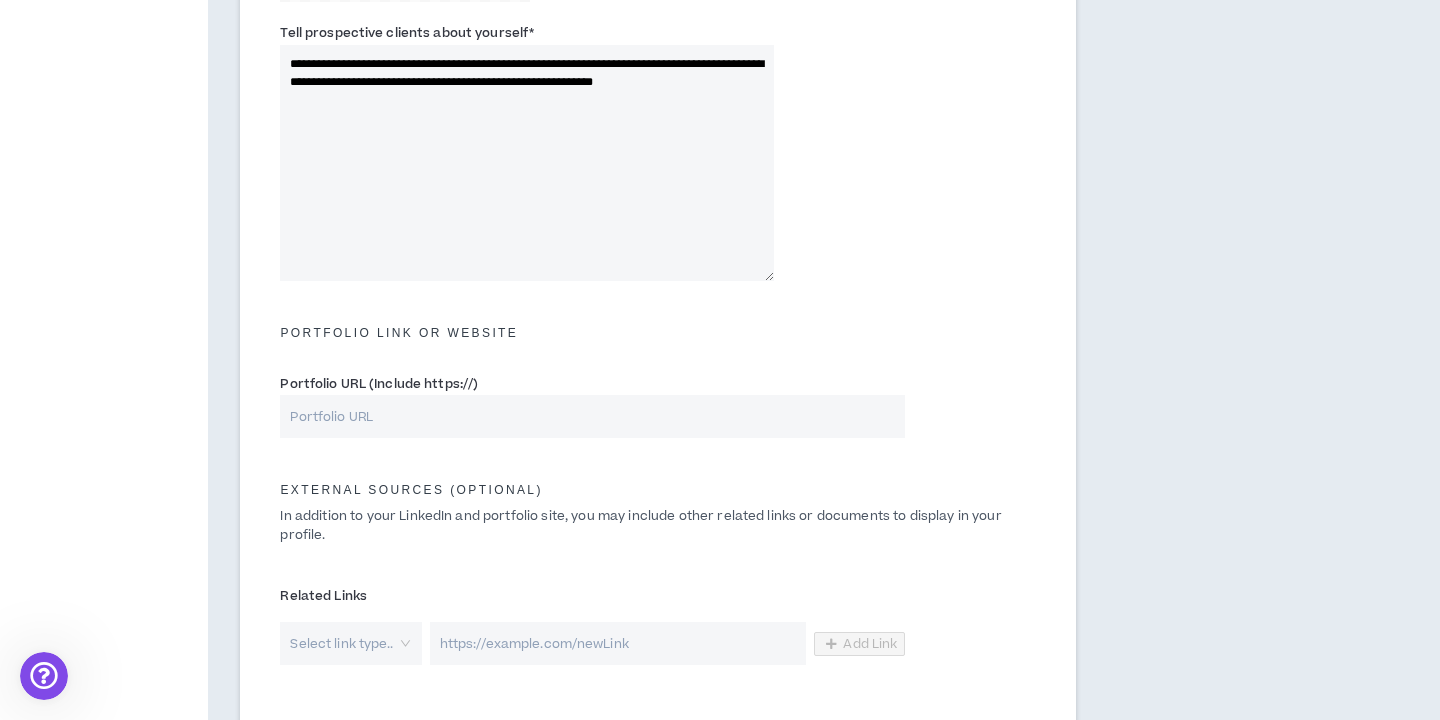 scroll, scrollTop: 739, scrollLeft: 0, axis: vertical 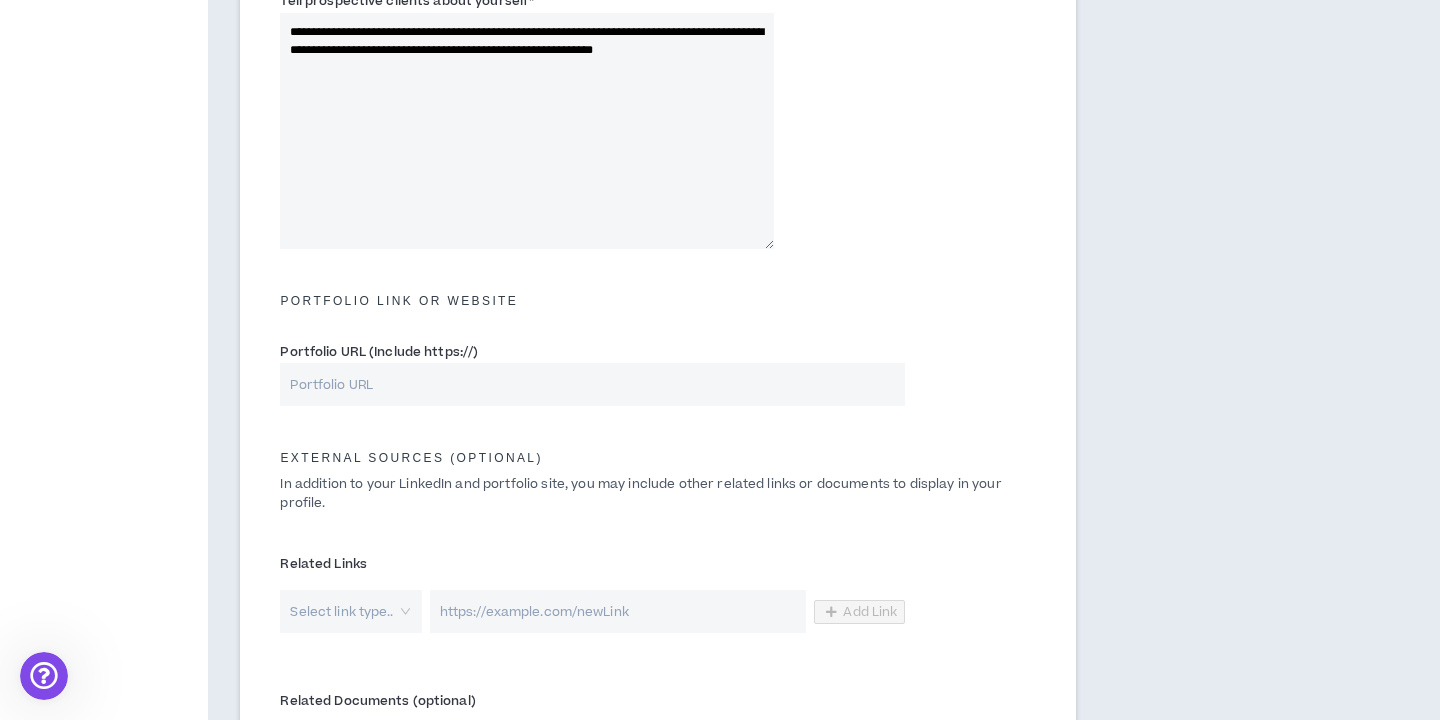 type on "**********" 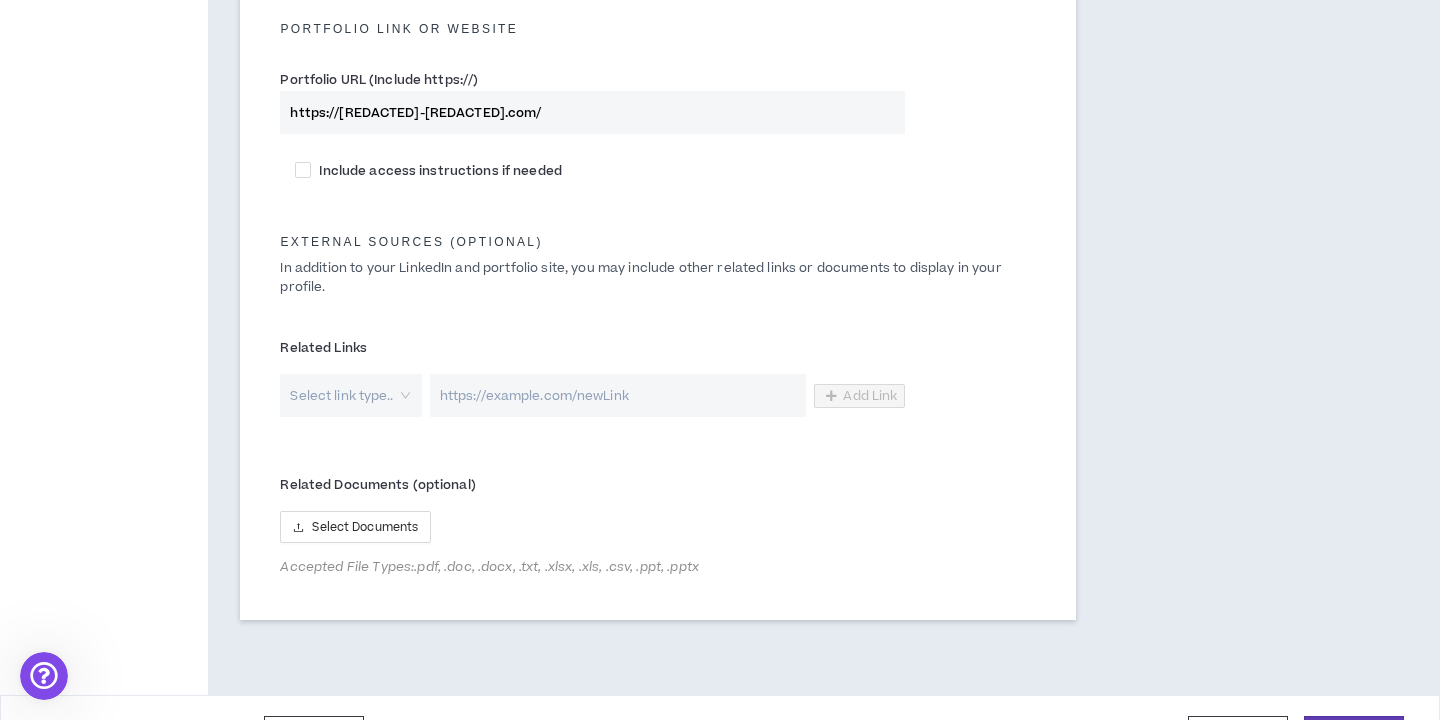scroll, scrollTop: 1050, scrollLeft: 0, axis: vertical 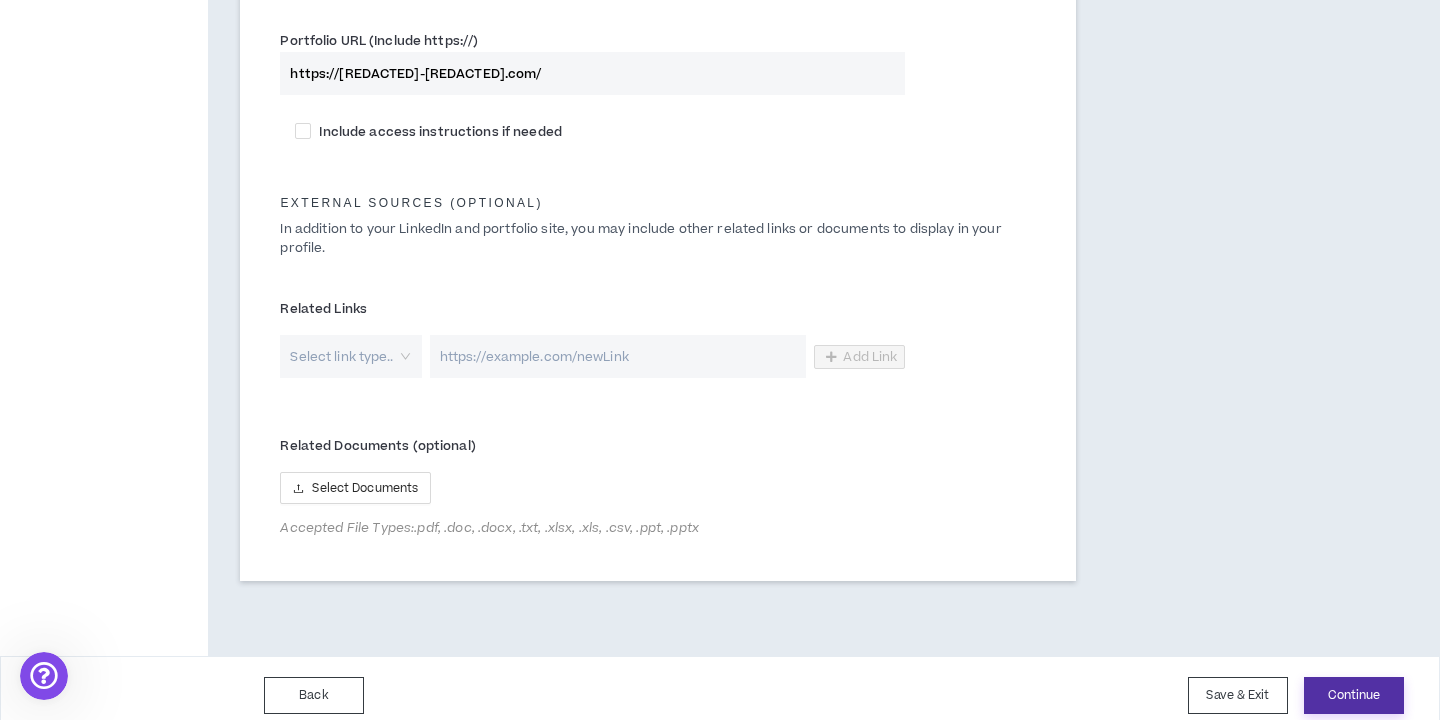 type on "https://[REDACTED]-[REDACTED].com/" 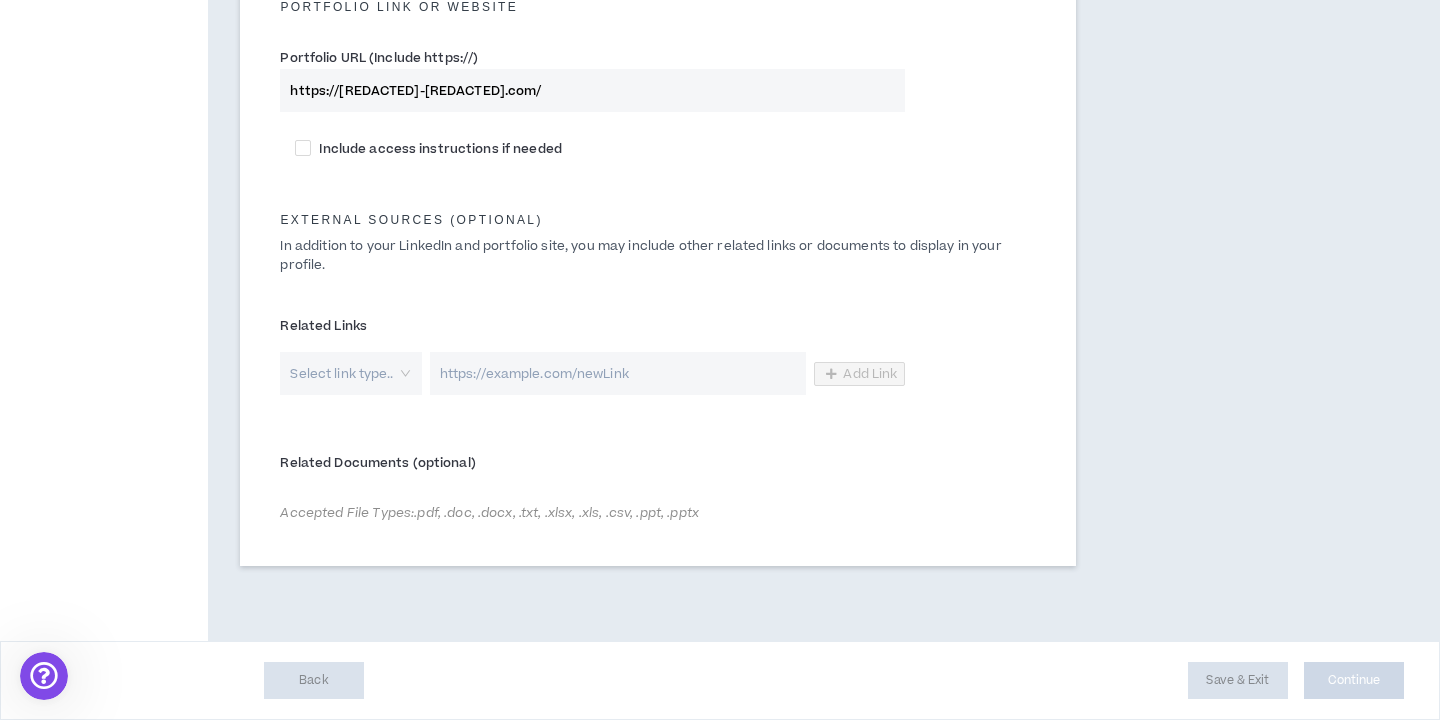 scroll, scrollTop: 960, scrollLeft: 0, axis: vertical 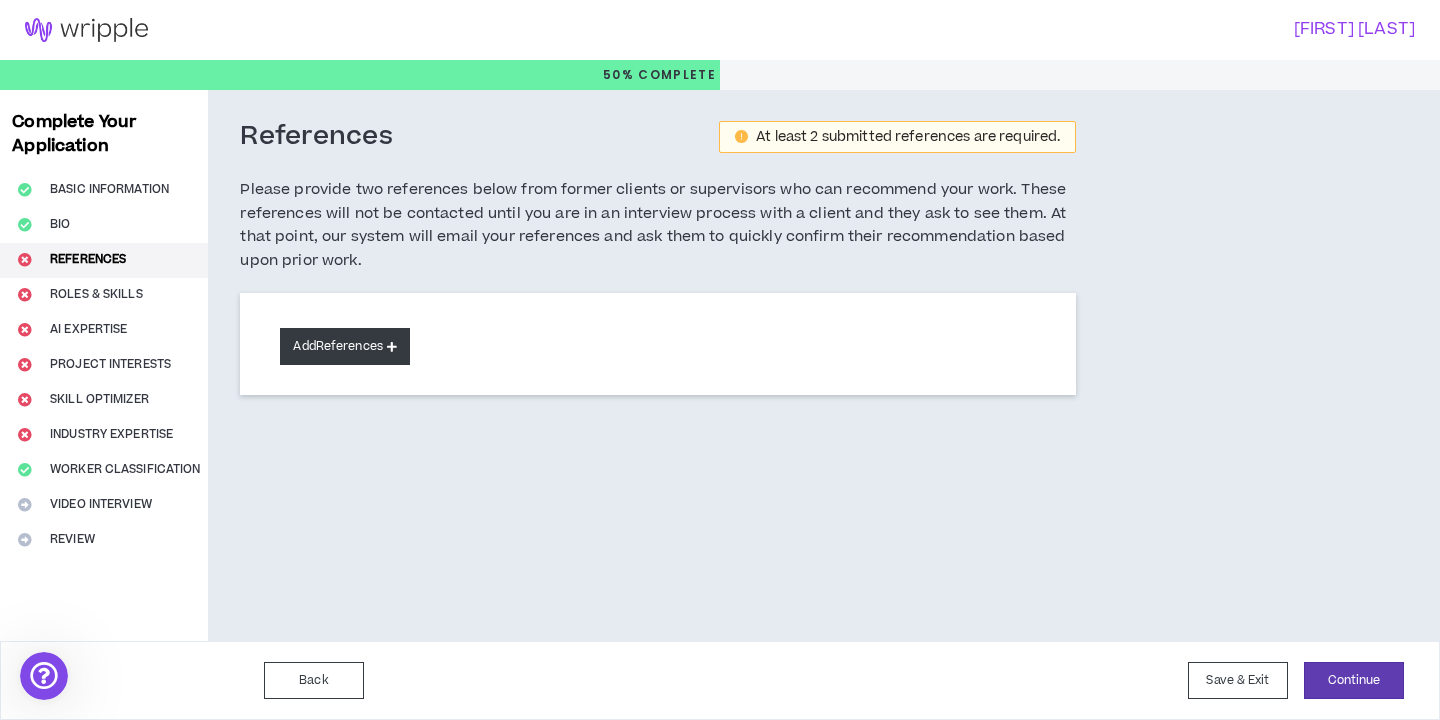 click on "Add  References" at bounding box center [345, 346] 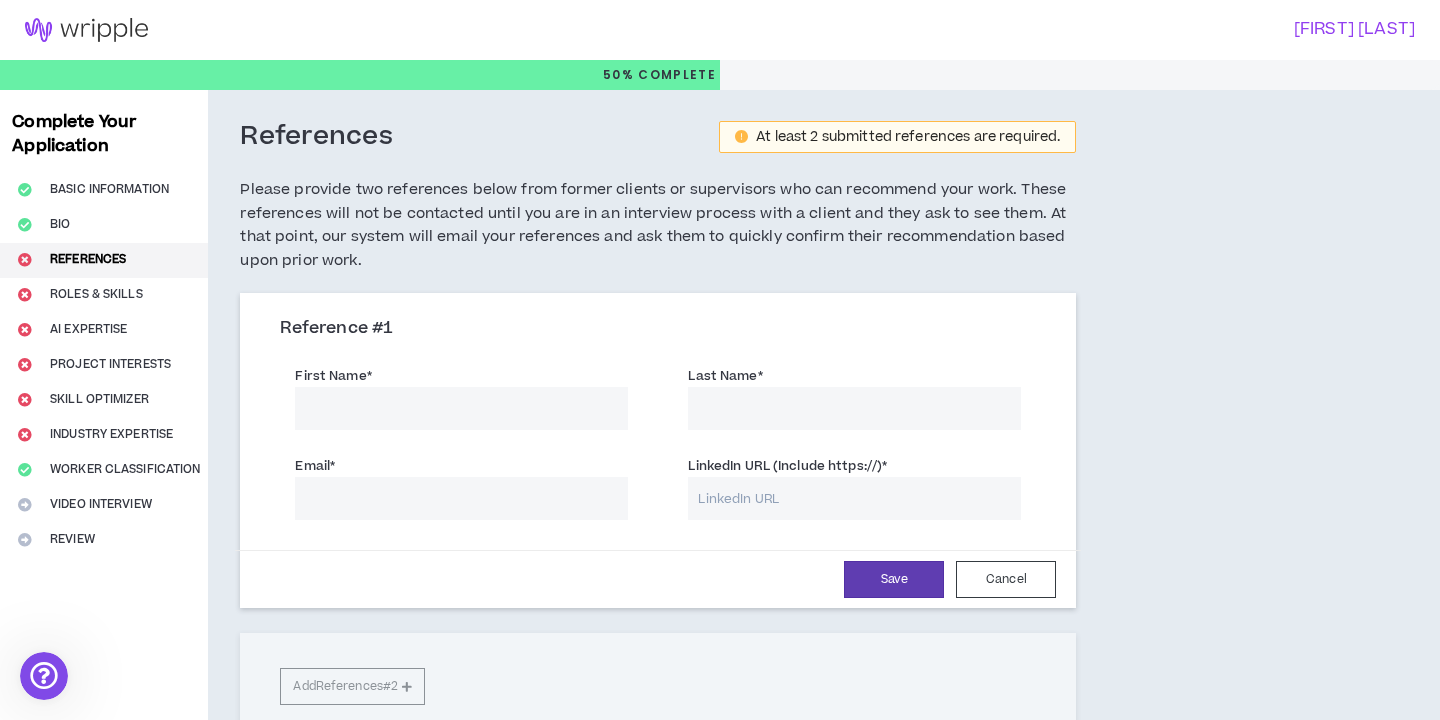 click on "First Name  *" at bounding box center [461, 408] 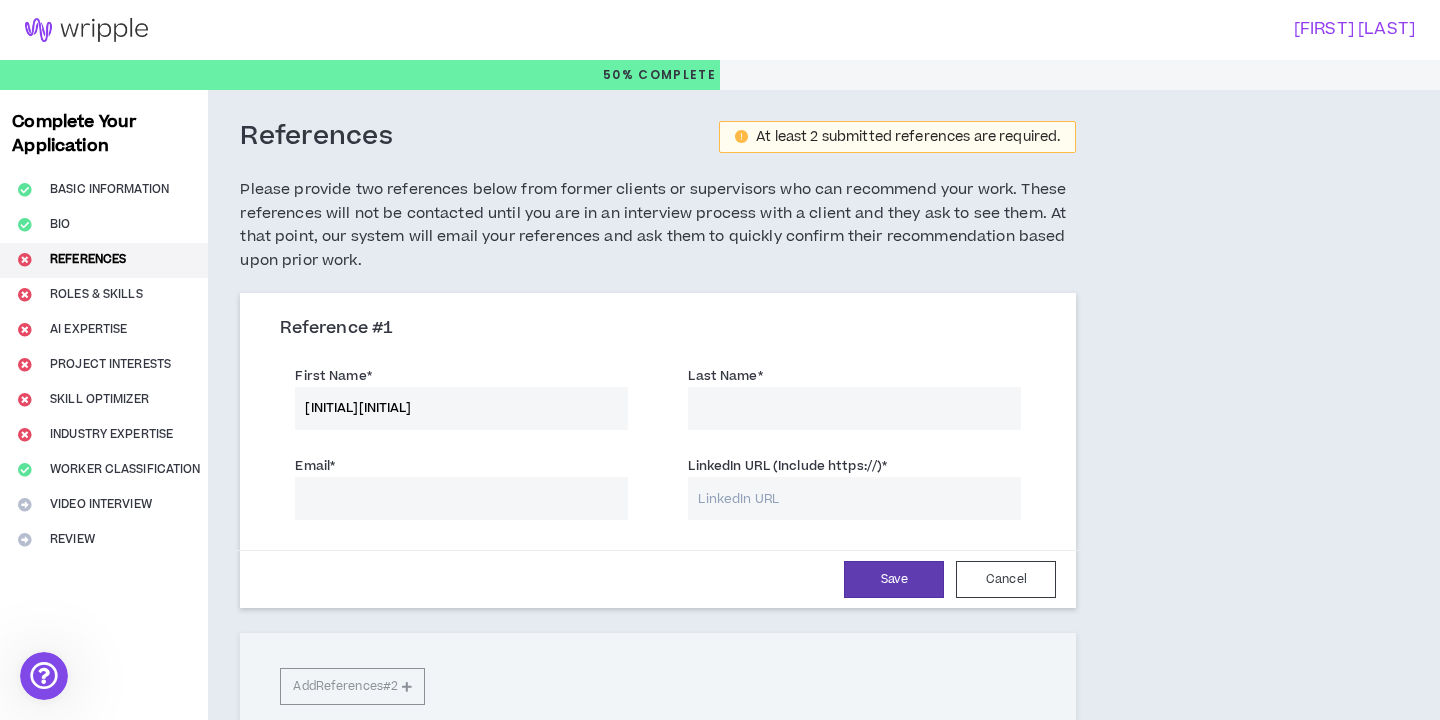 type on "[INITIAL][INITIAL]" 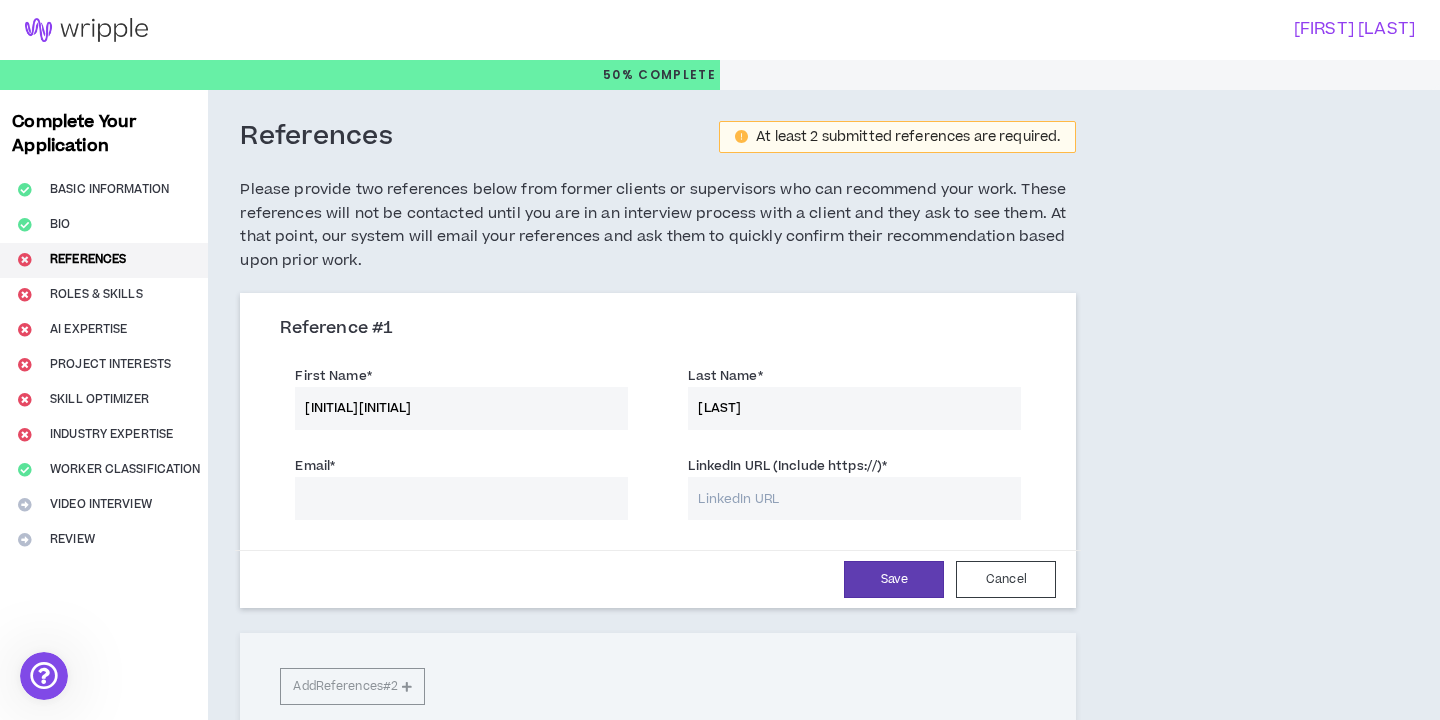 type on "[LAST]" 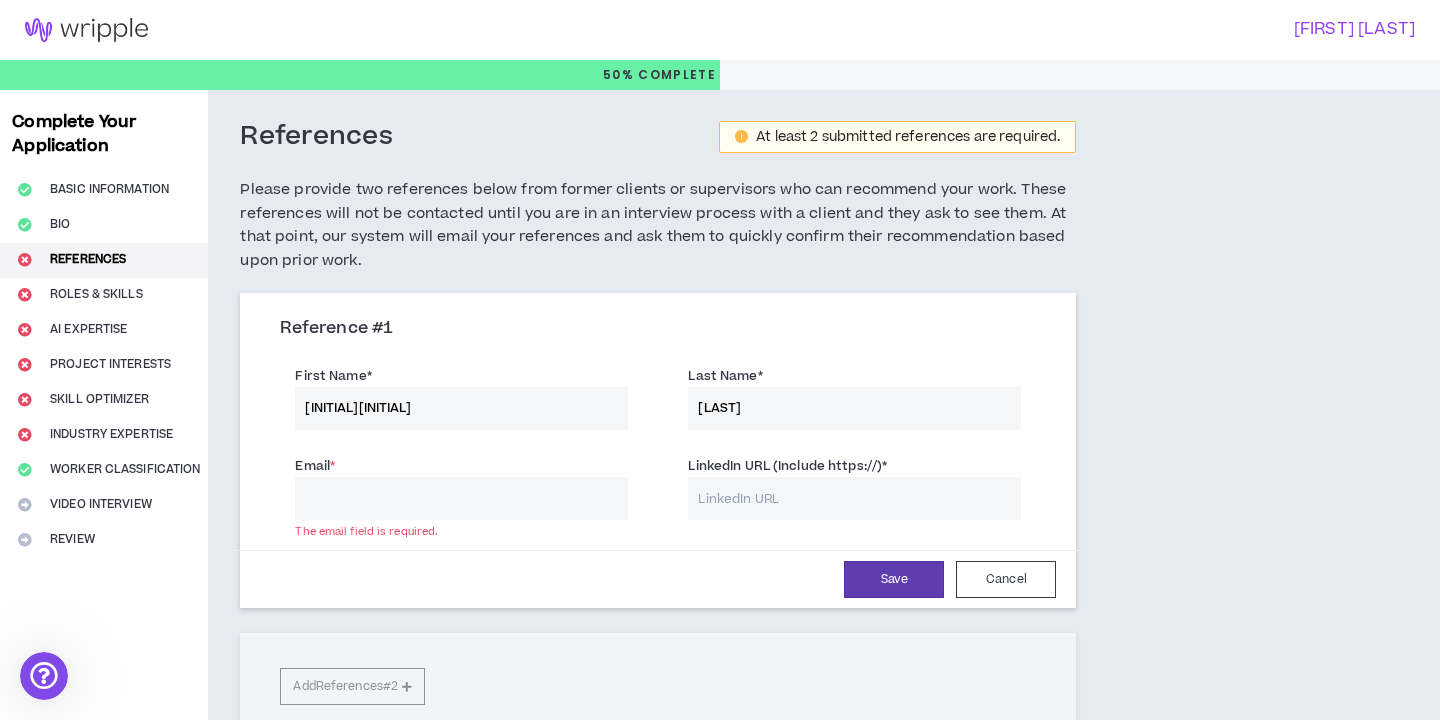 paste on "[EMAIL]" 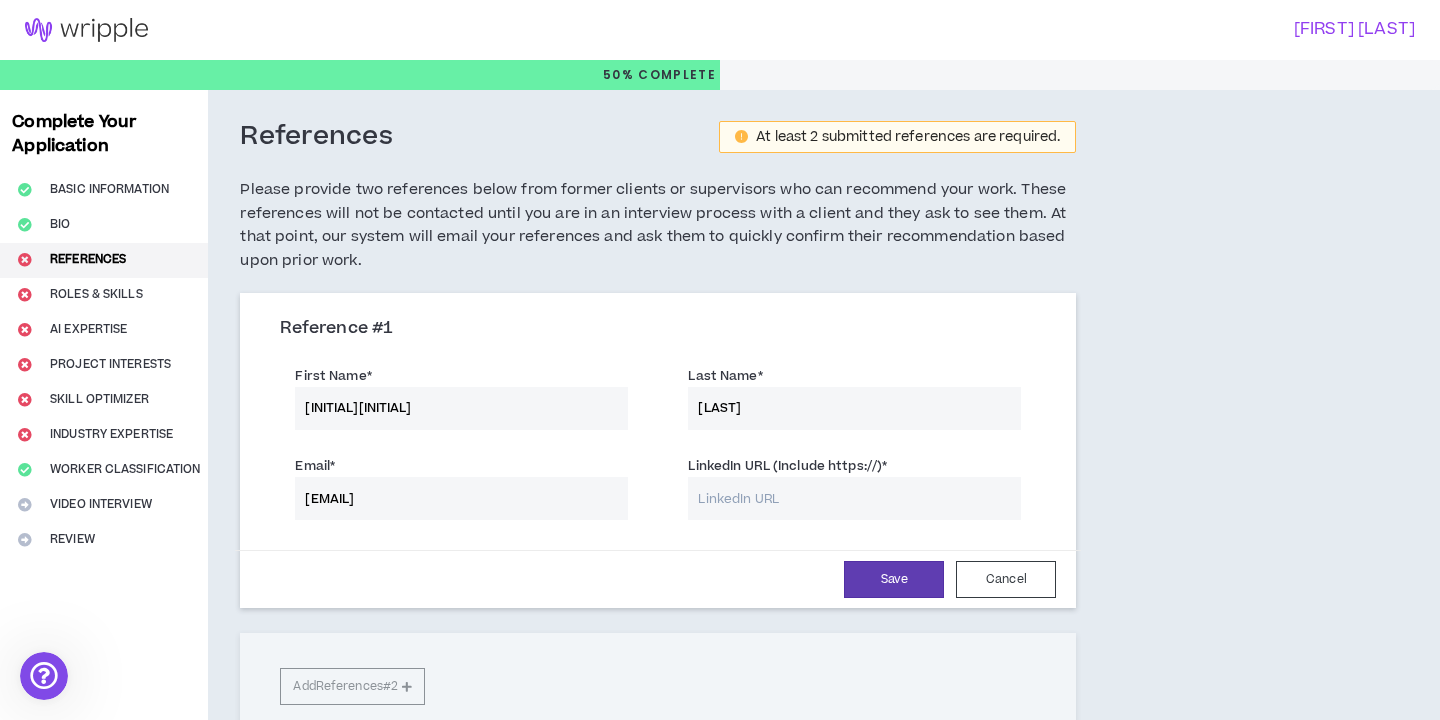 type on "[EMAIL]" 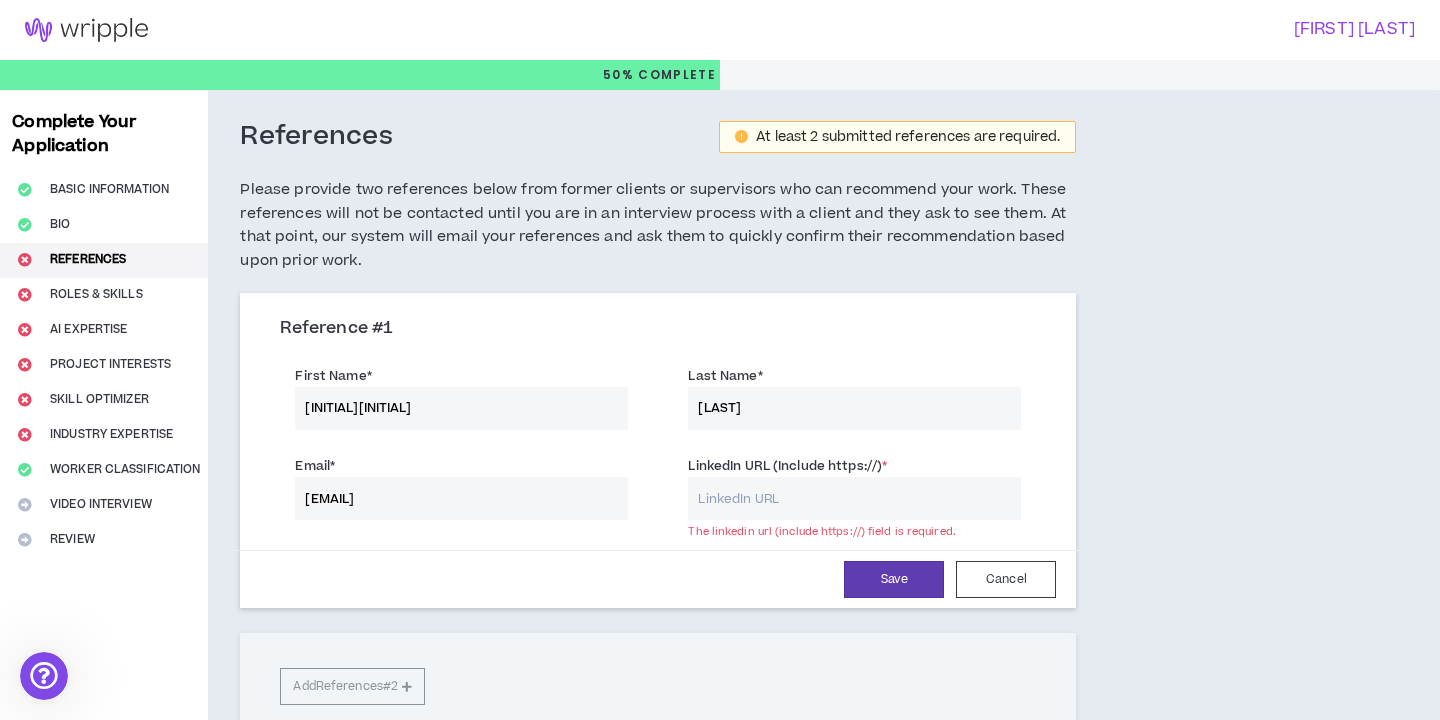 paste on "https://www.linkedin.com/in/[USERNAME]/" 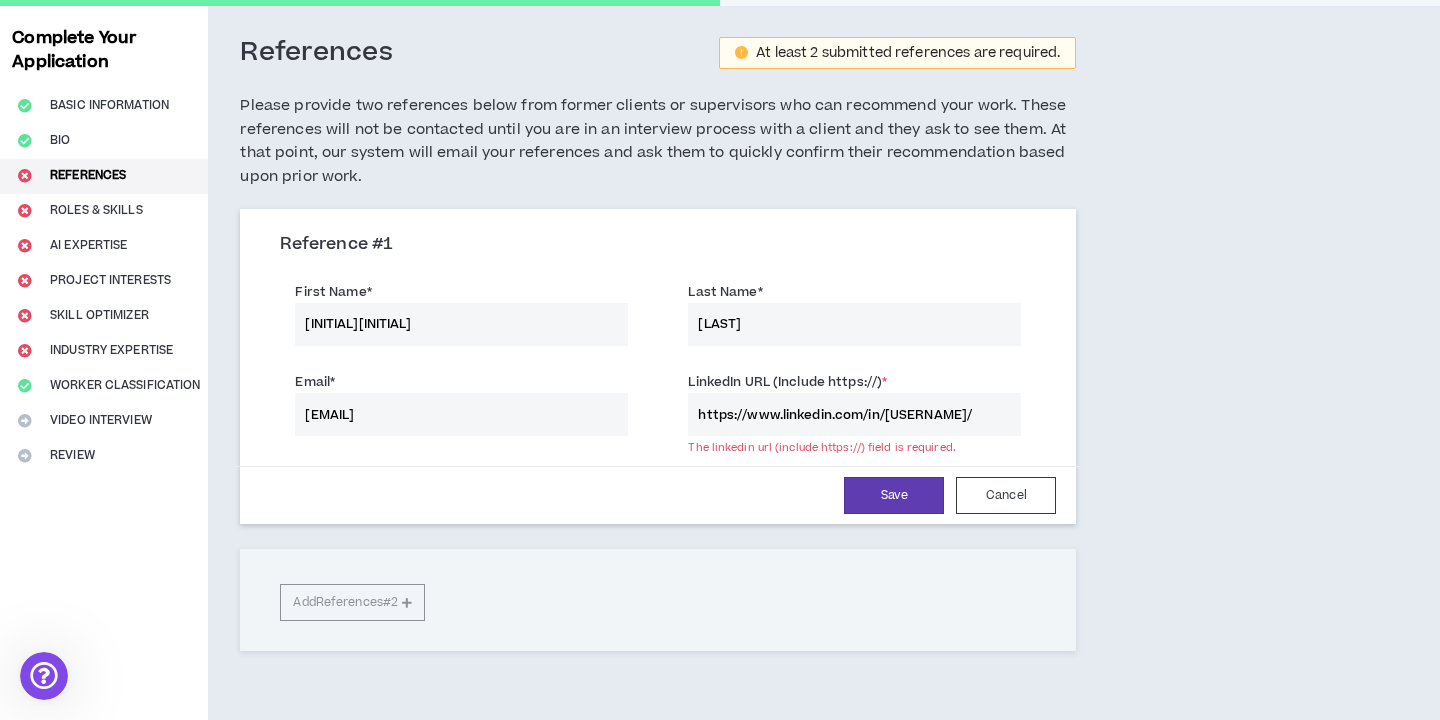 scroll, scrollTop: 94, scrollLeft: 0, axis: vertical 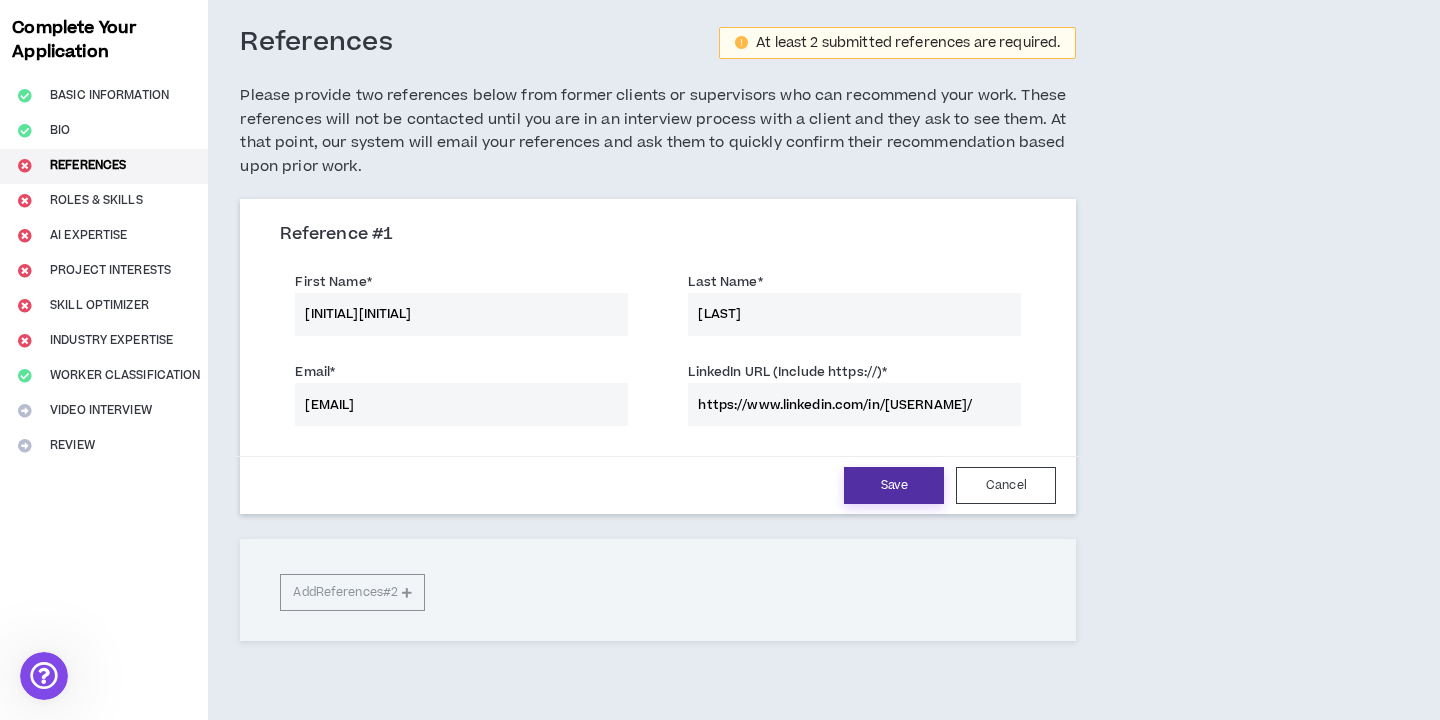 type on "https://www.linkedin.com/in/[USERNAME]/" 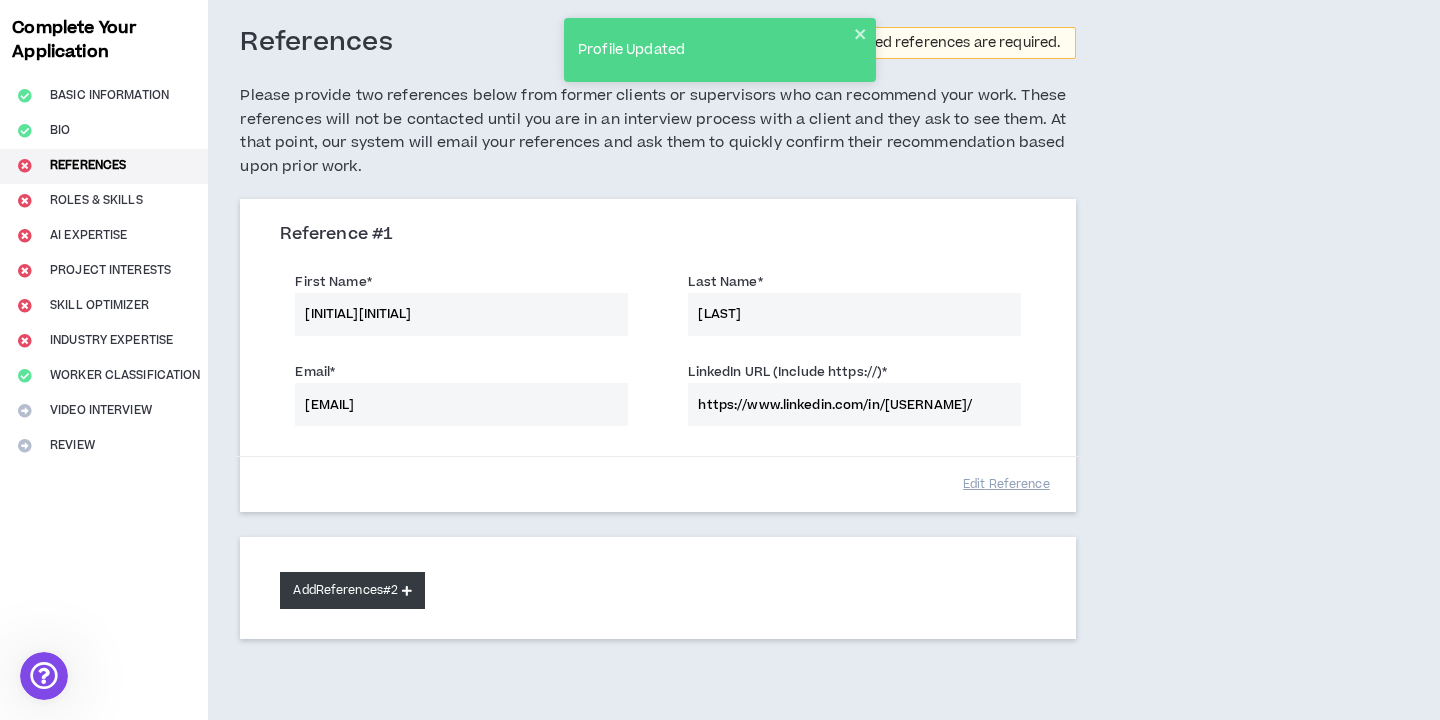 click on "Add  References  #2" at bounding box center (352, 590) 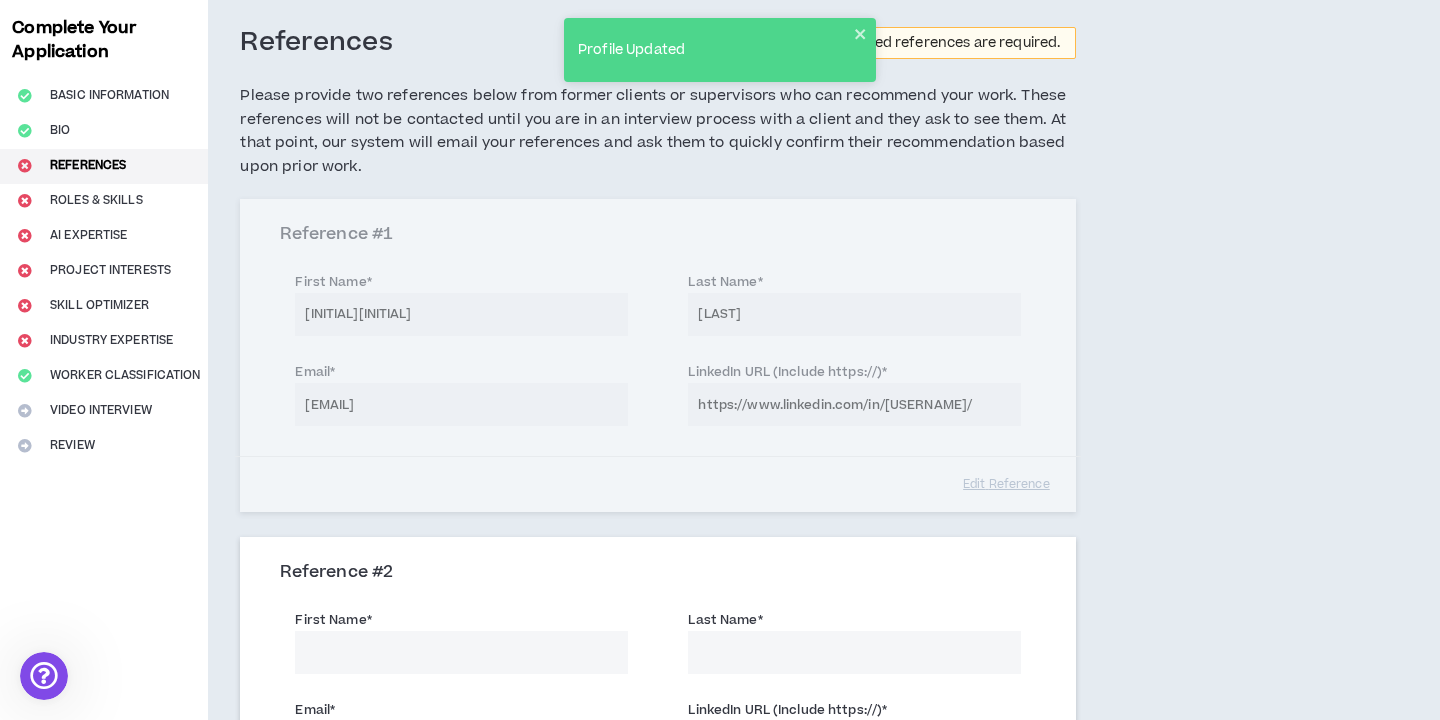 click on "First Name  *" at bounding box center (461, 641) 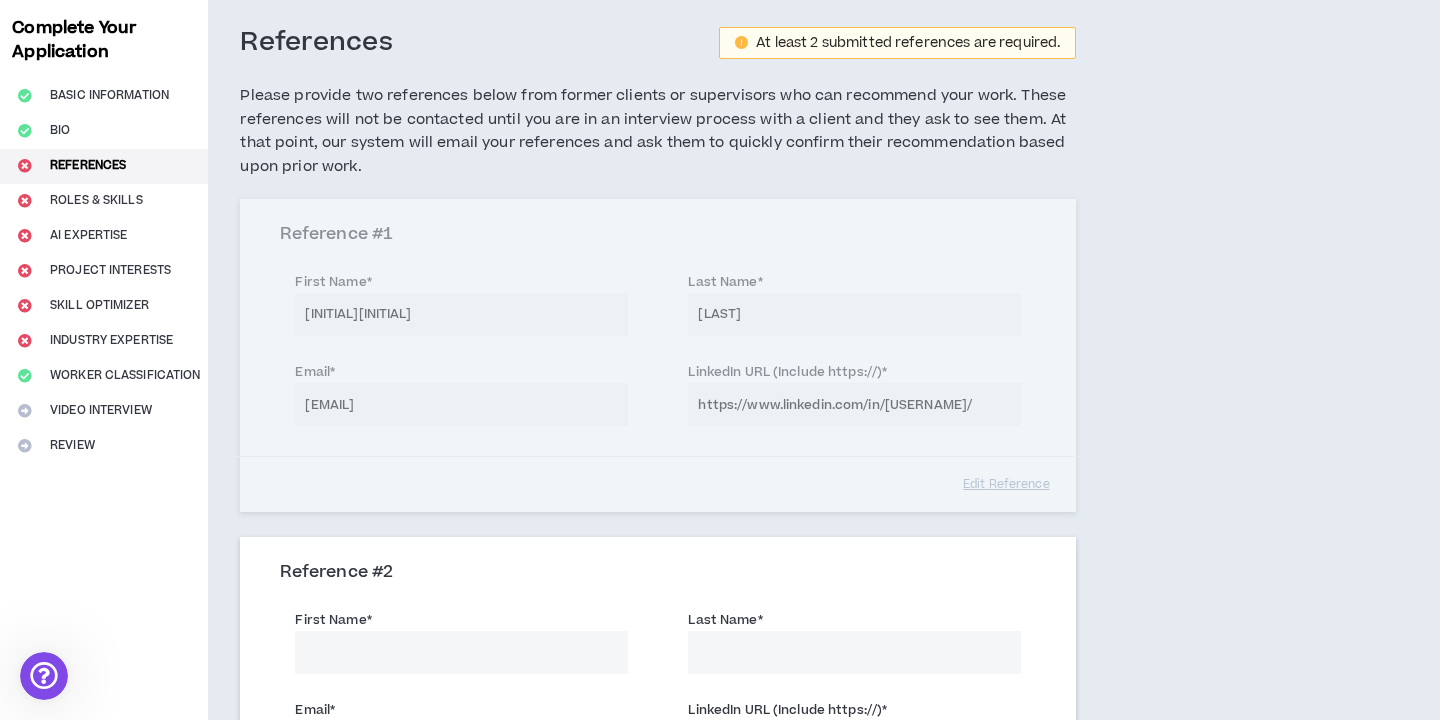 click on "First Name  *" at bounding box center (461, 652) 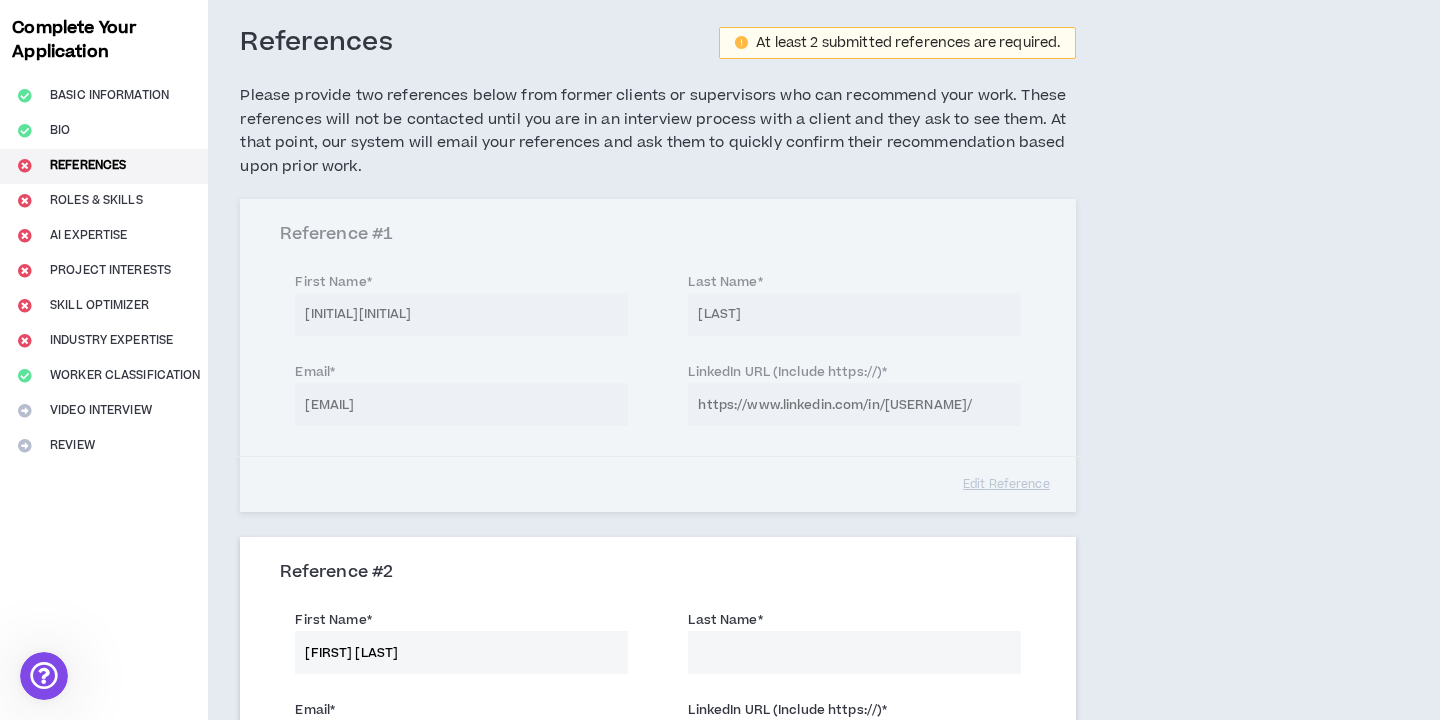 drag, startPoint x: 434, startPoint y: 649, endPoint x: 347, endPoint y: 649, distance: 87 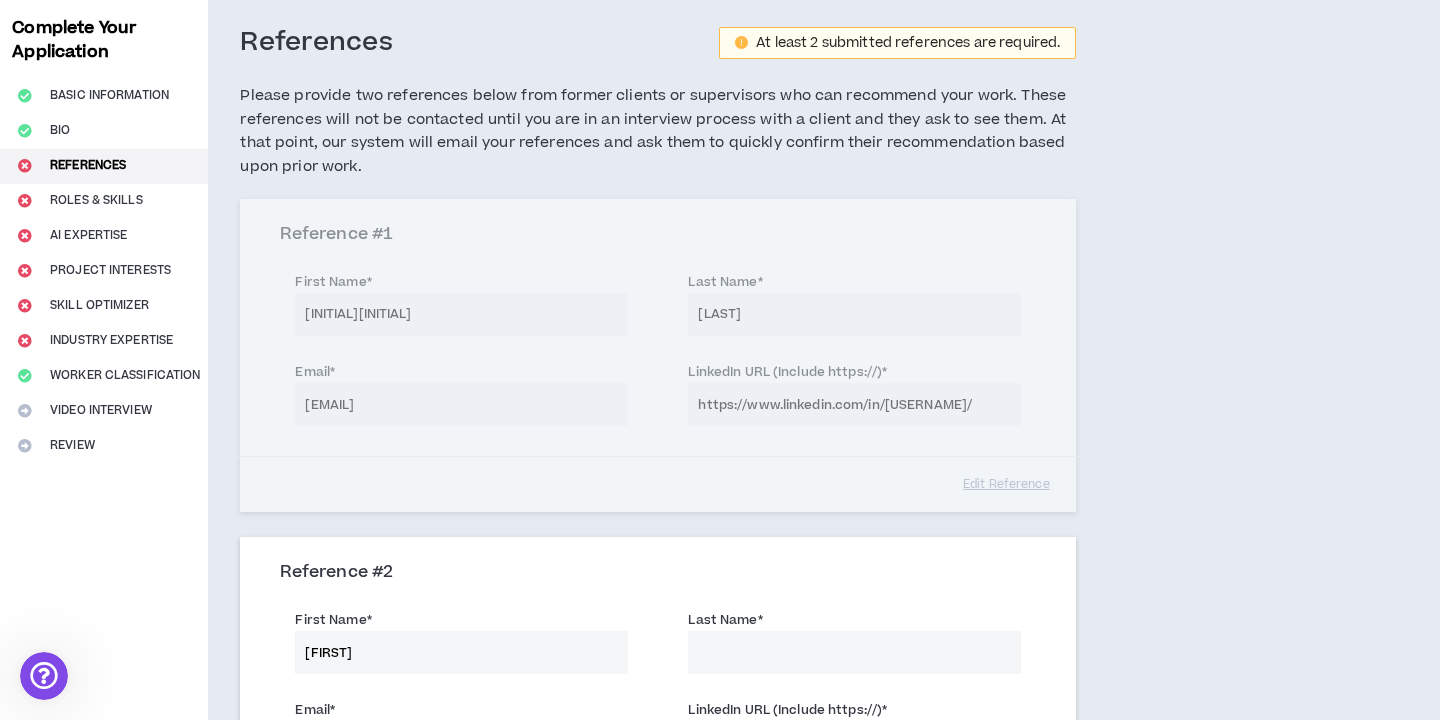 type on "[FIRST]" 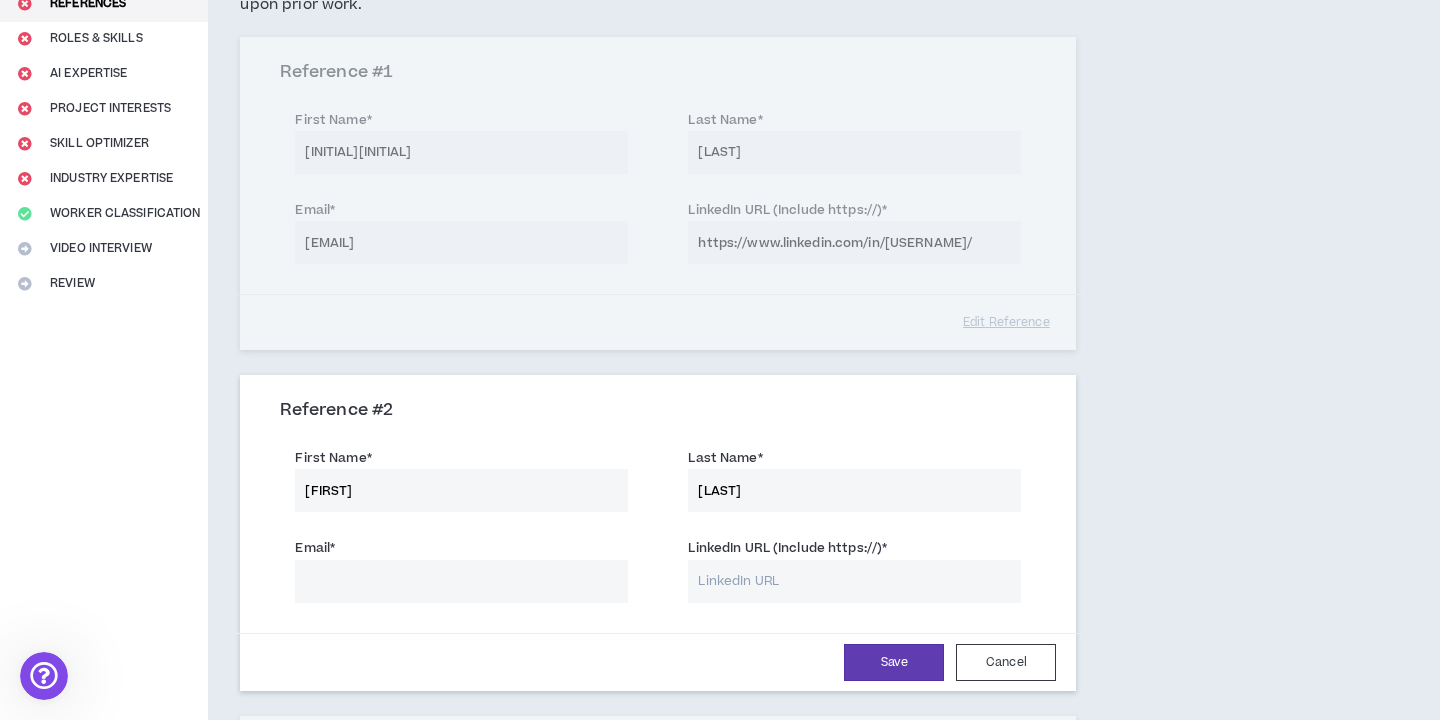 scroll, scrollTop: 278, scrollLeft: 0, axis: vertical 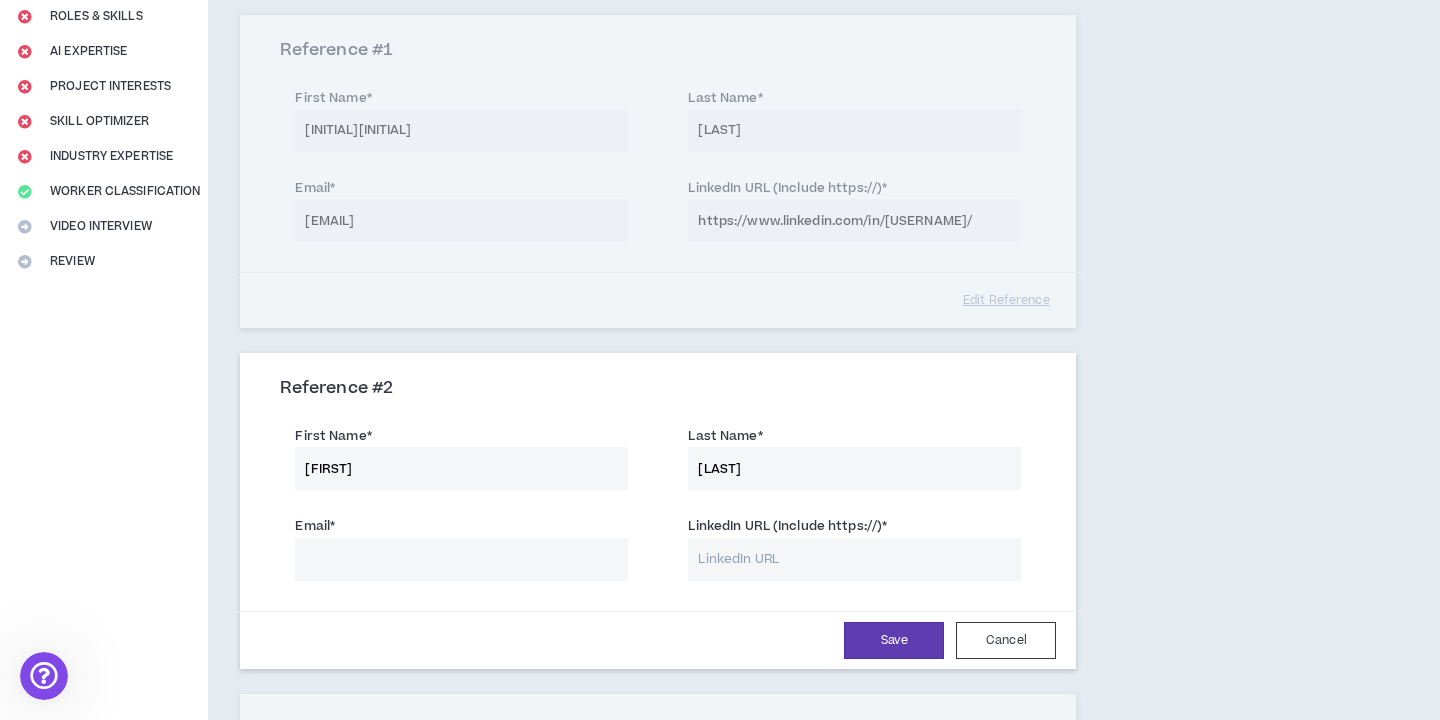 type on "[LAST]" 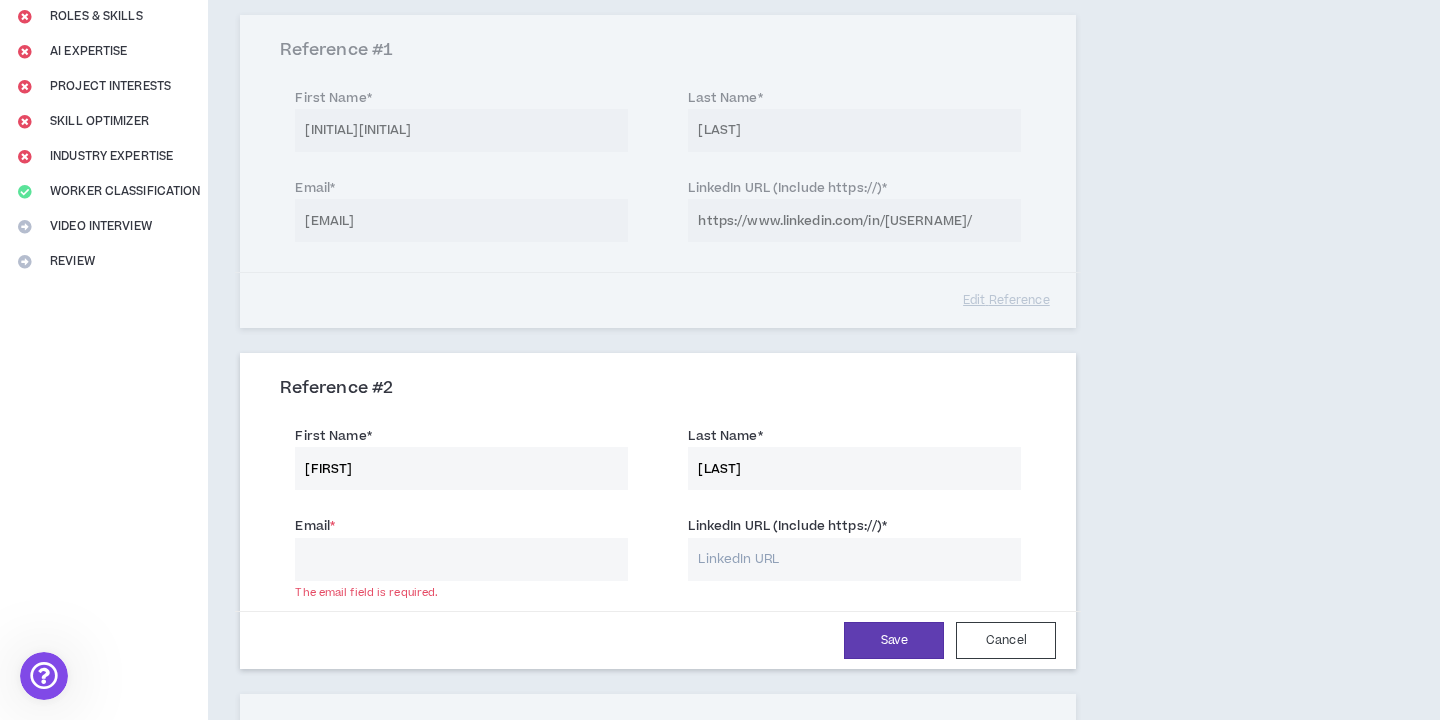 click on "LinkedIn URL (Include https://)  *" at bounding box center (854, 559) 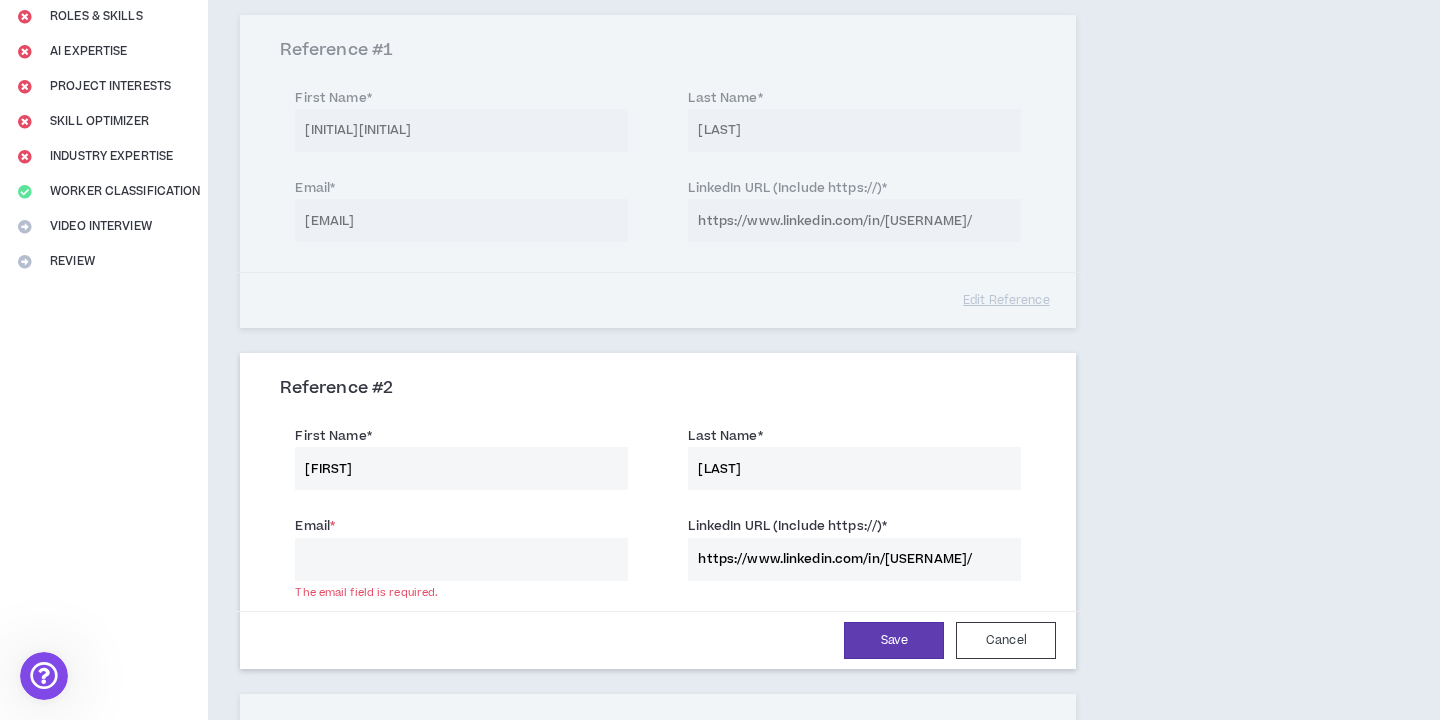 type on "https://www.linkedin.com/in/[USERNAME]/" 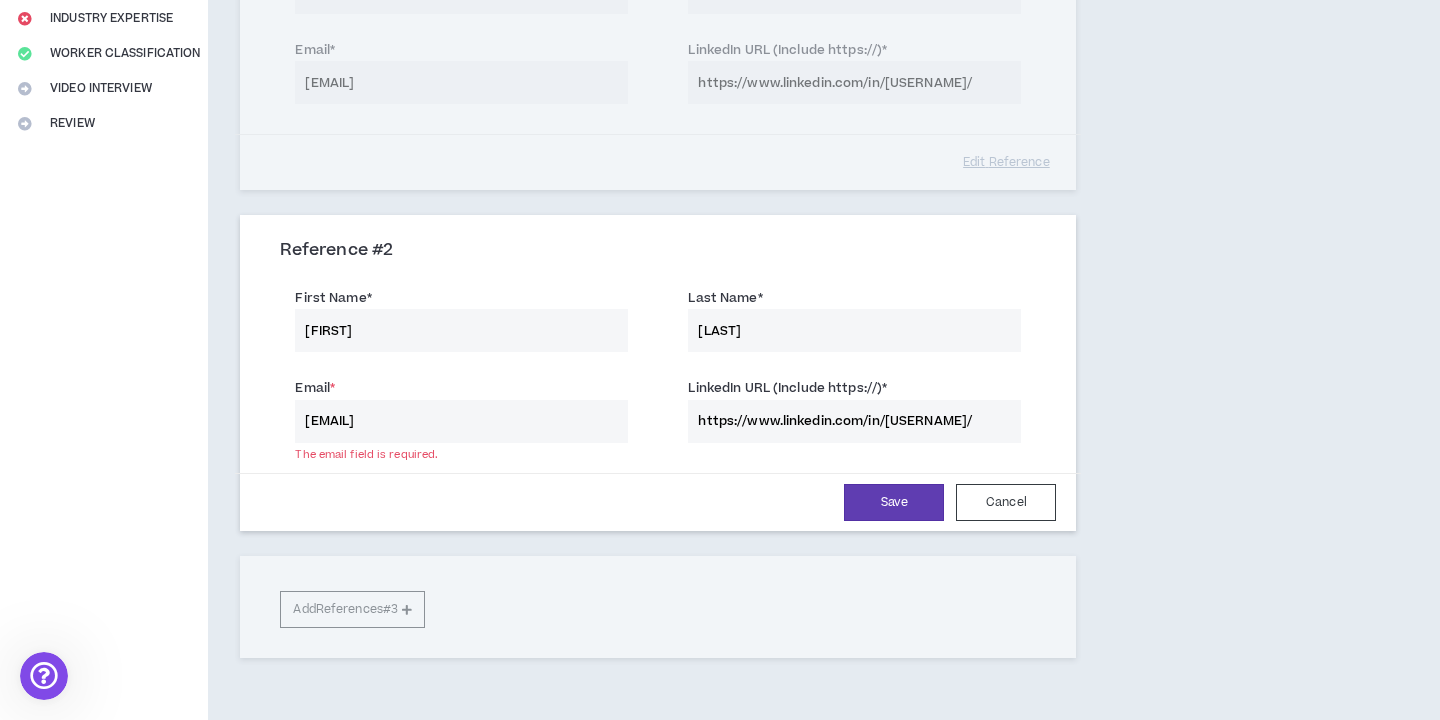 scroll, scrollTop: 531, scrollLeft: 0, axis: vertical 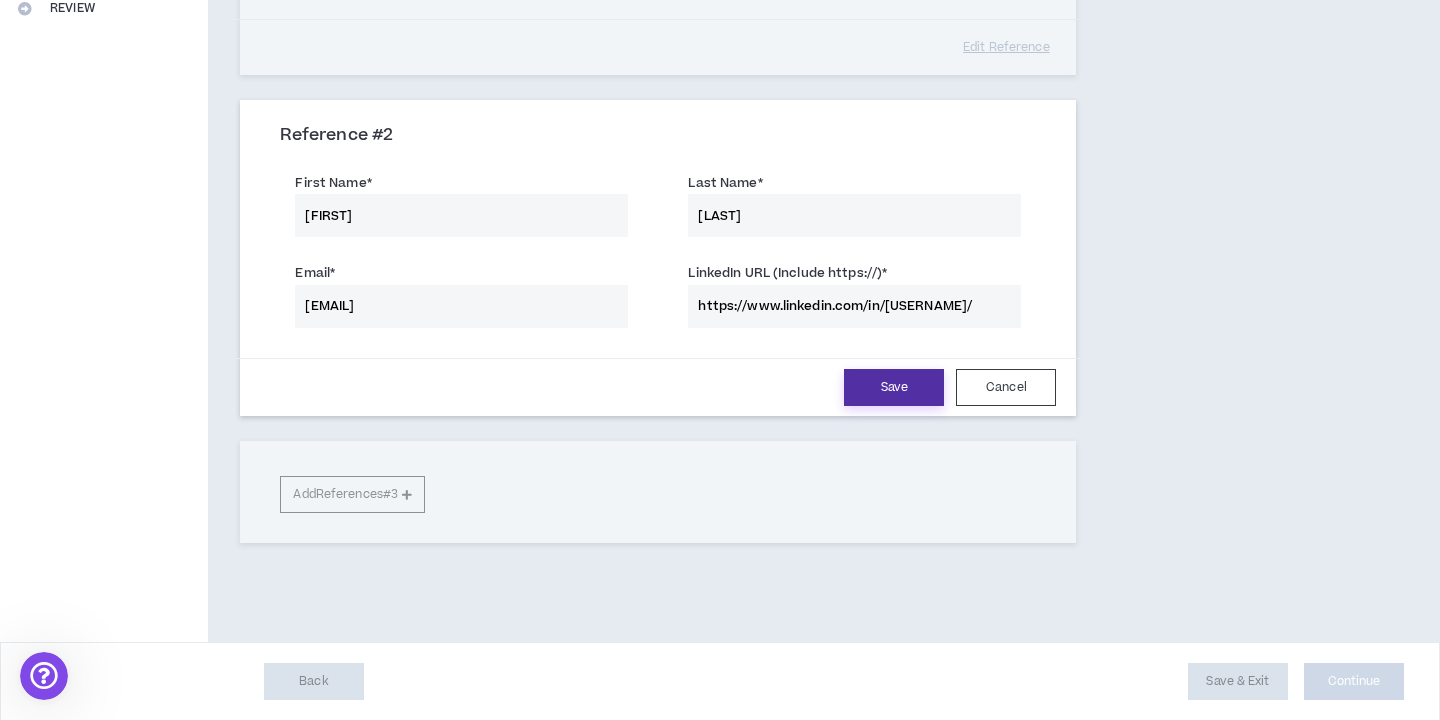 type on "[EMAIL]" 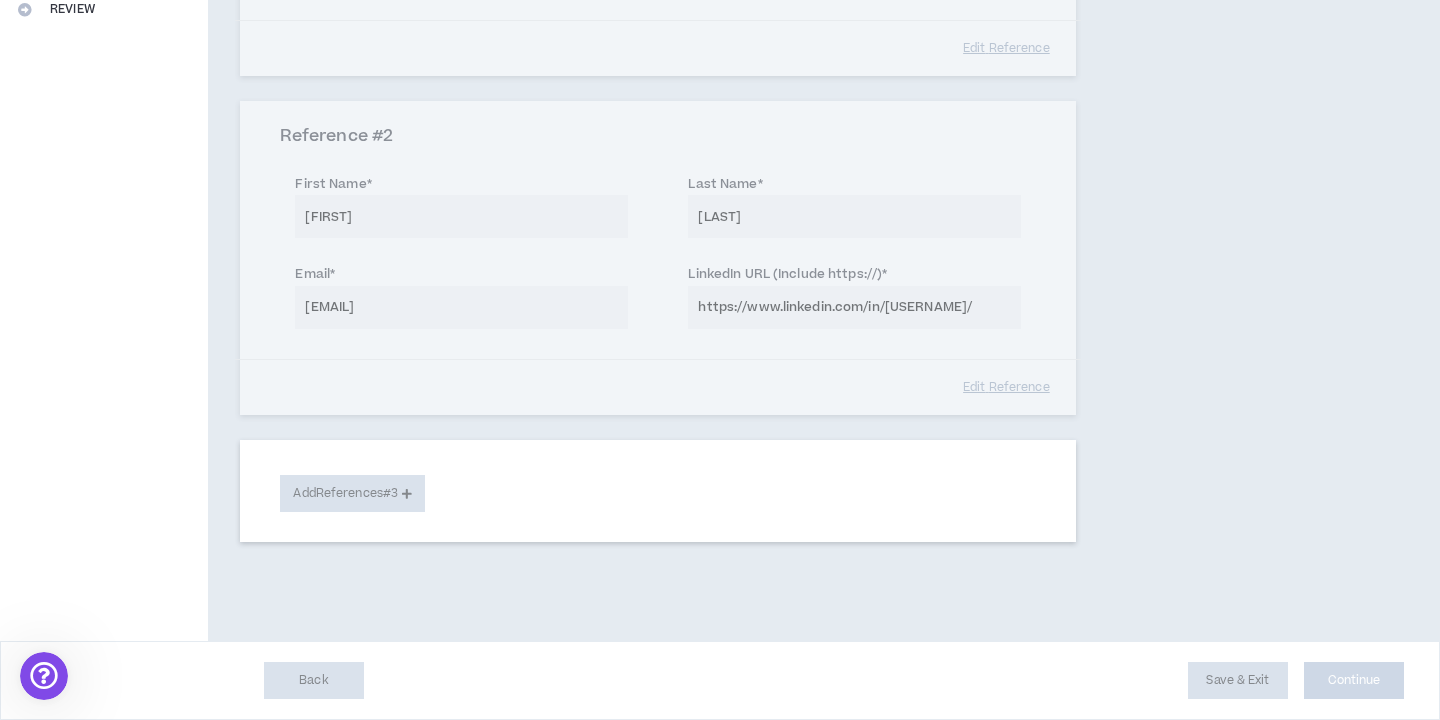 scroll, scrollTop: 529, scrollLeft: 0, axis: vertical 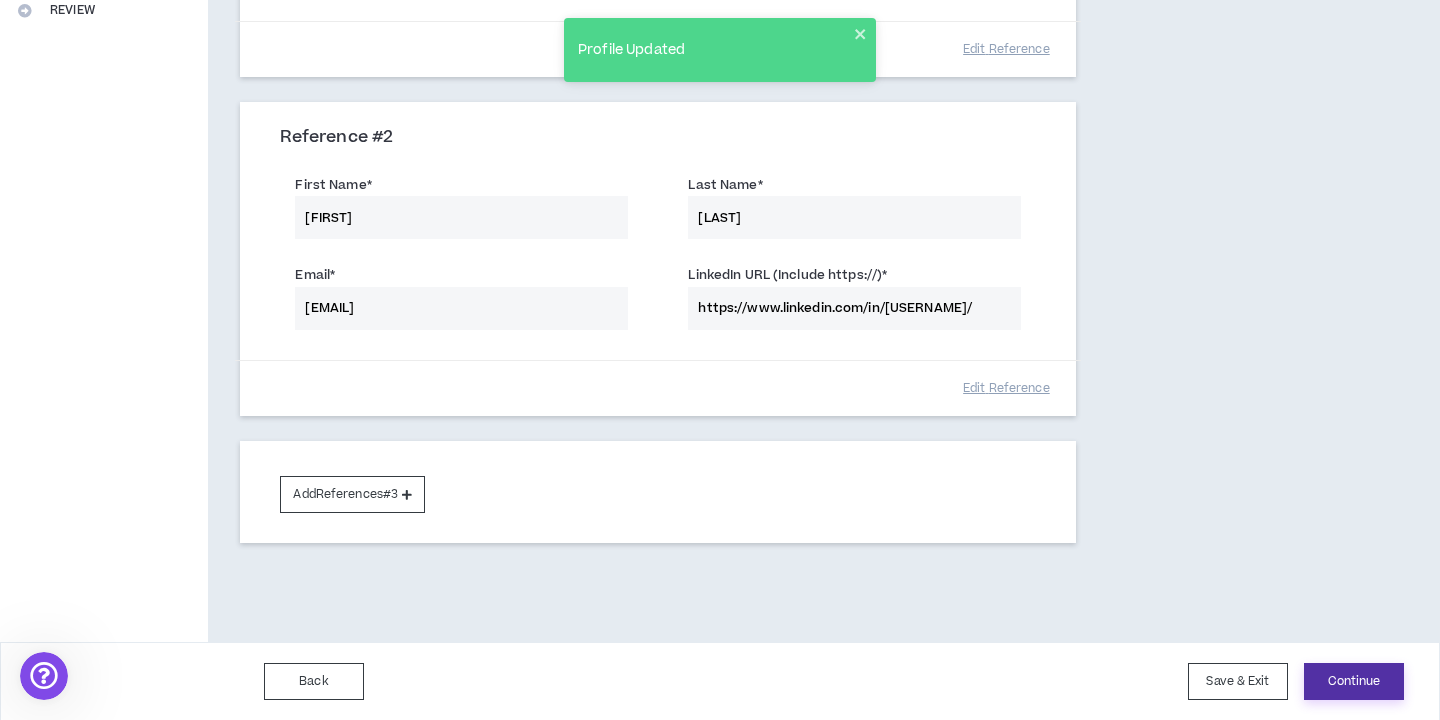 click on "Continue" at bounding box center (1354, 681) 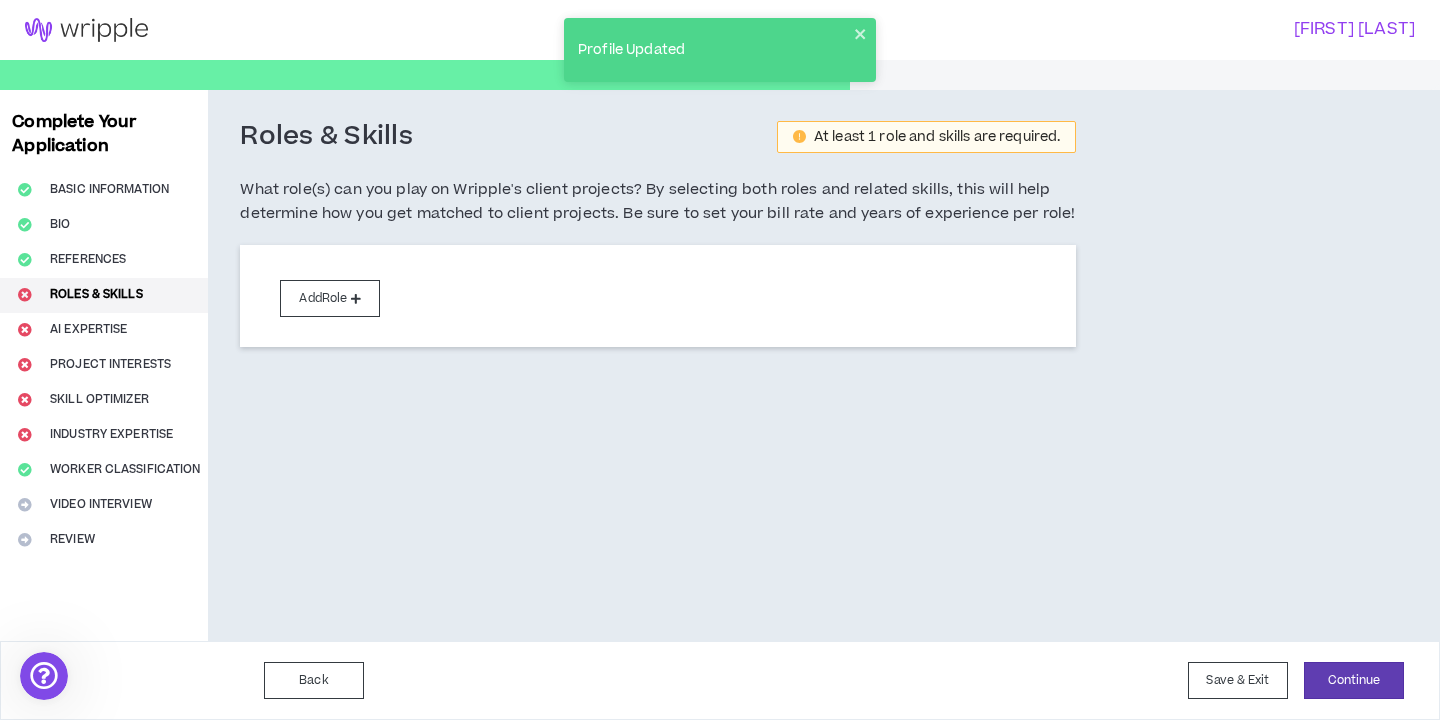 scroll, scrollTop: 0, scrollLeft: 0, axis: both 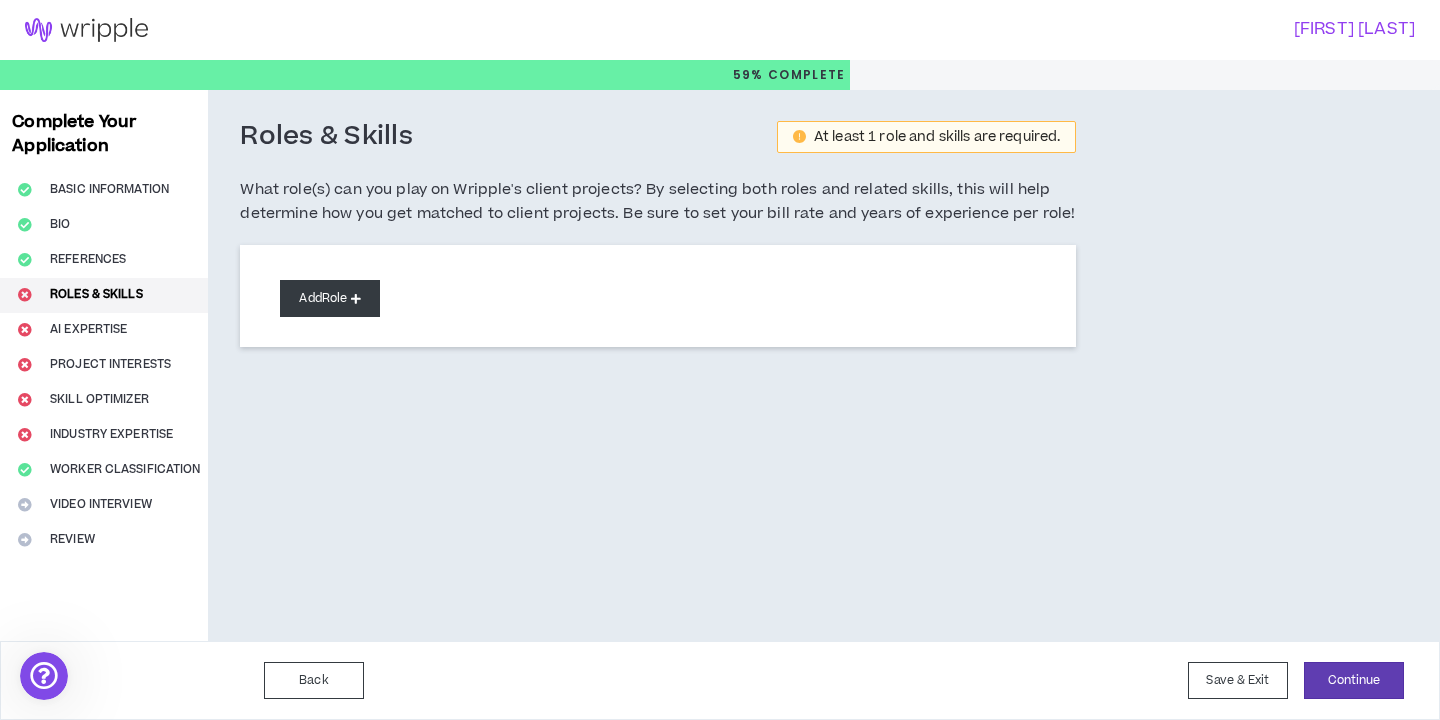 click on "Add  Role" at bounding box center (330, 298) 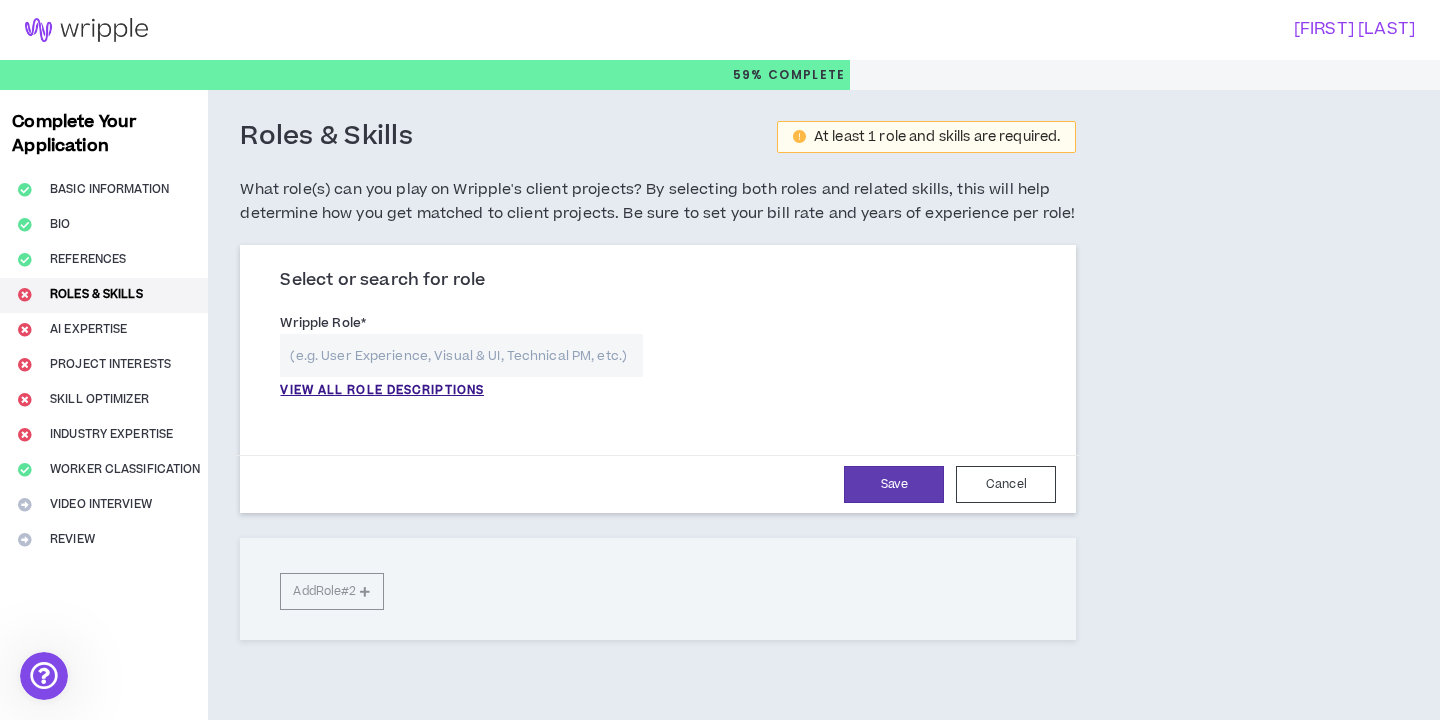 click at bounding box center (461, 355) 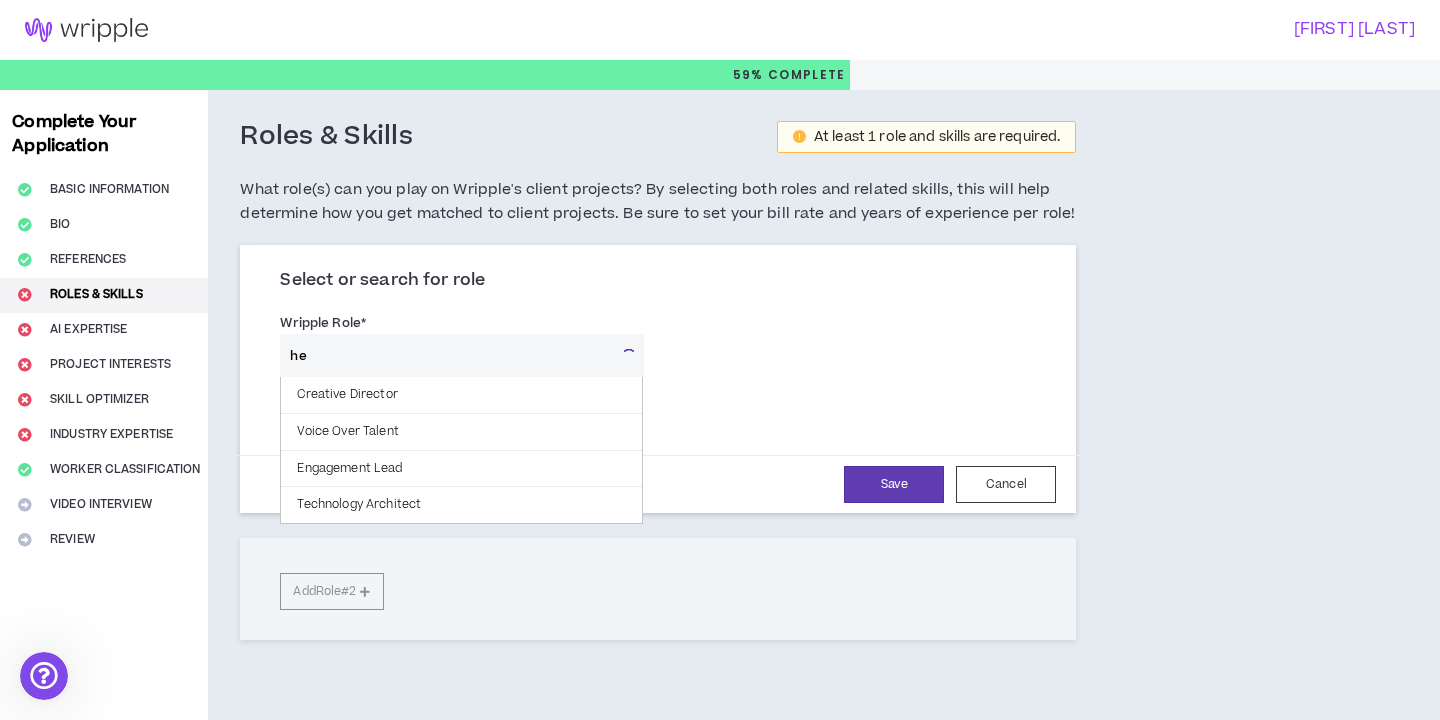 type on "h" 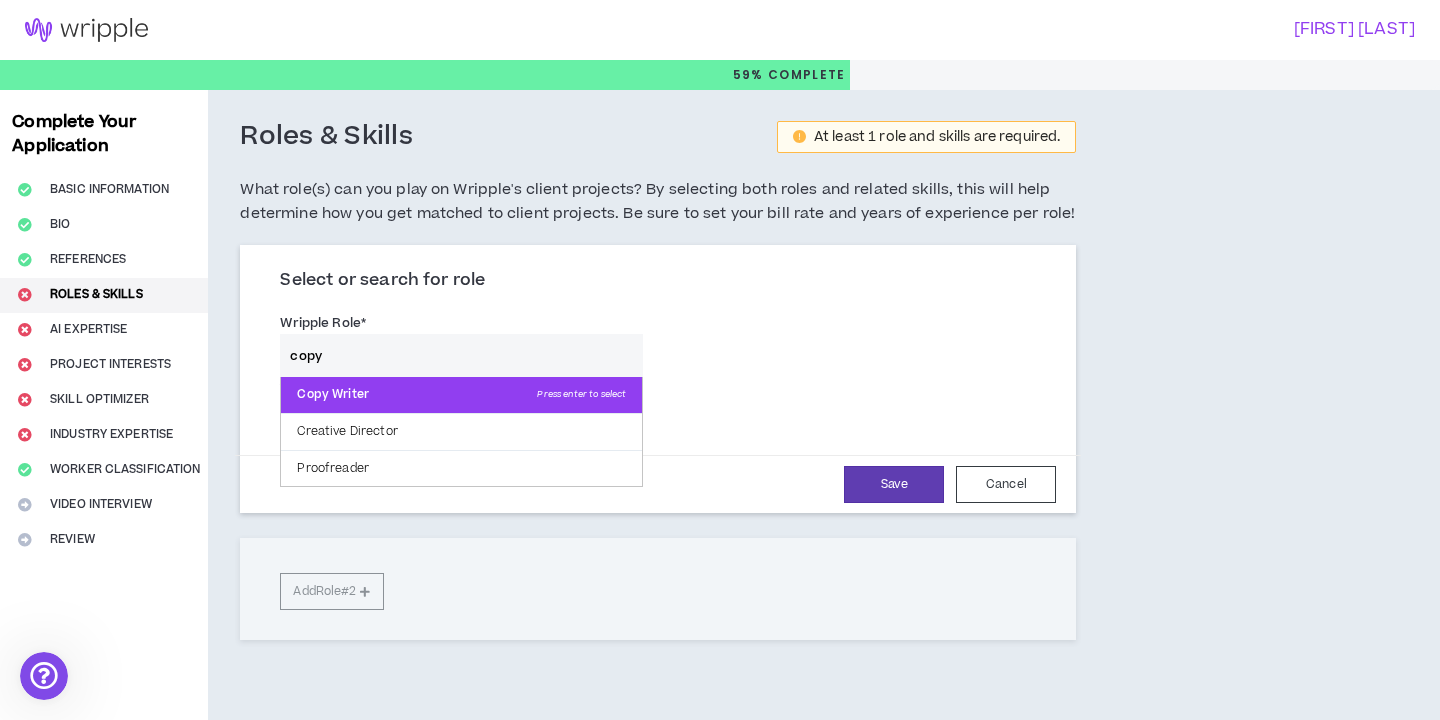 click on "Copy Writer Press enter to select" at bounding box center [461, 395] 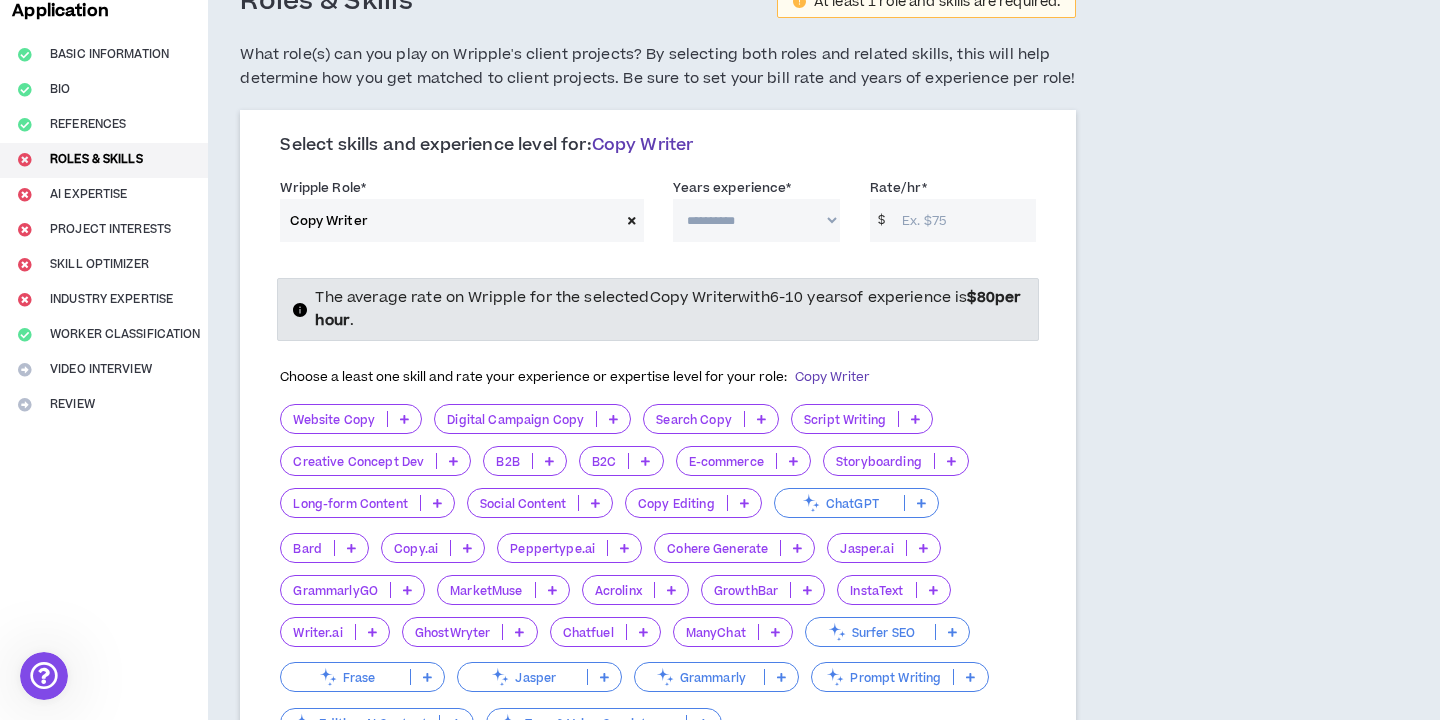 scroll, scrollTop: 140, scrollLeft: 0, axis: vertical 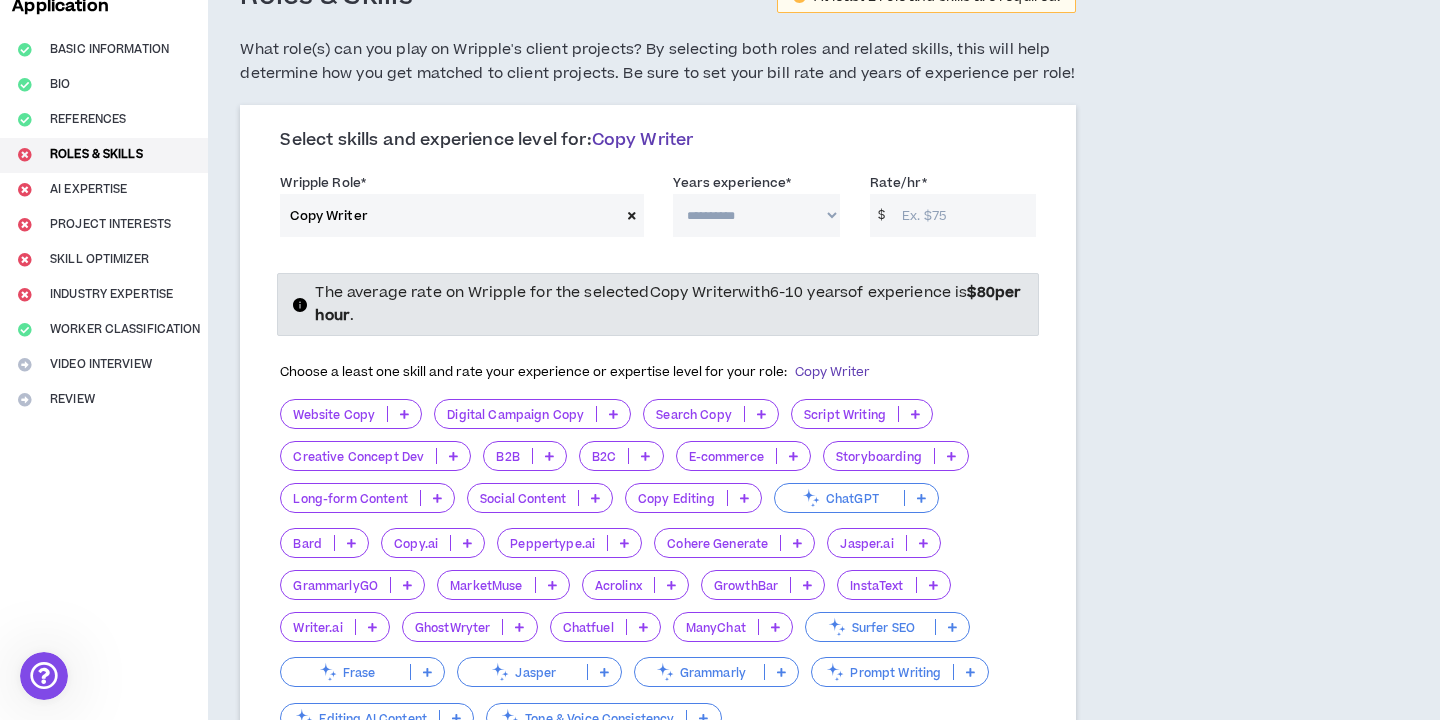 click on "**********" at bounding box center [756, 215] 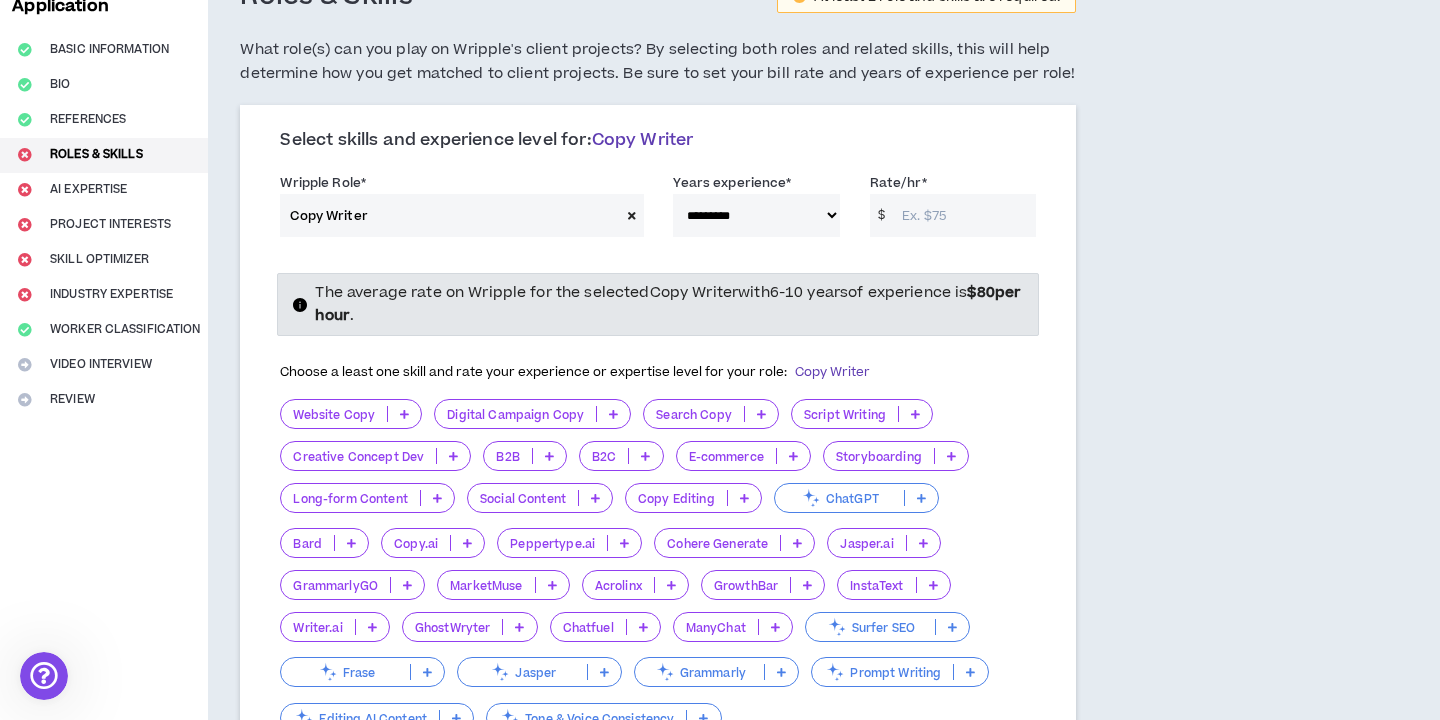 click on "Rate/hr  *" at bounding box center [964, 215] 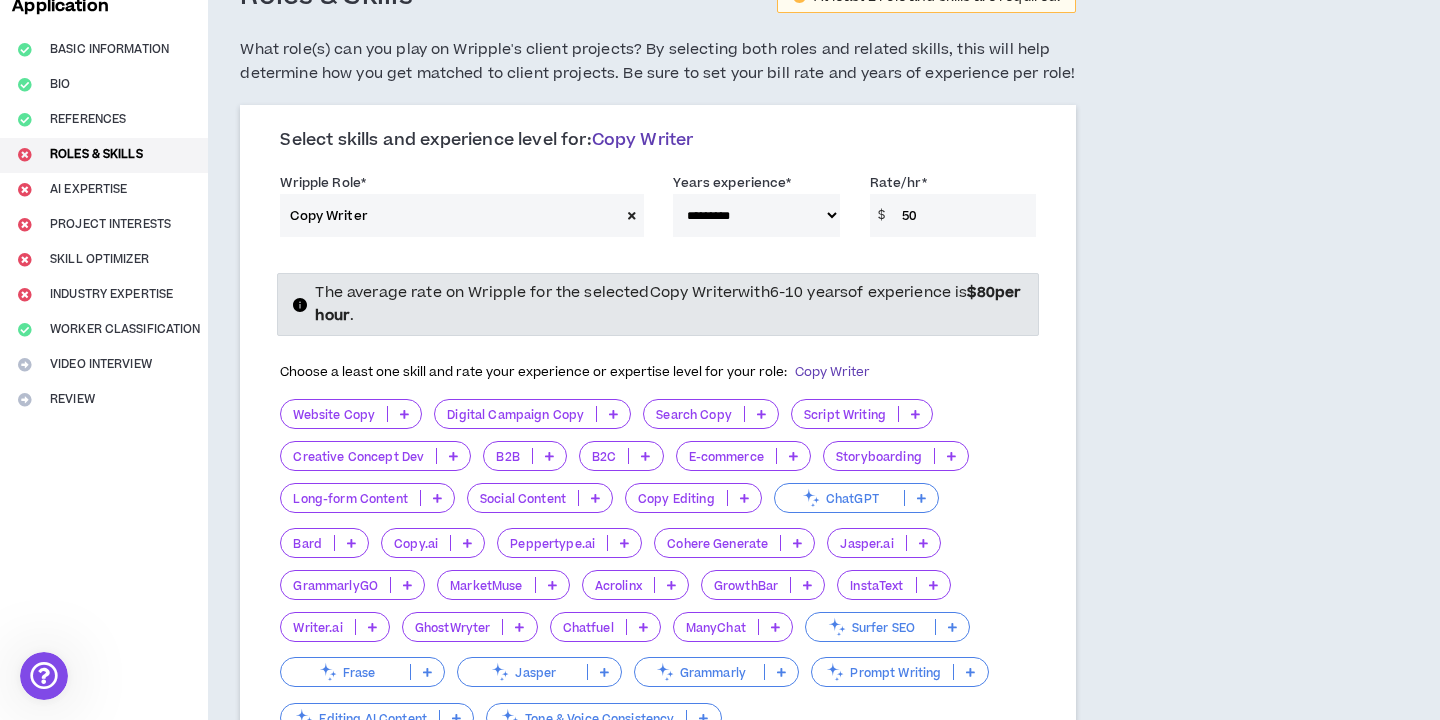 type on "5" 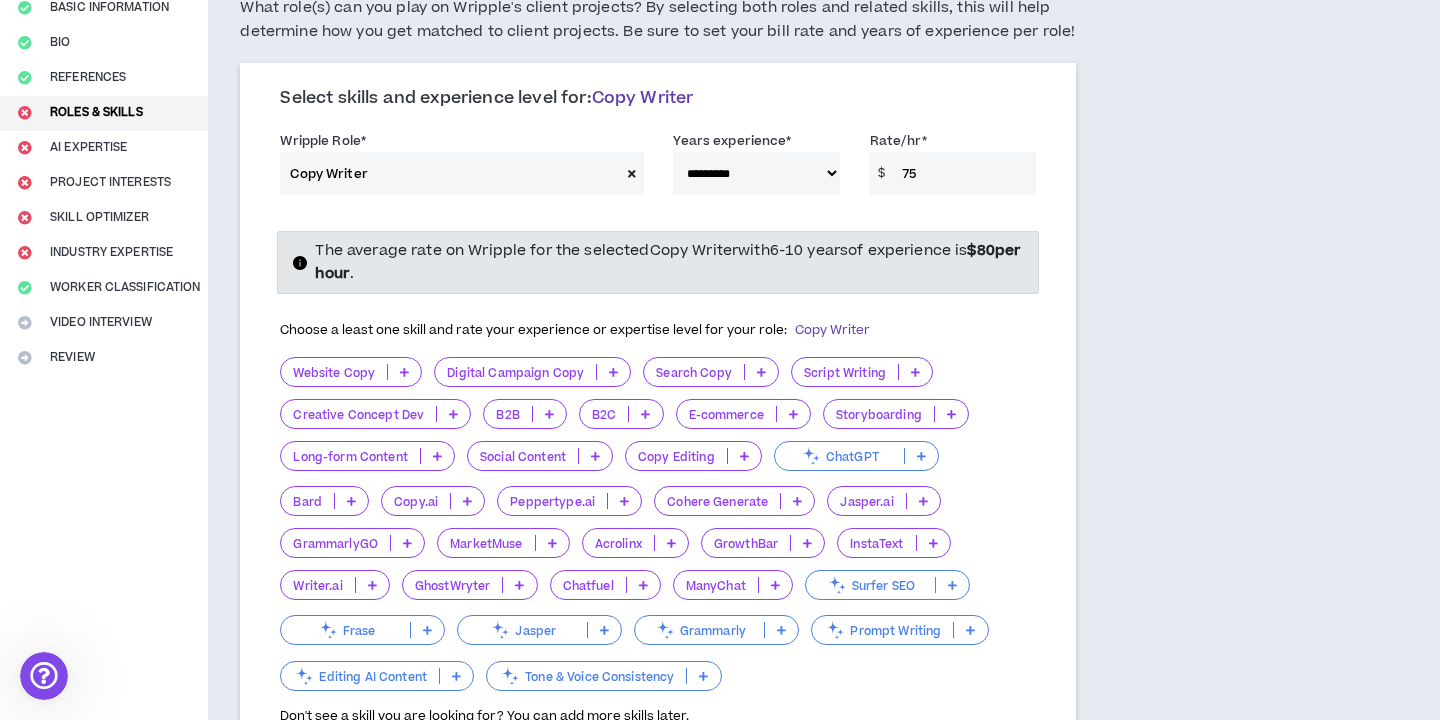 scroll, scrollTop: 188, scrollLeft: 0, axis: vertical 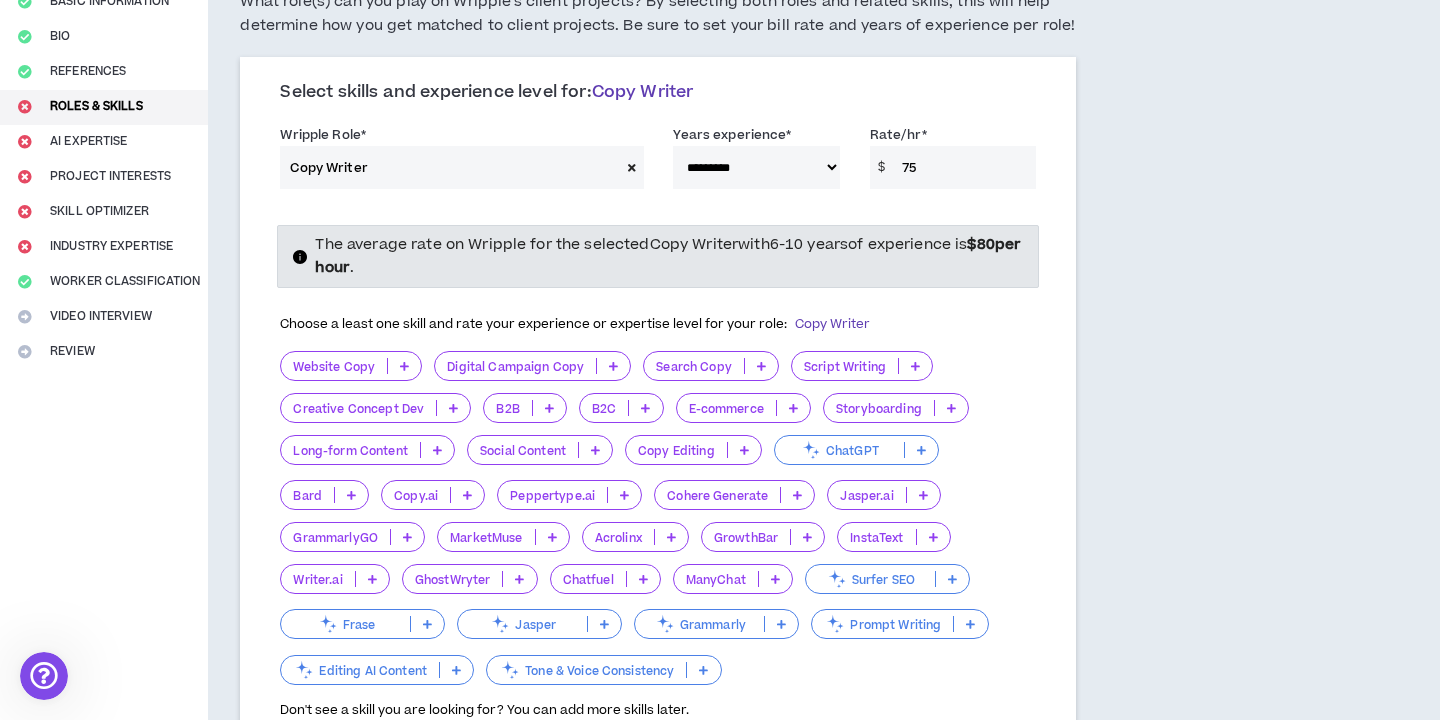 type on "75" 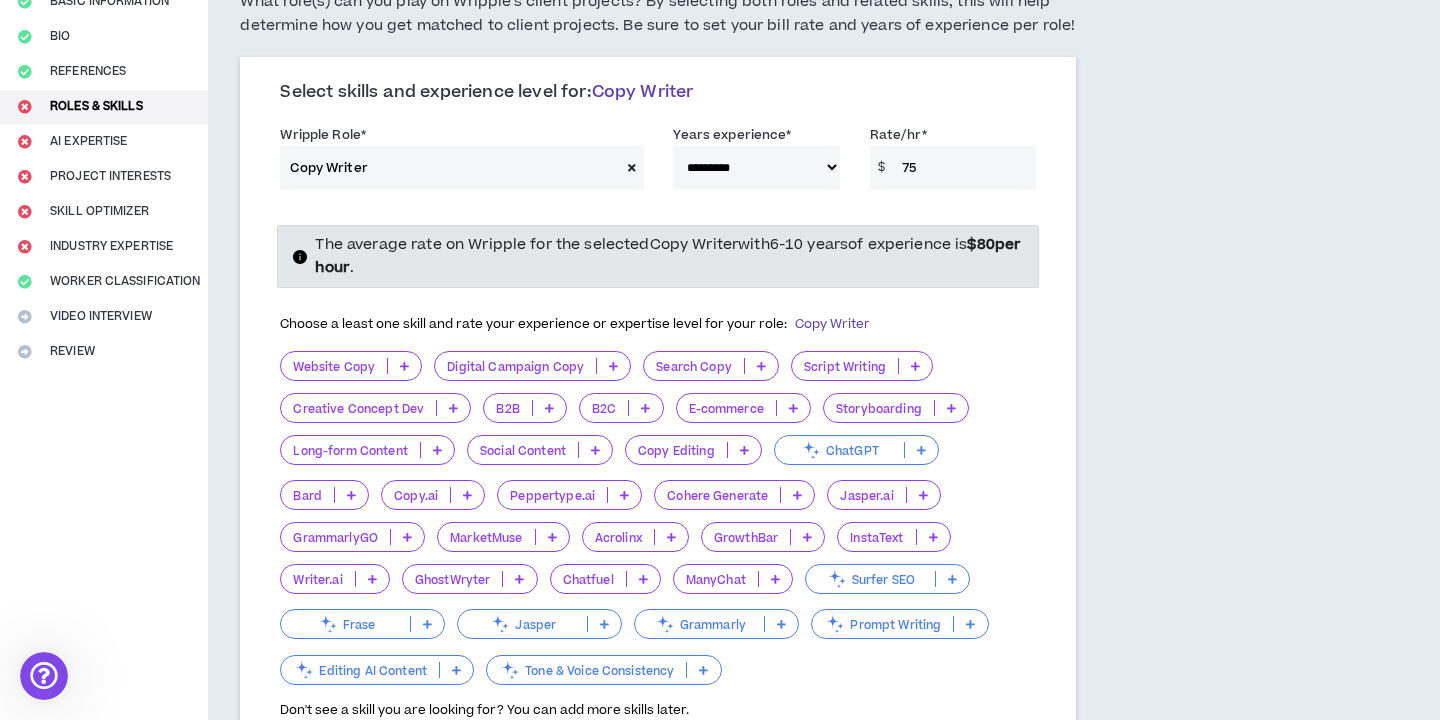 click at bounding box center (404, 366) 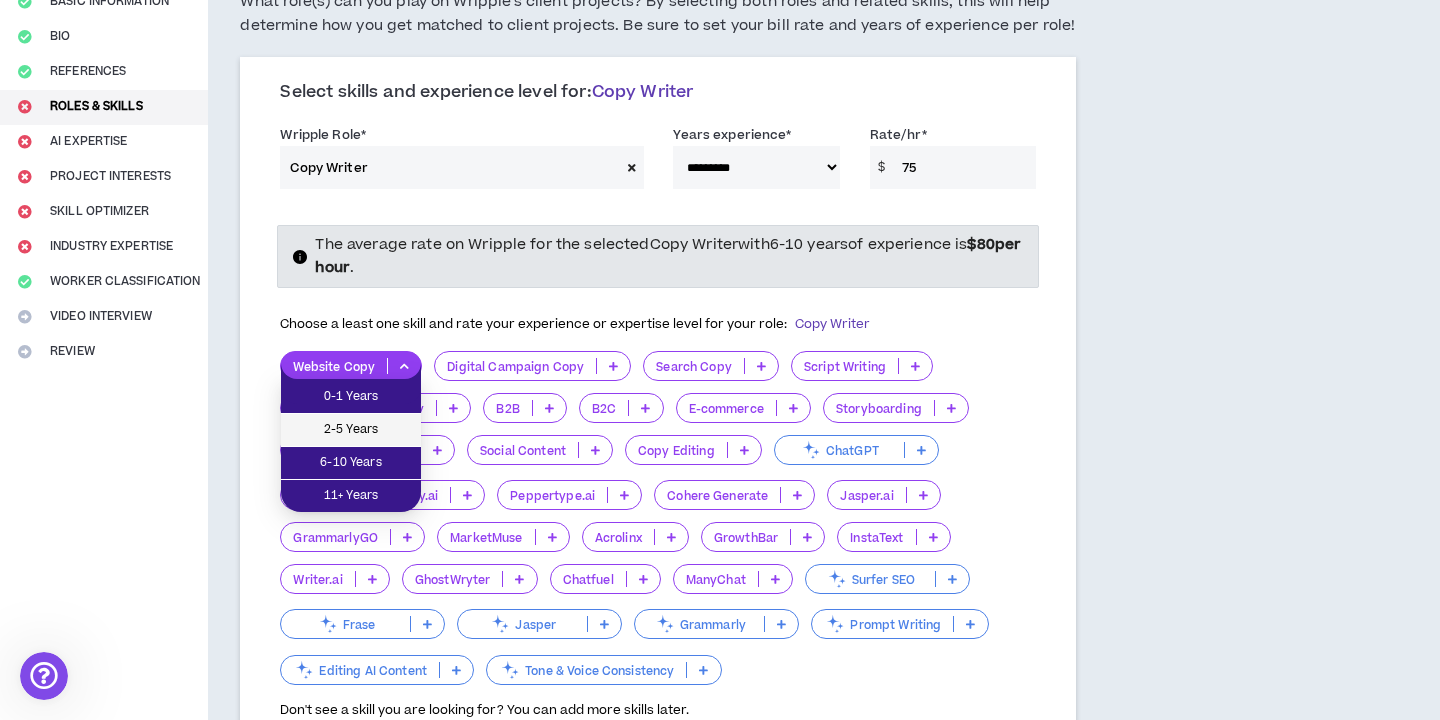 click on "2-5 Years" at bounding box center [351, 430] 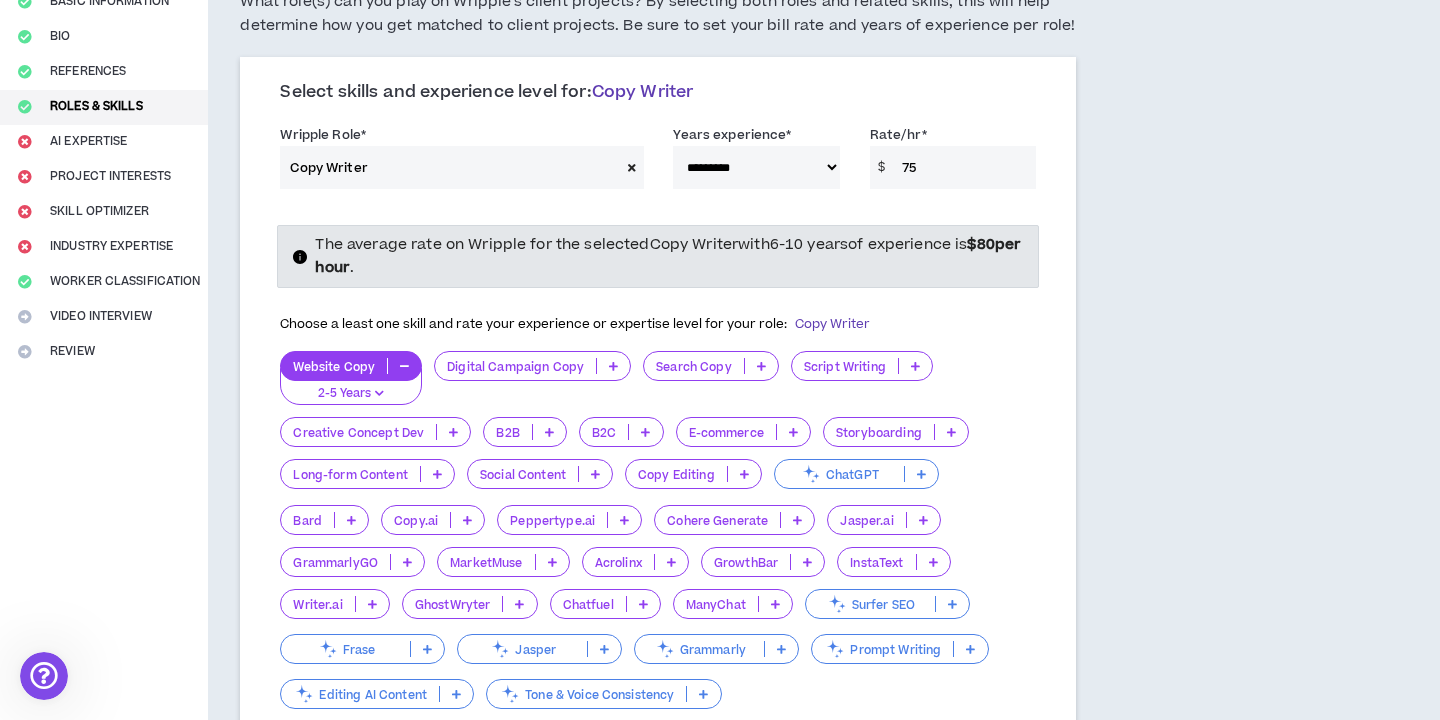 scroll, scrollTop: 225, scrollLeft: 0, axis: vertical 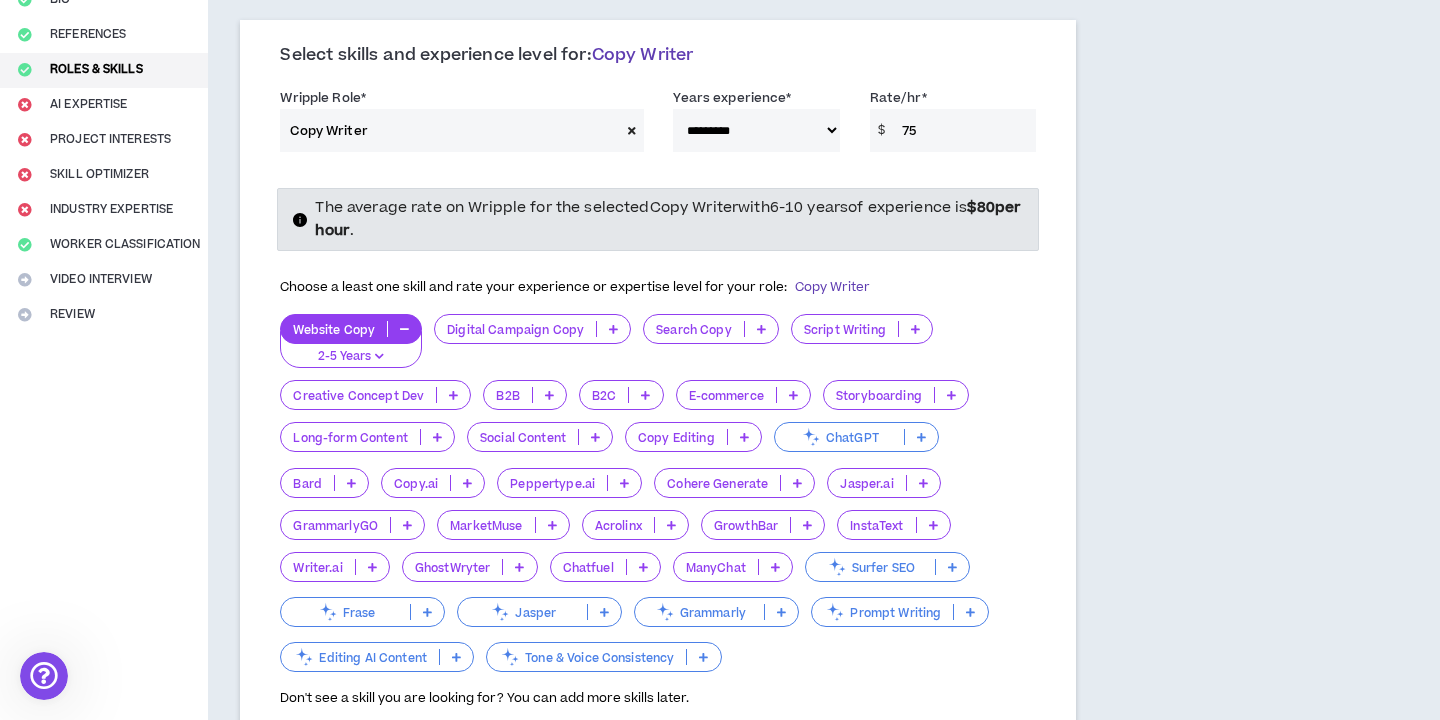click at bounding box center (915, 329) 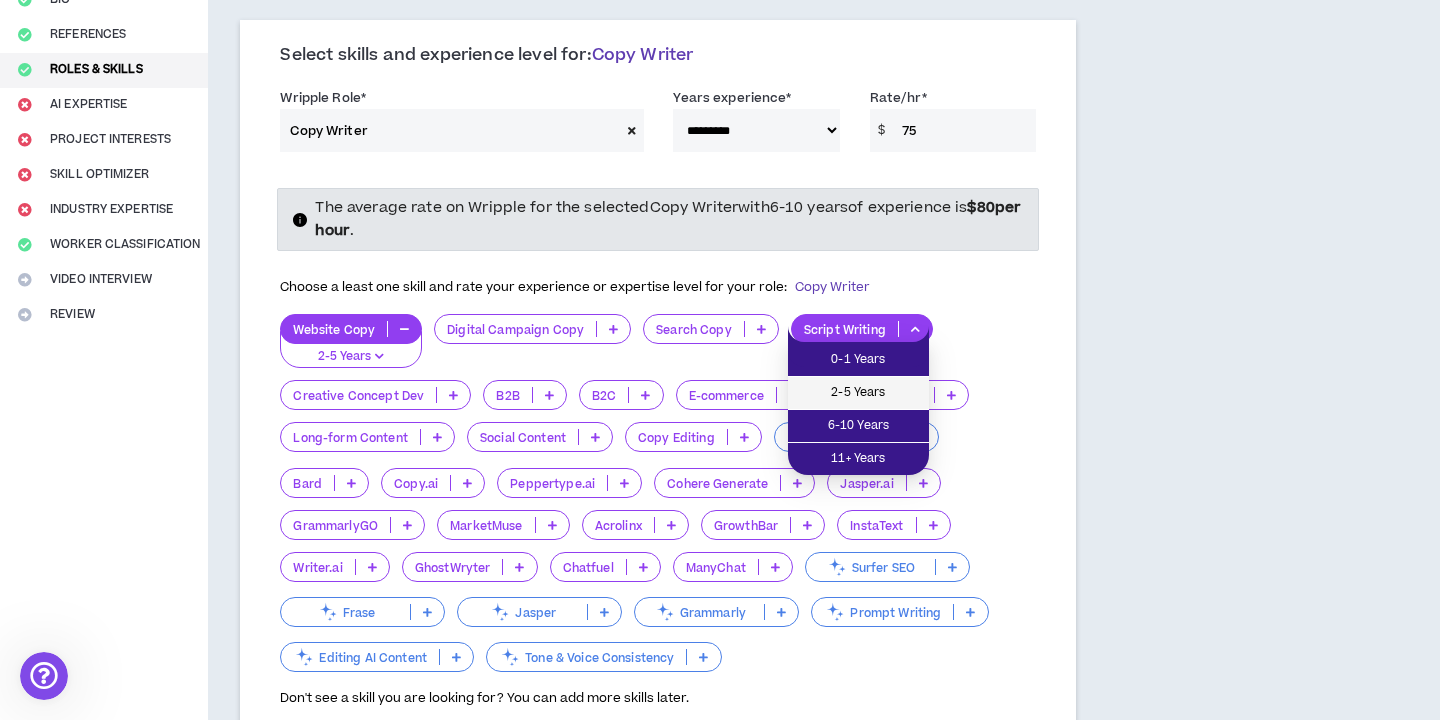click on "2-5 Years" at bounding box center (858, 393) 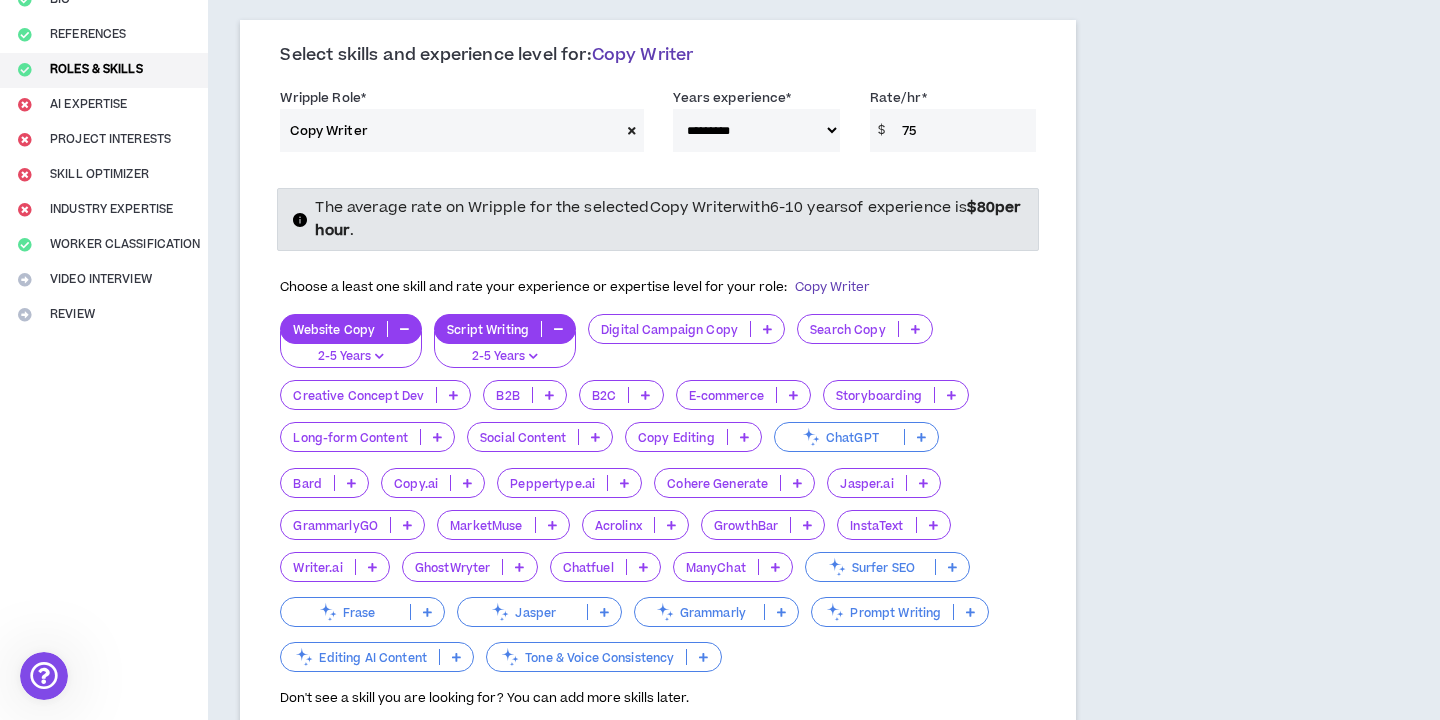 click at bounding box center [767, 329] 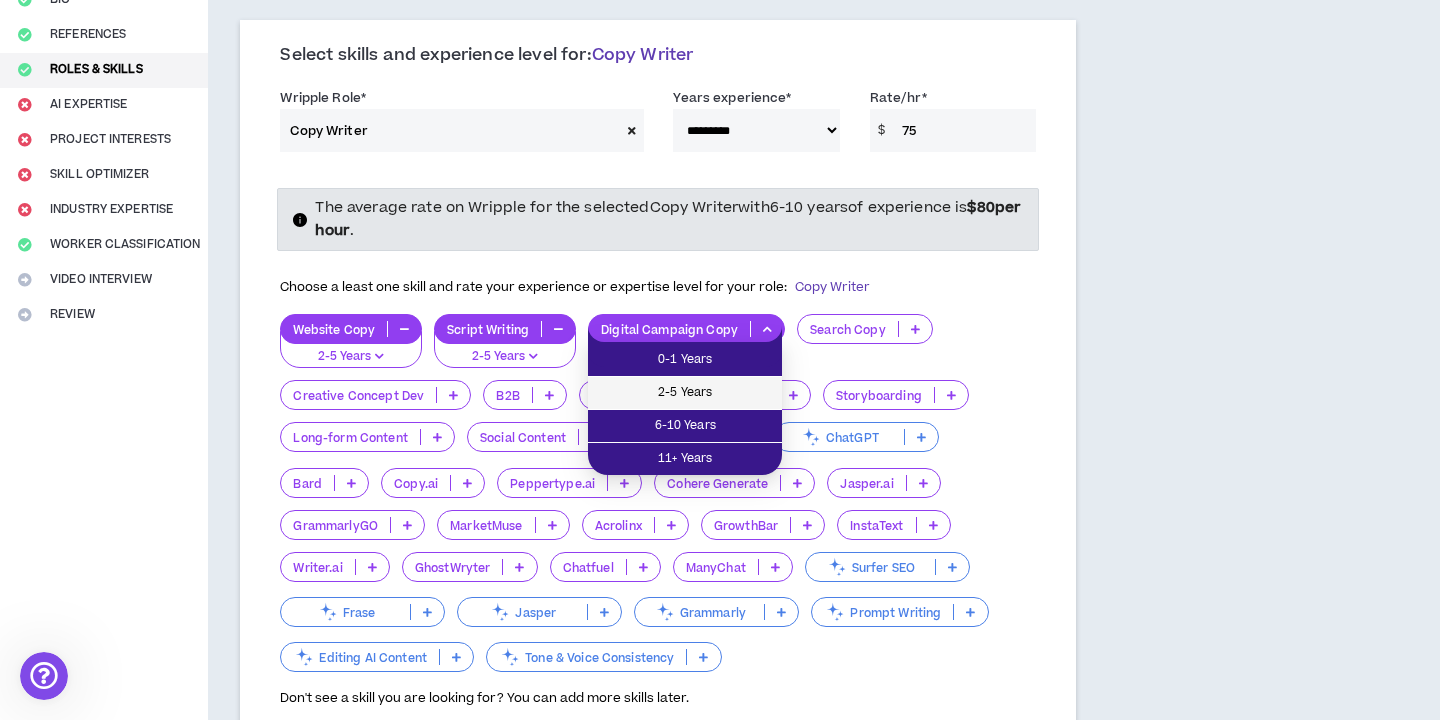 click on "2-5 Years" at bounding box center (685, 393) 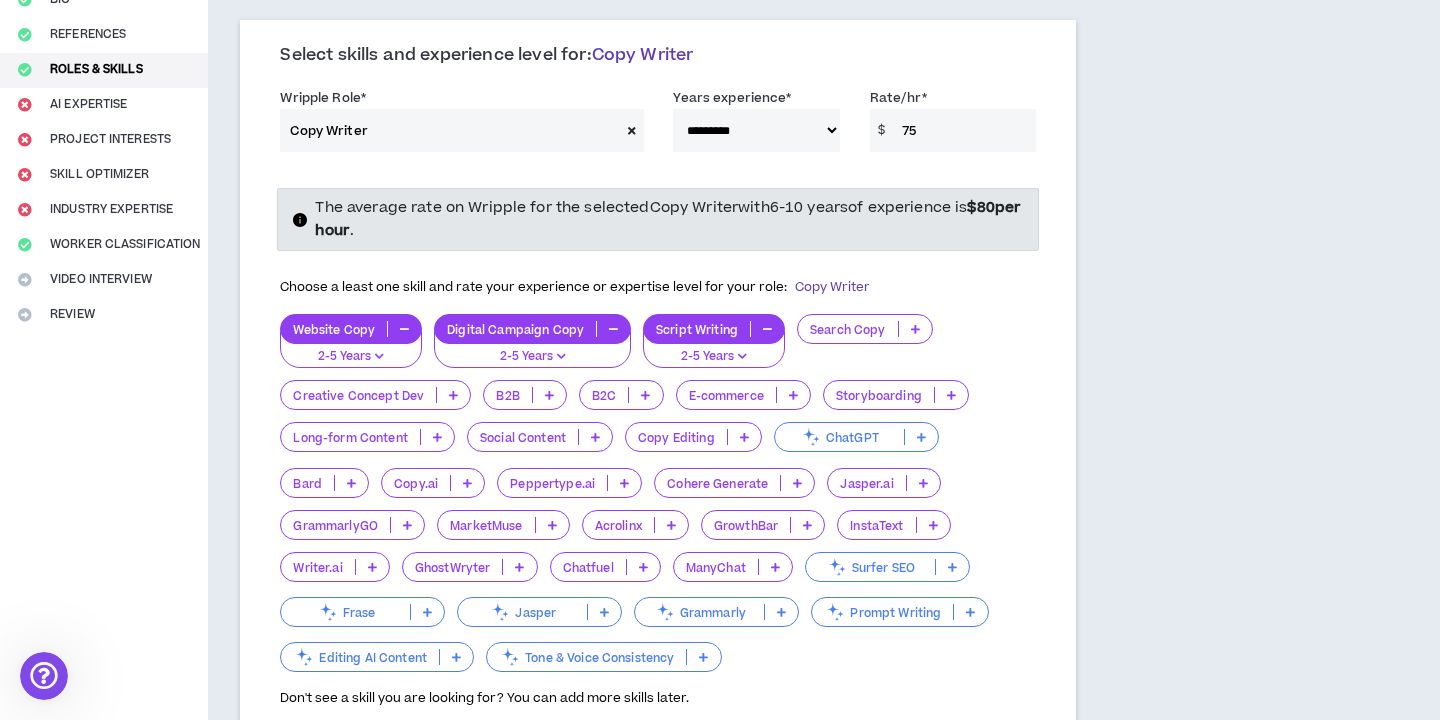 scroll, scrollTop: 247, scrollLeft: 0, axis: vertical 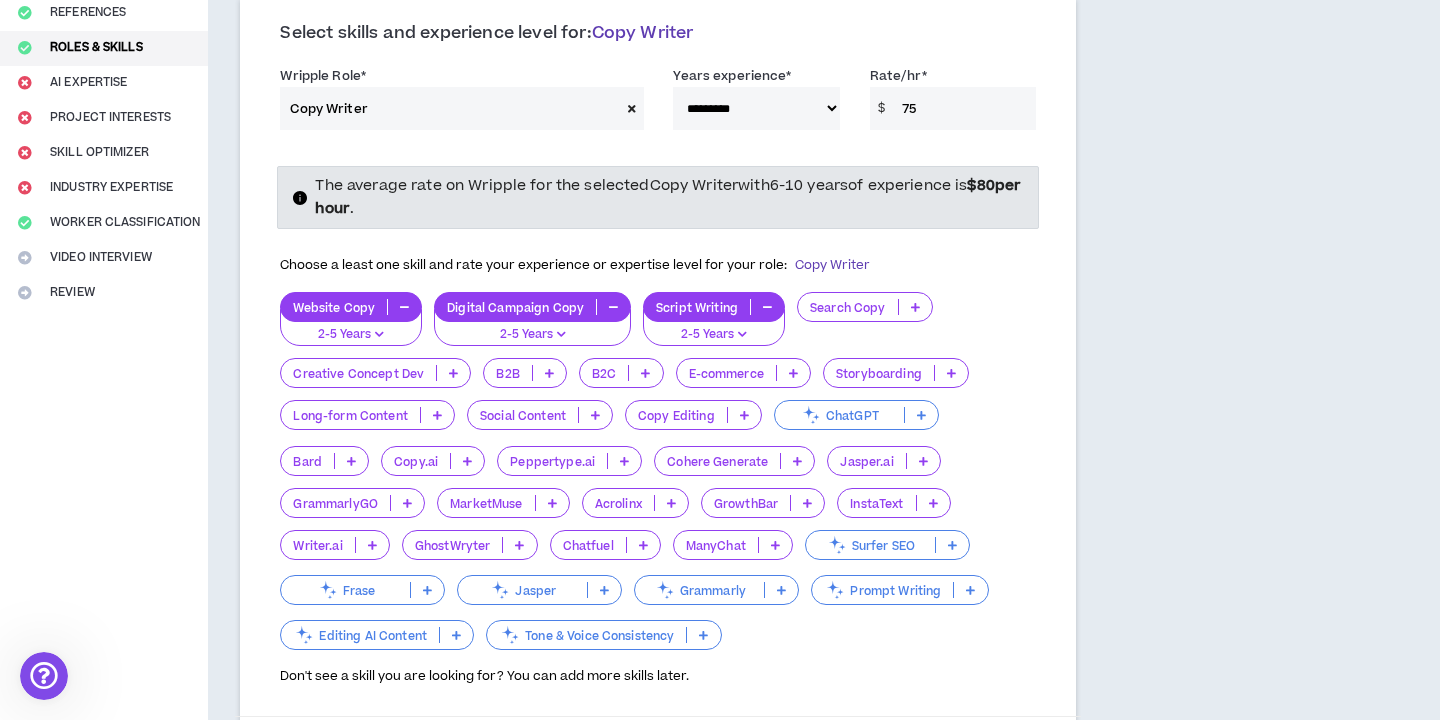 click at bounding box center (453, 373) 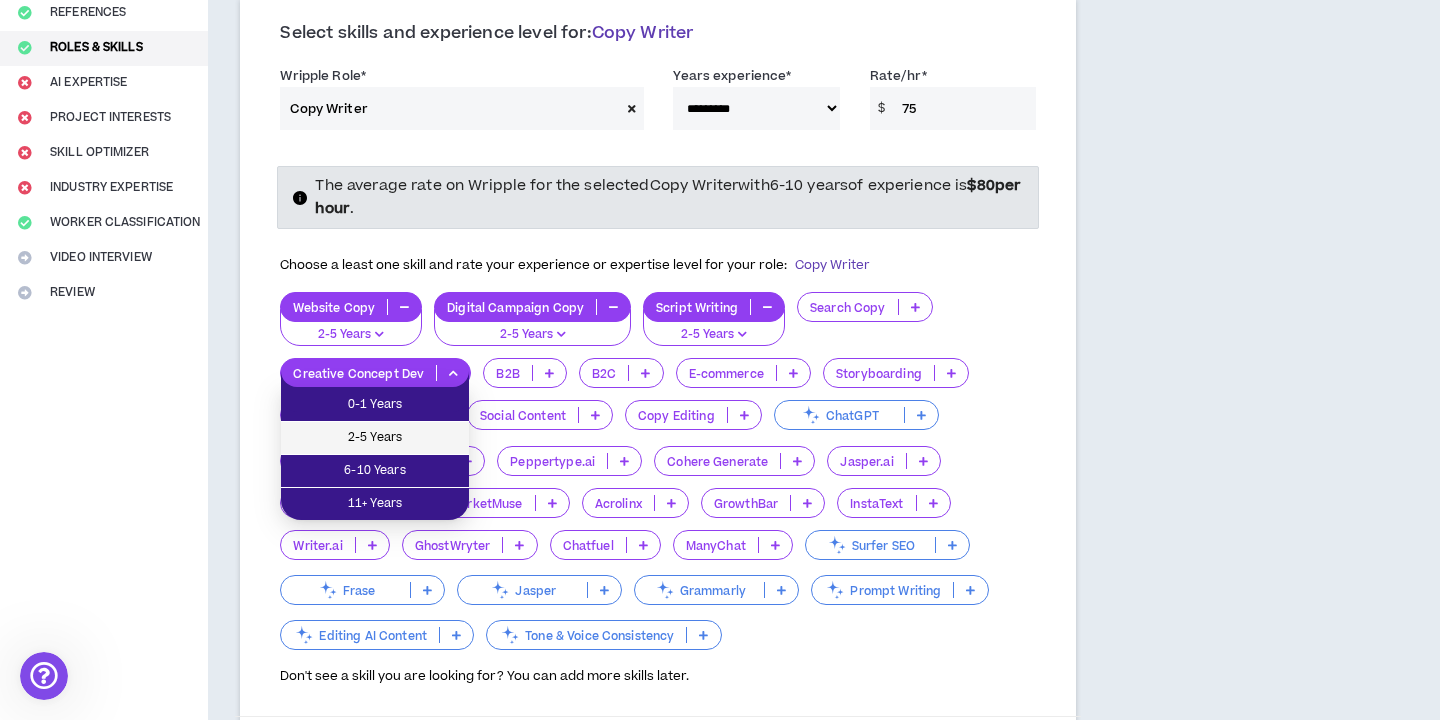 click on "2-5 Years" at bounding box center (375, 438) 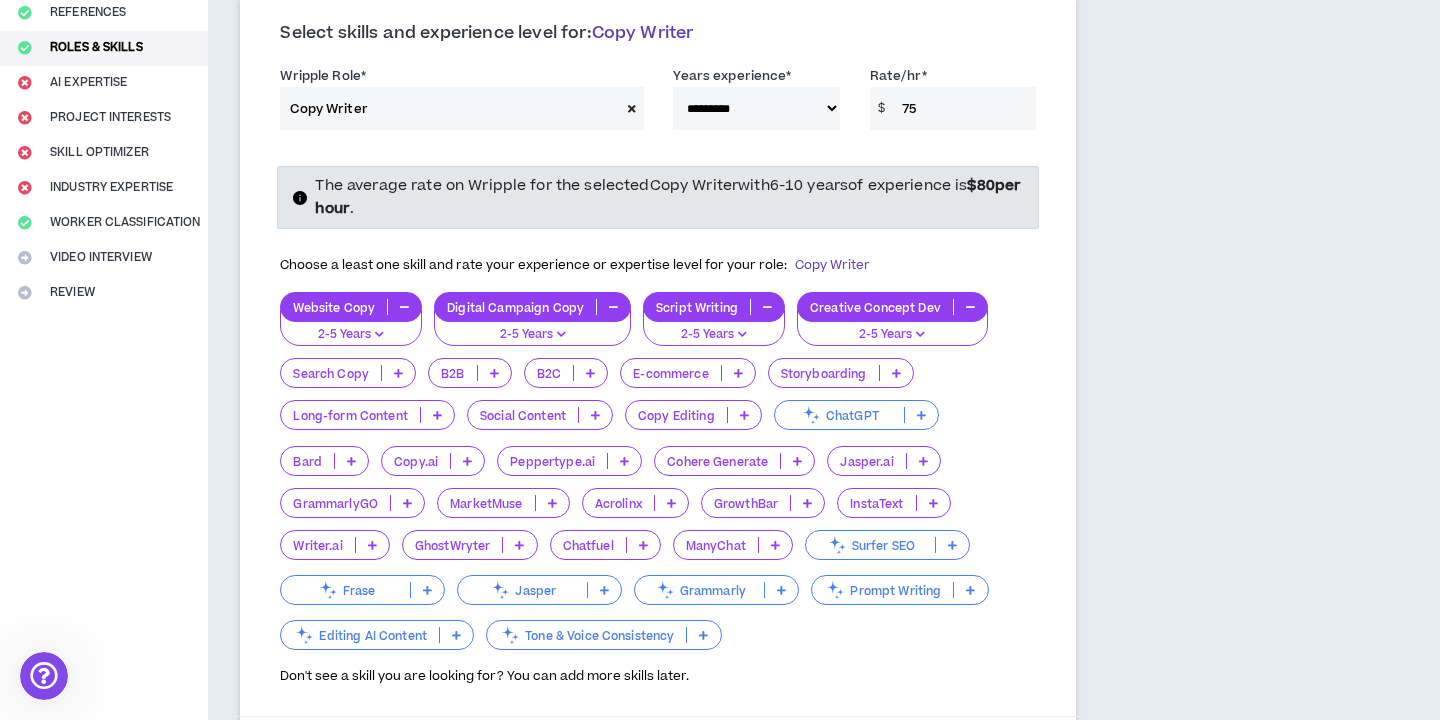 click at bounding box center (590, 373) 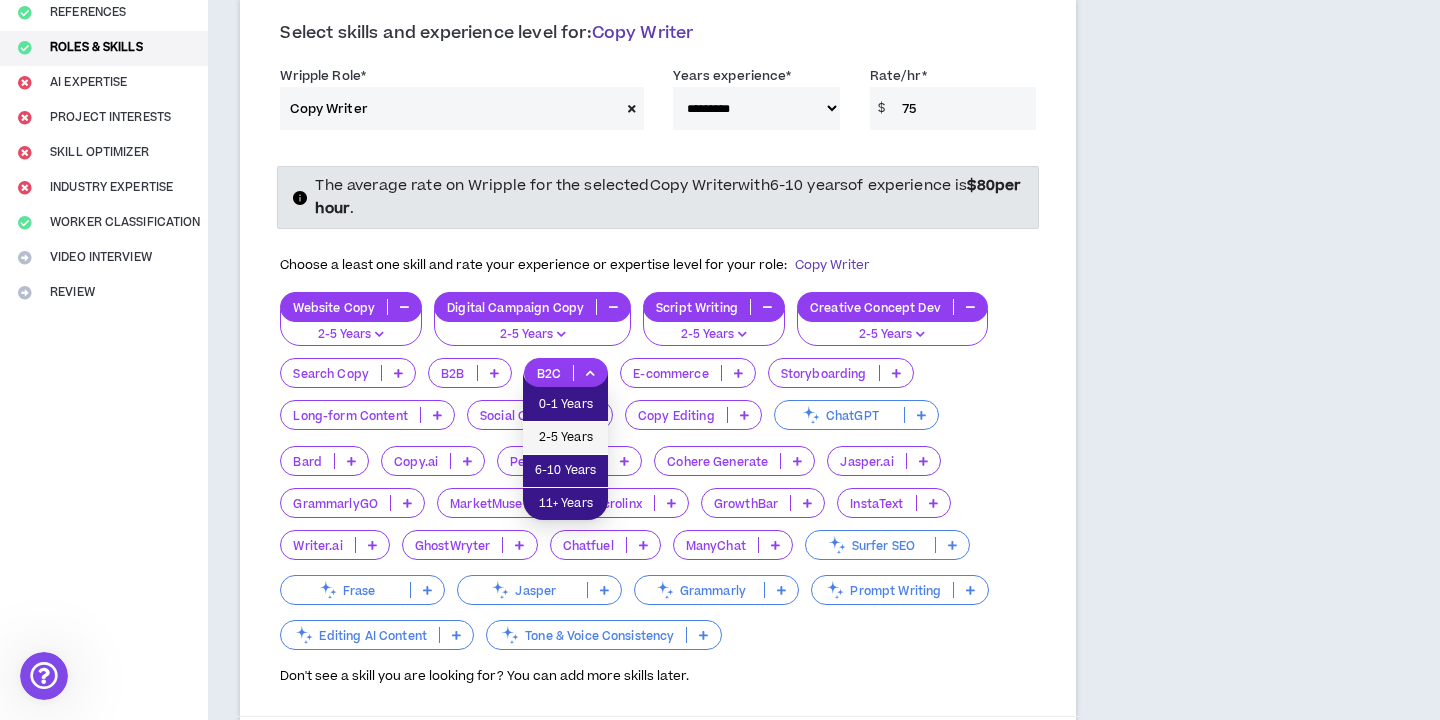 click on "2-5 Years" at bounding box center [565, 438] 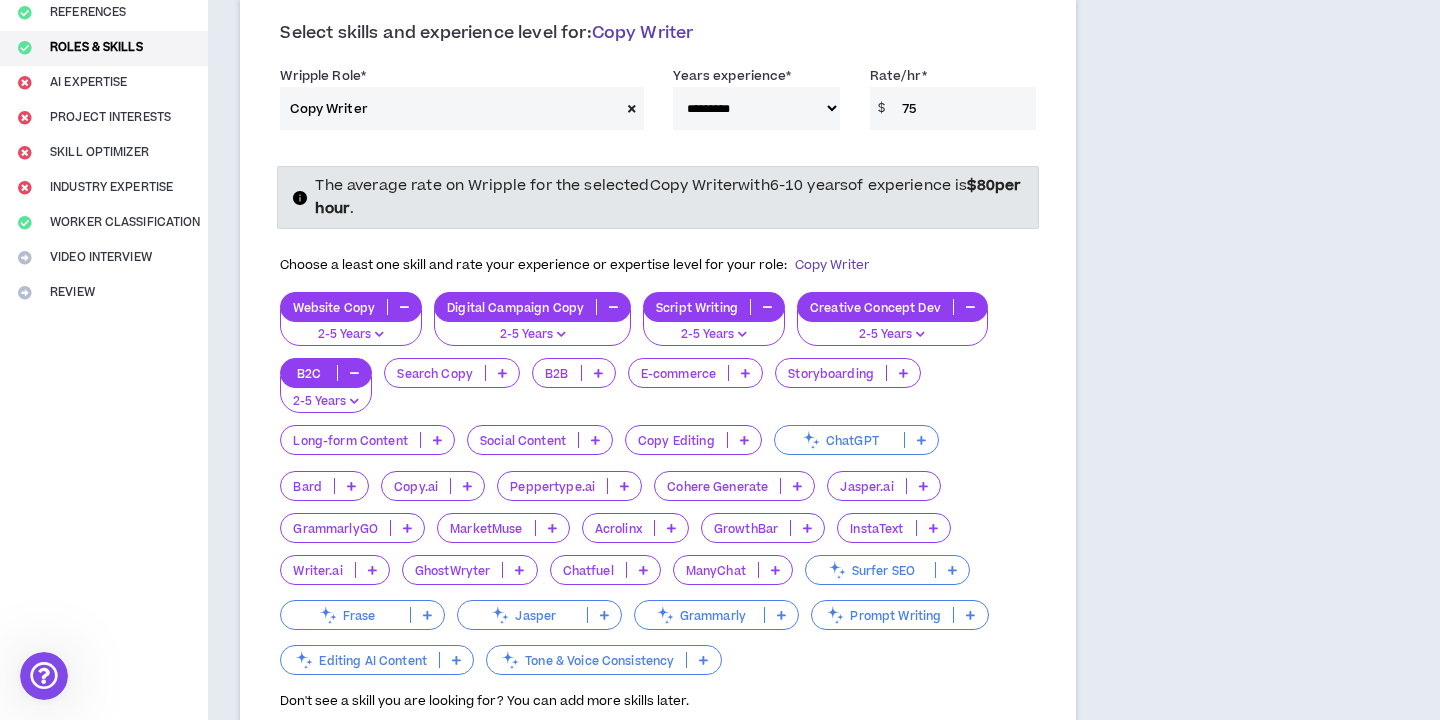 click at bounding box center [744, 440] 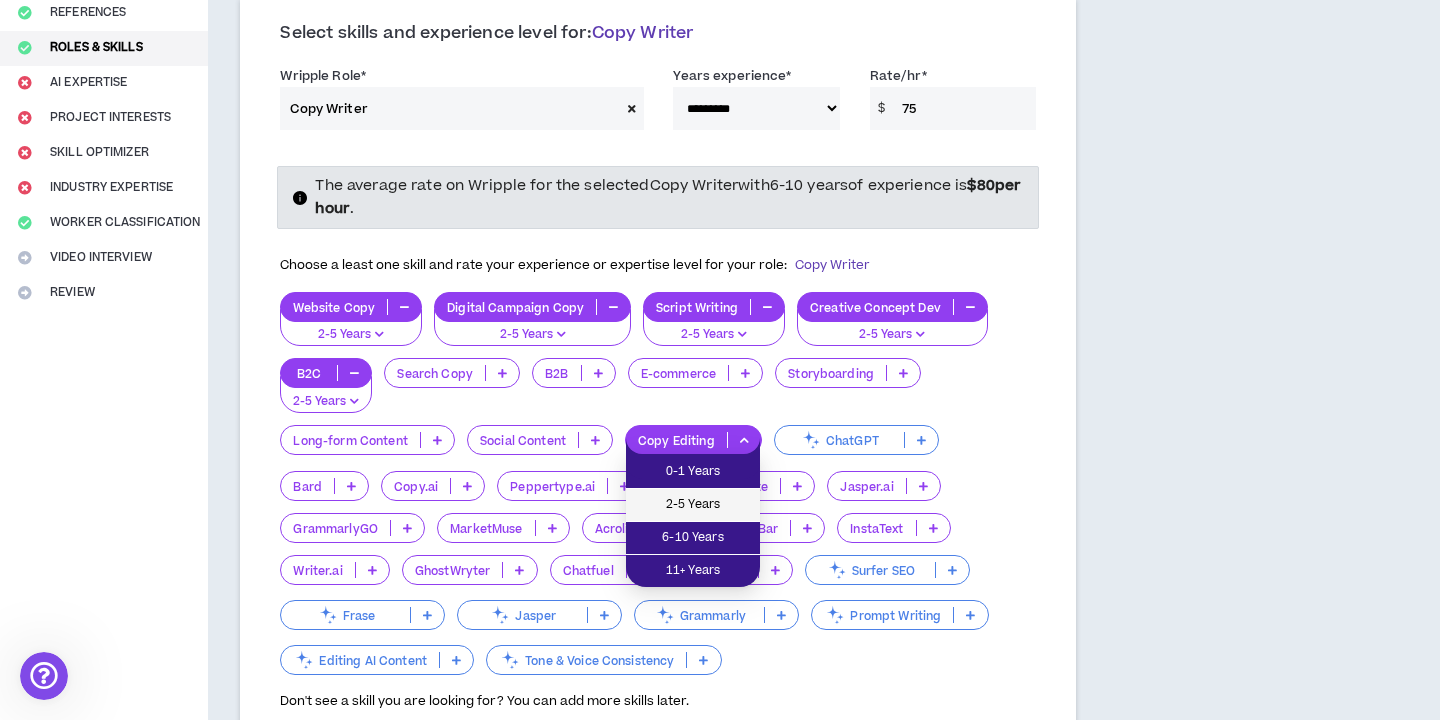 click on "2-5 Years" at bounding box center (693, 505) 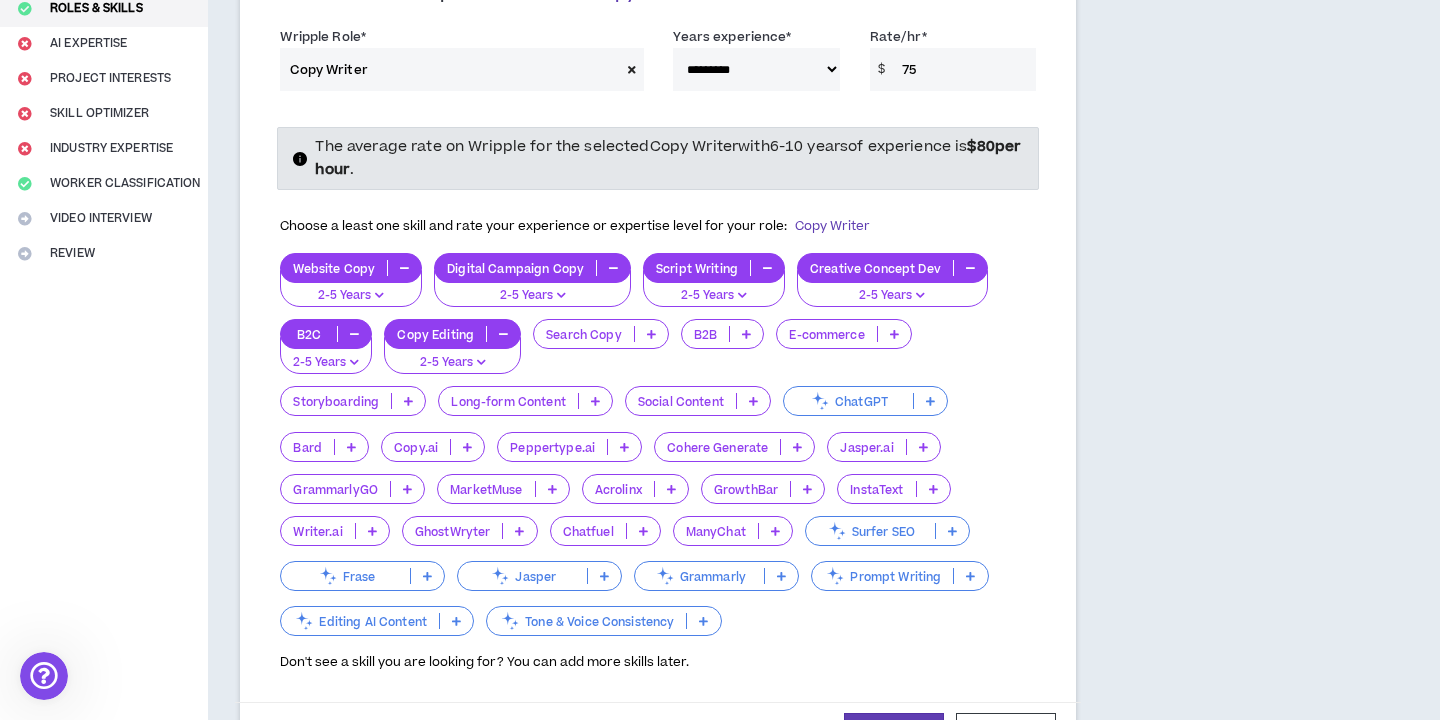 scroll, scrollTop: 302, scrollLeft: 0, axis: vertical 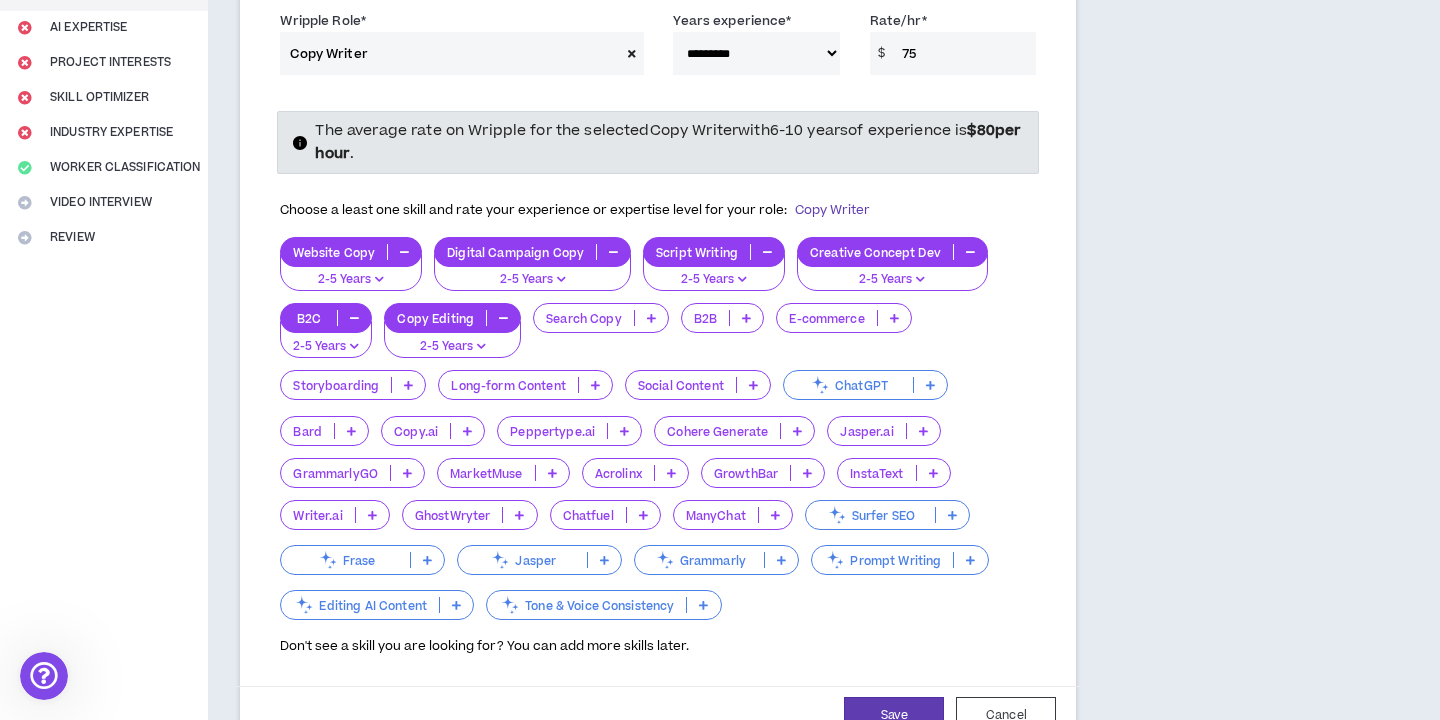 click at bounding box center [930, 385] 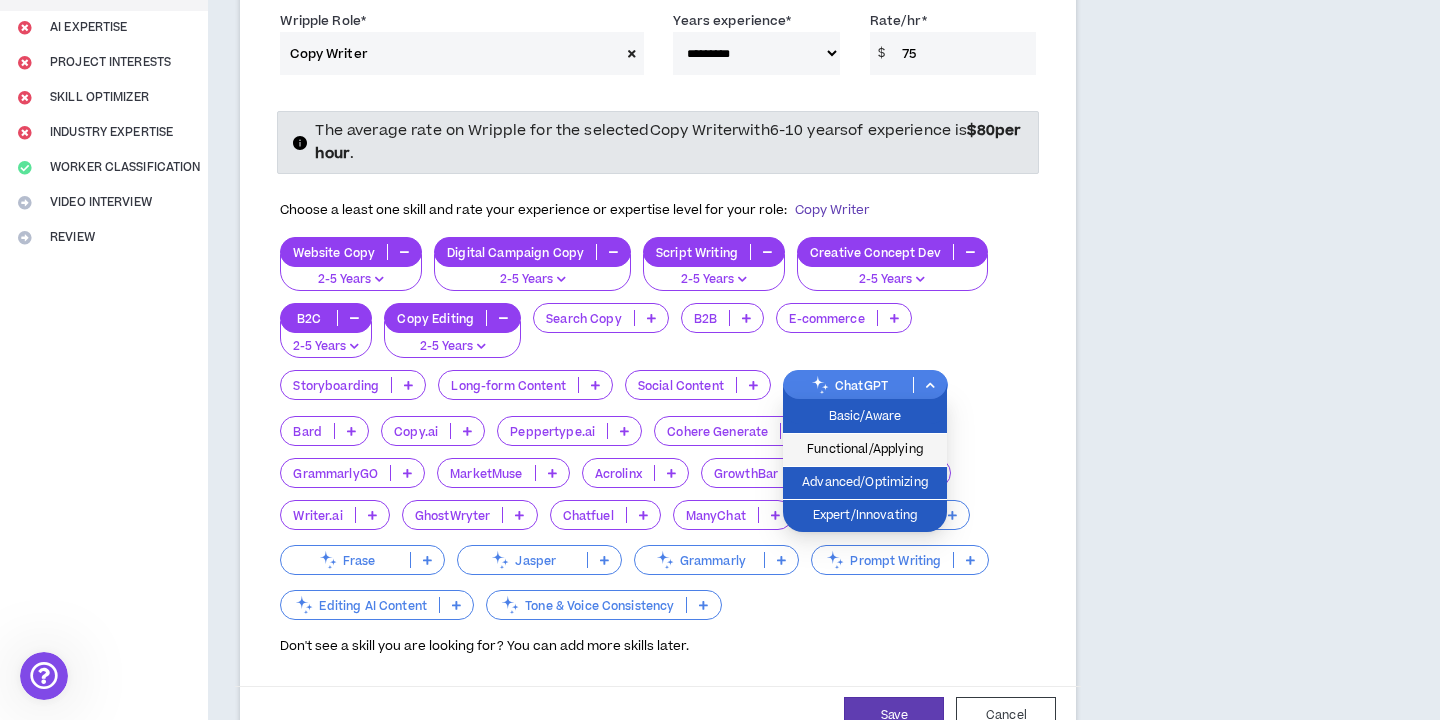 click on "Functional/Applying" at bounding box center [865, 450] 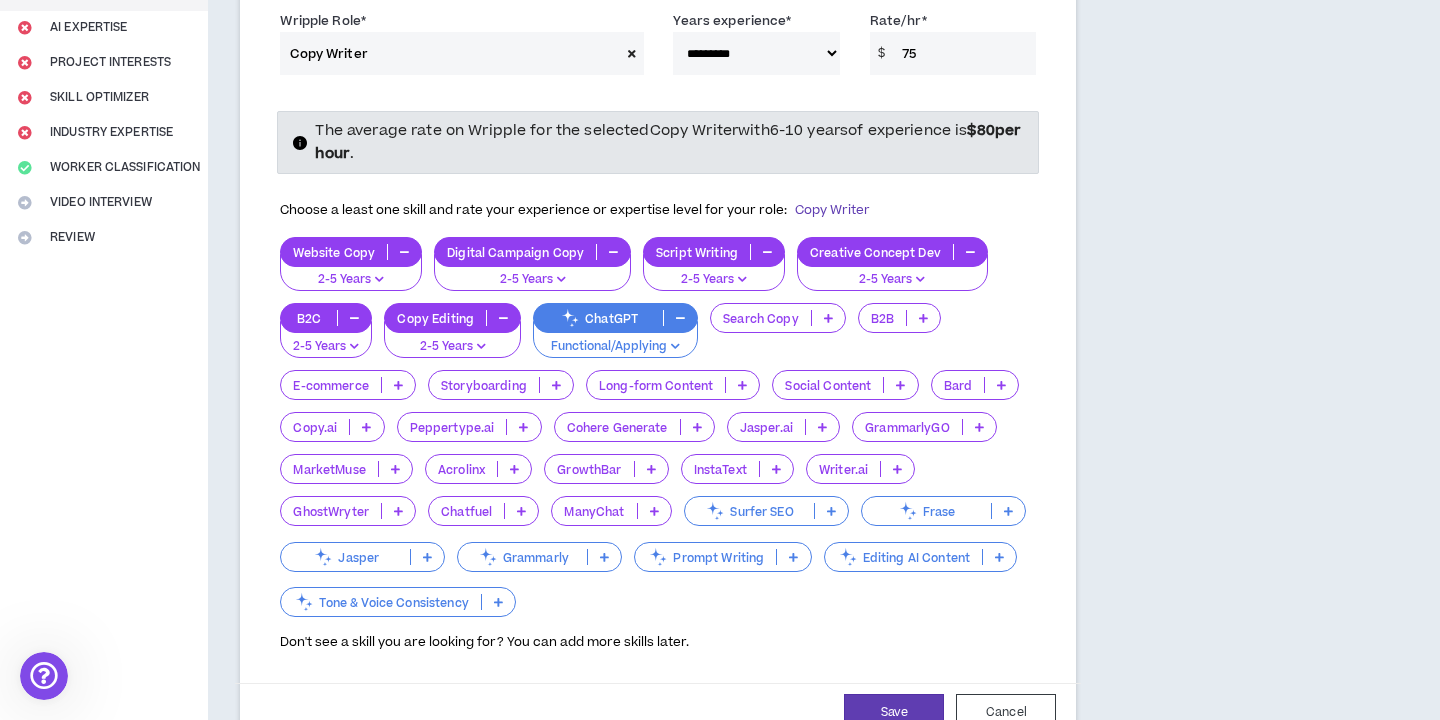 click on "Functional/Applying" at bounding box center [615, 347] 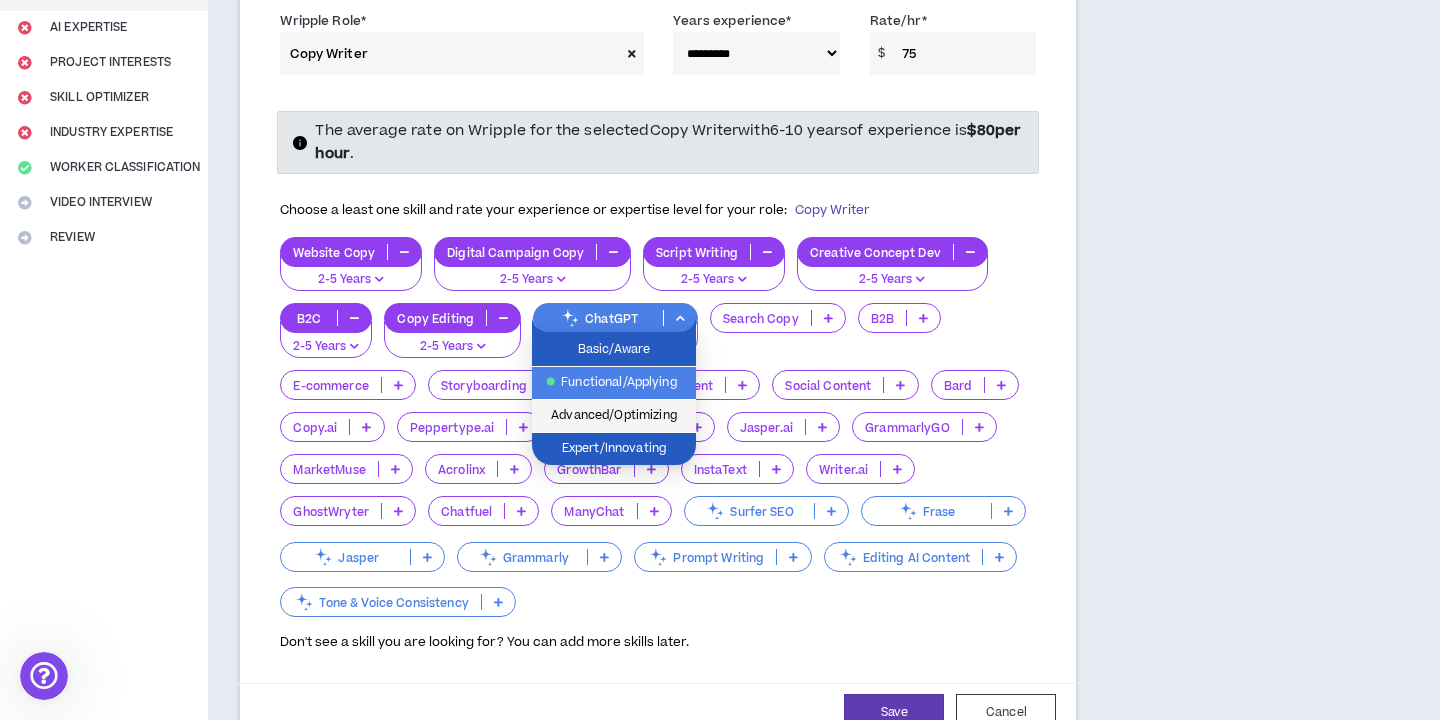 click on "Advanced/Optimizing" at bounding box center [614, 416] 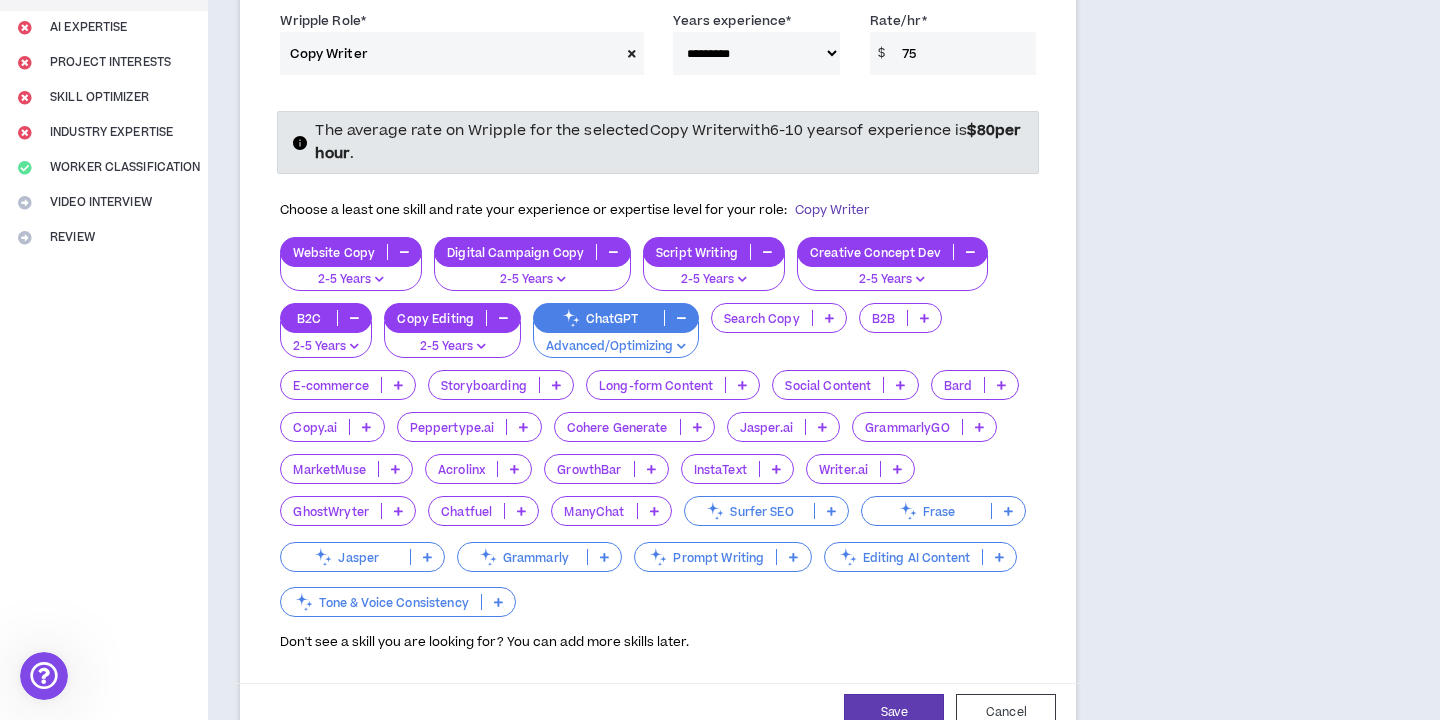 scroll, scrollTop: 408, scrollLeft: 0, axis: vertical 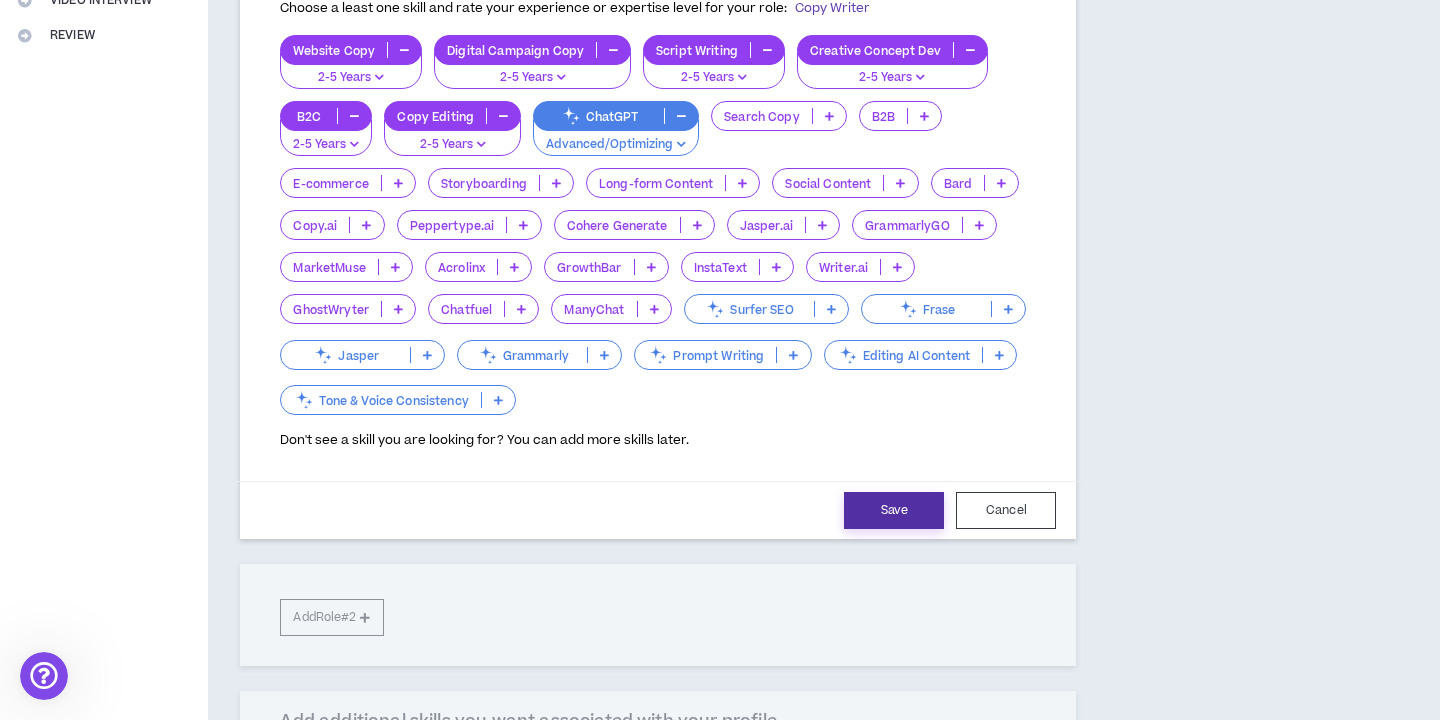 click on "Save" at bounding box center (894, 510) 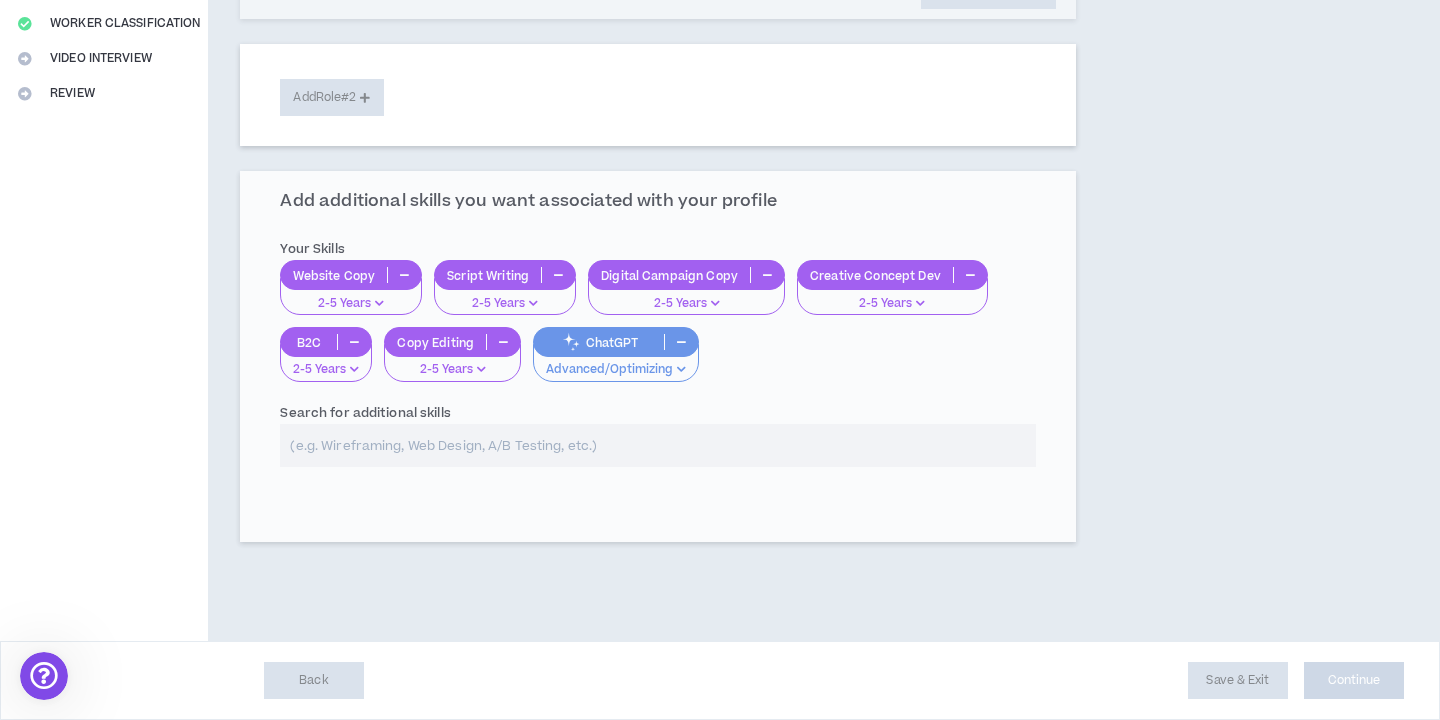 scroll, scrollTop: 446, scrollLeft: 0, axis: vertical 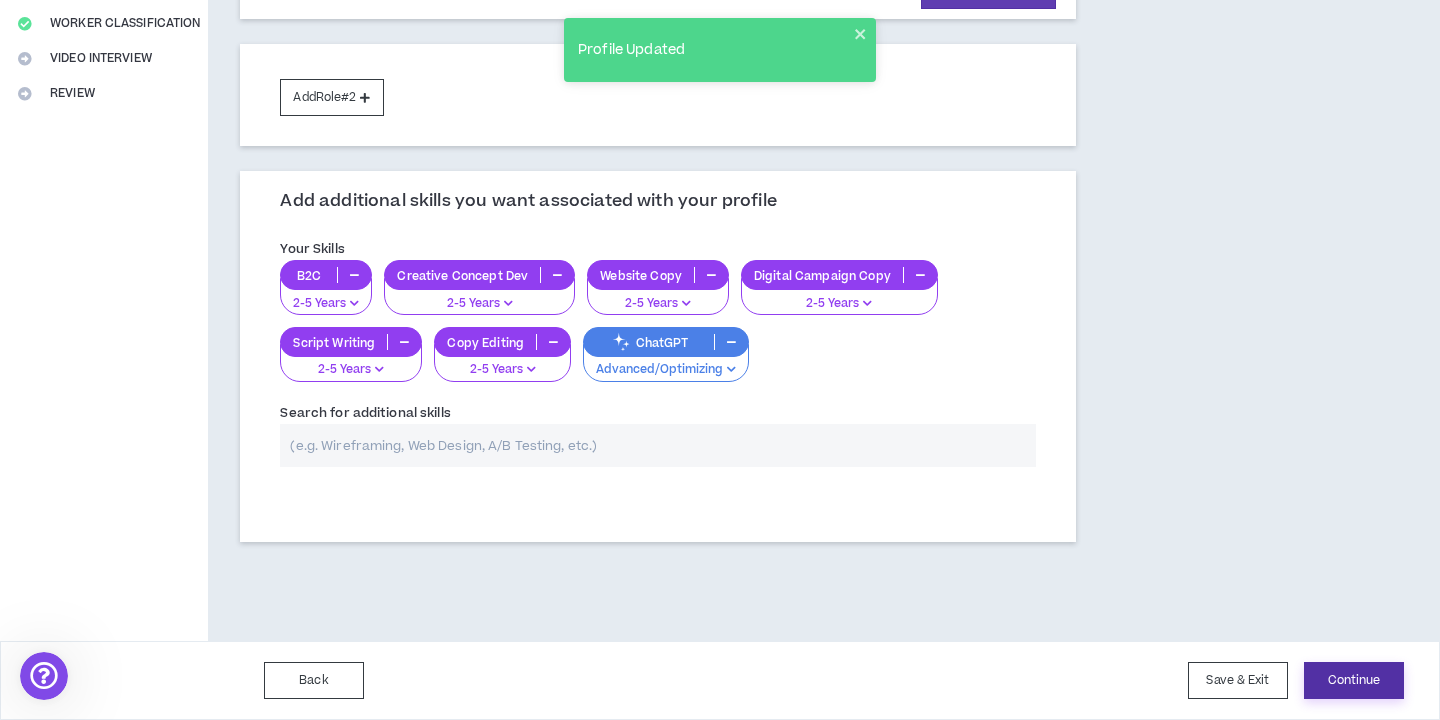 click on "Continue" at bounding box center (1354, 680) 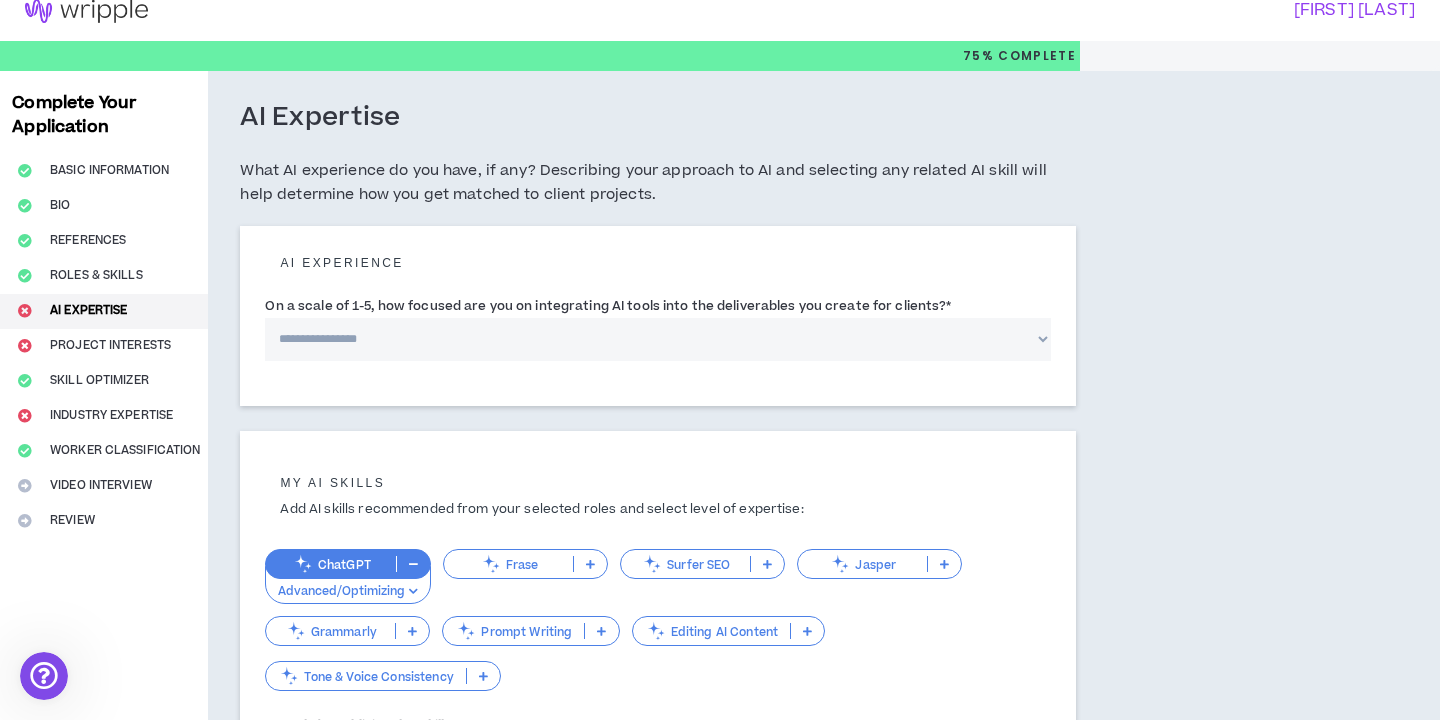 scroll, scrollTop: 0, scrollLeft: 0, axis: both 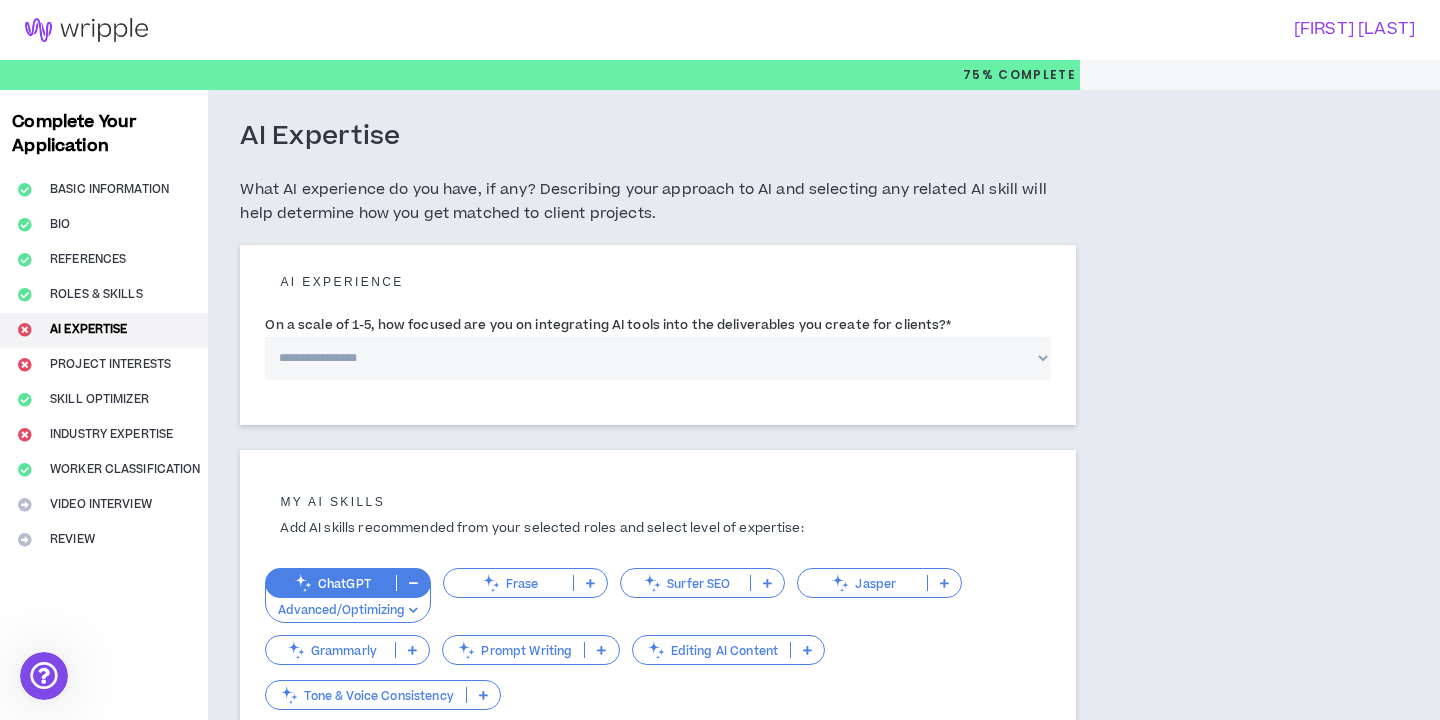click on "**********" at bounding box center [658, 358] 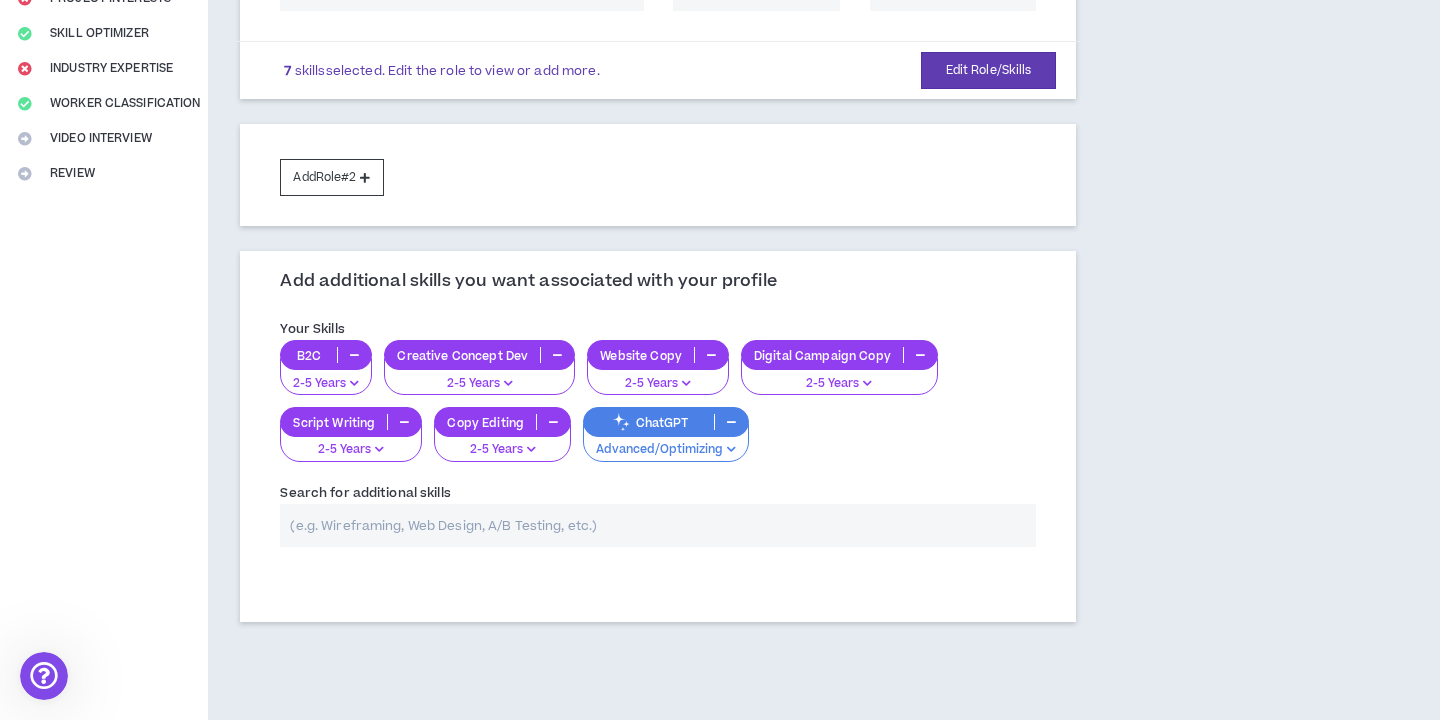 scroll, scrollTop: 417, scrollLeft: 0, axis: vertical 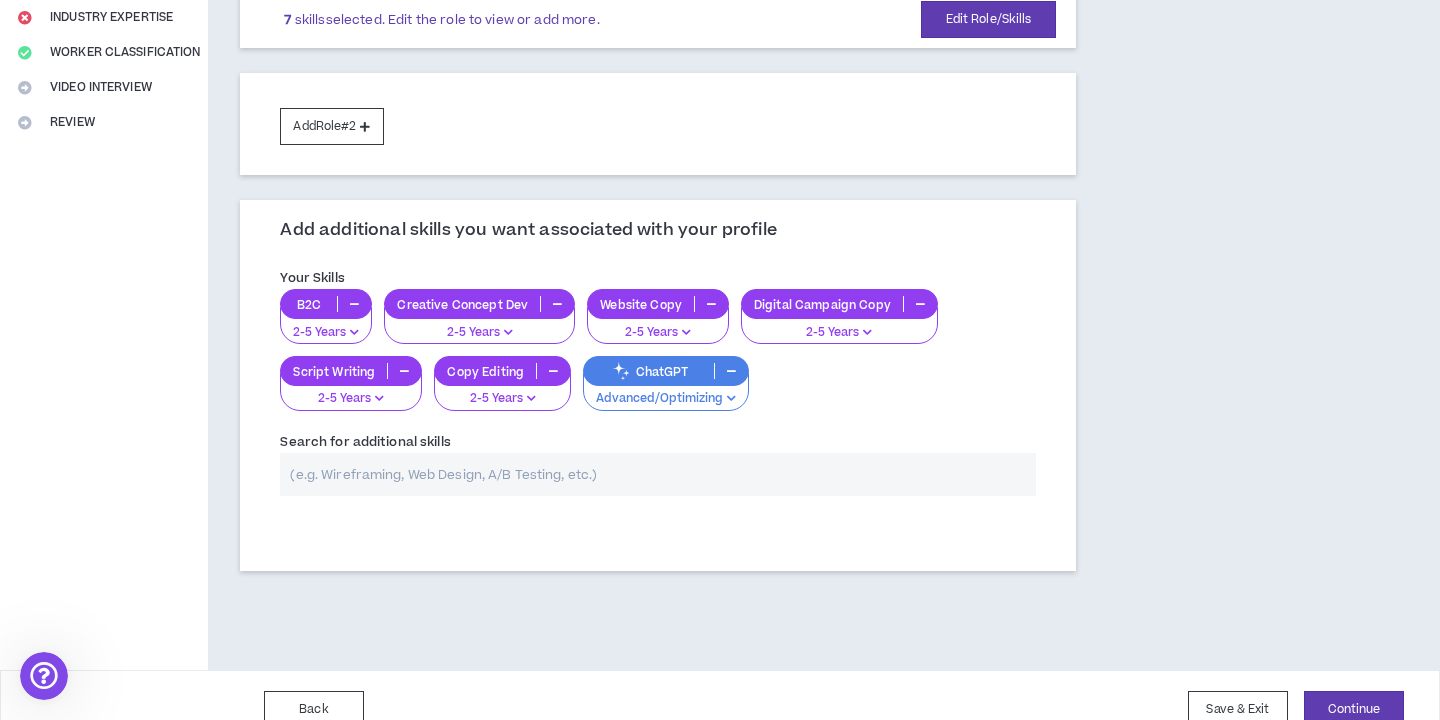 click at bounding box center [731, 371] 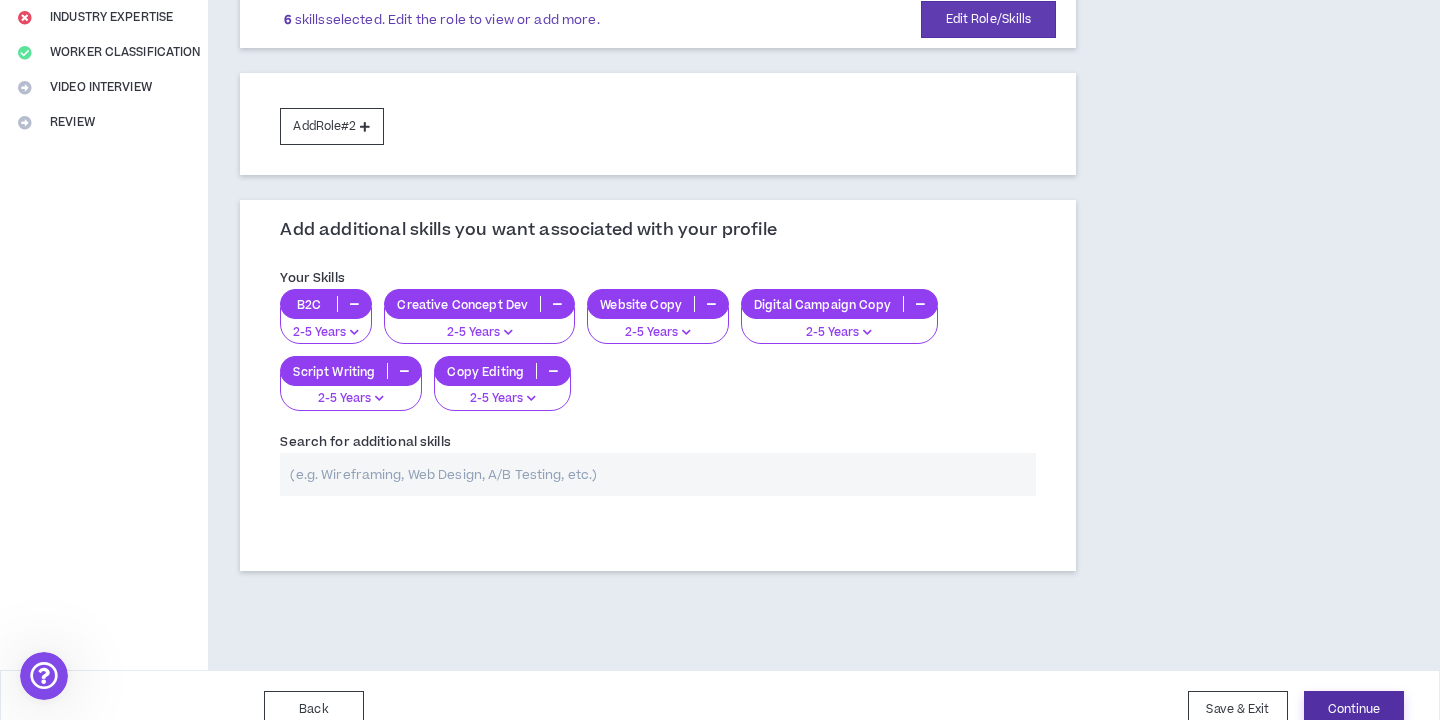 click on "Continue" at bounding box center [1354, 709] 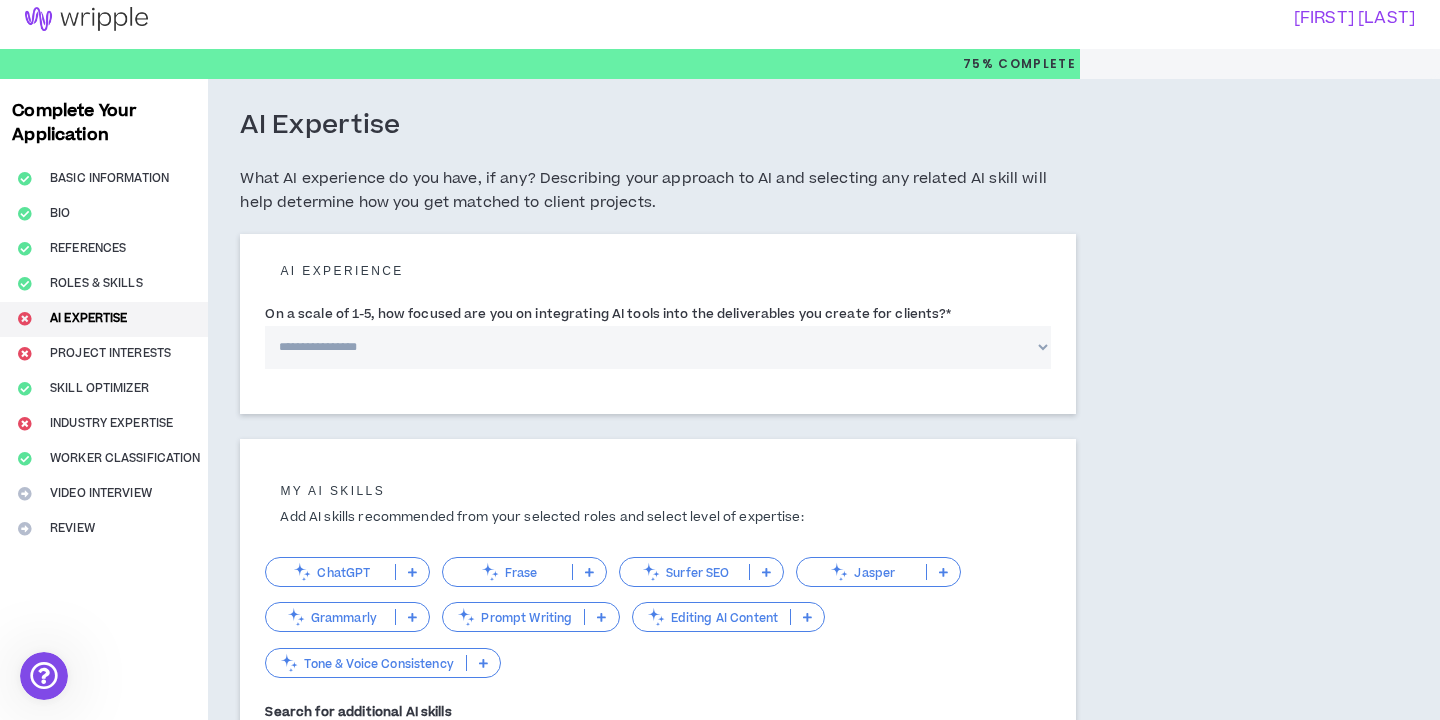 scroll, scrollTop: 0, scrollLeft: 0, axis: both 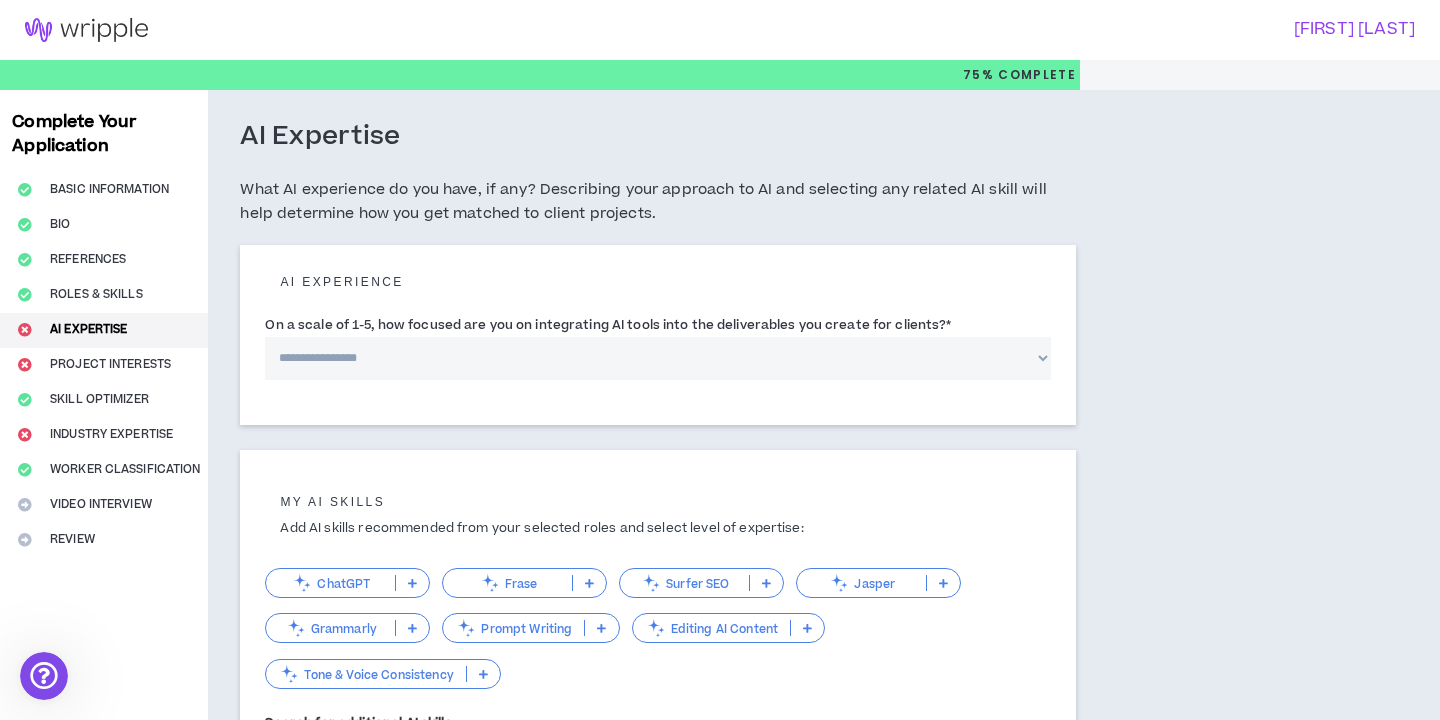 click on "**********" at bounding box center [658, 358] 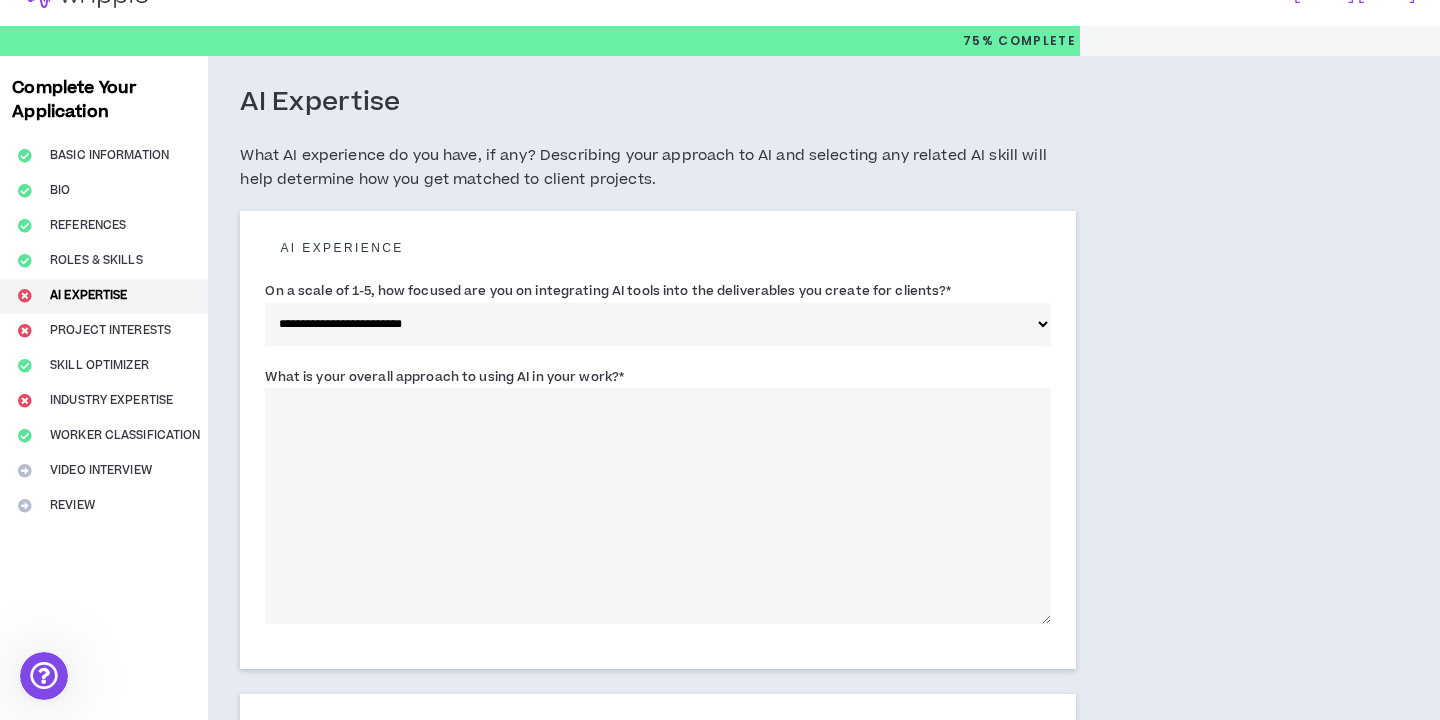 scroll, scrollTop: 43, scrollLeft: 0, axis: vertical 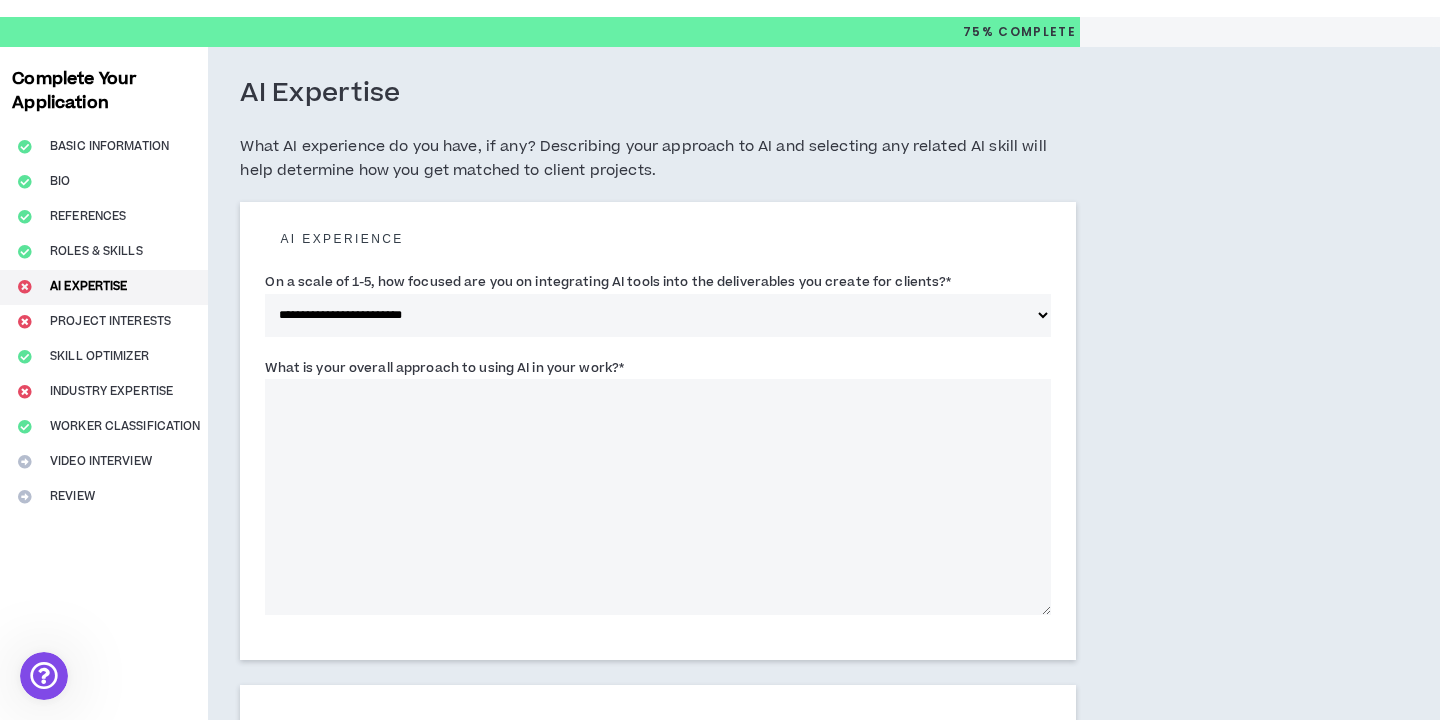 click on "What is your overall approach to using AI in your work?  *" at bounding box center (658, 497) 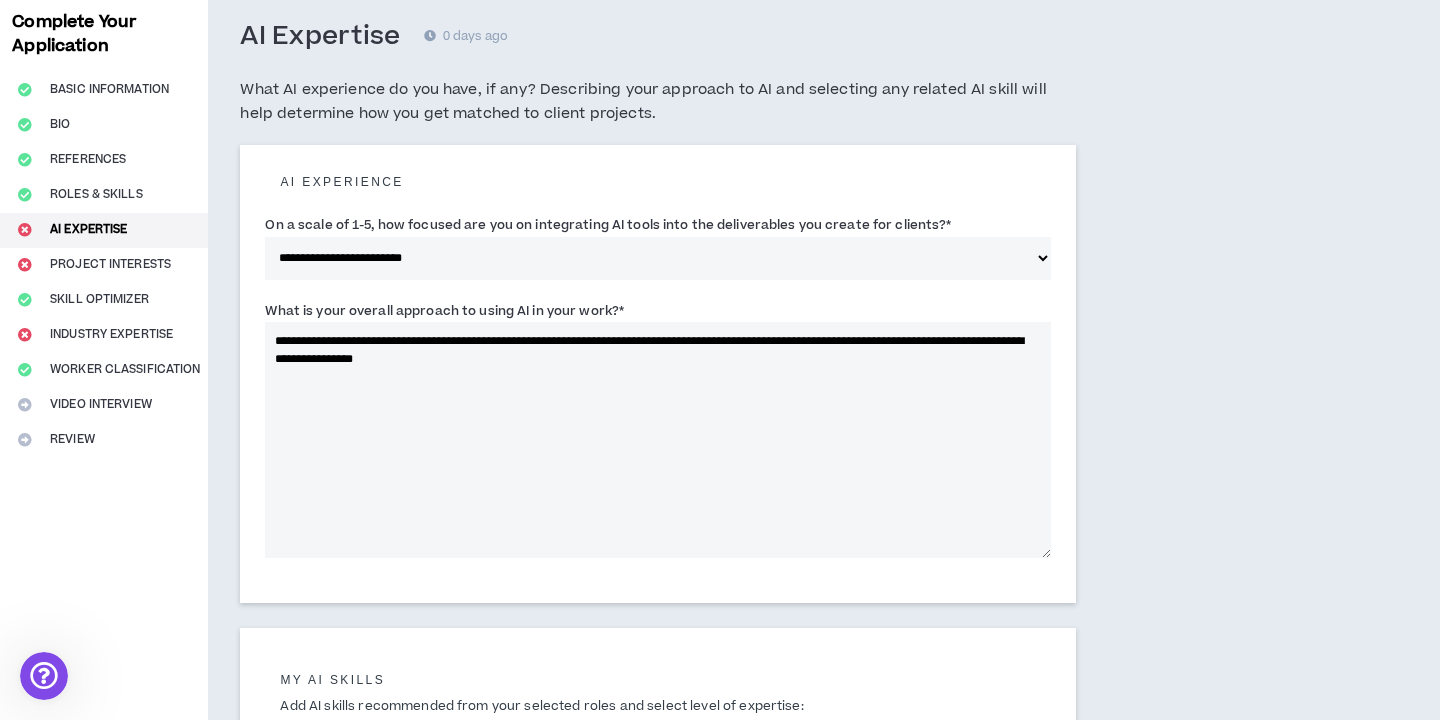 scroll, scrollTop: 162, scrollLeft: 0, axis: vertical 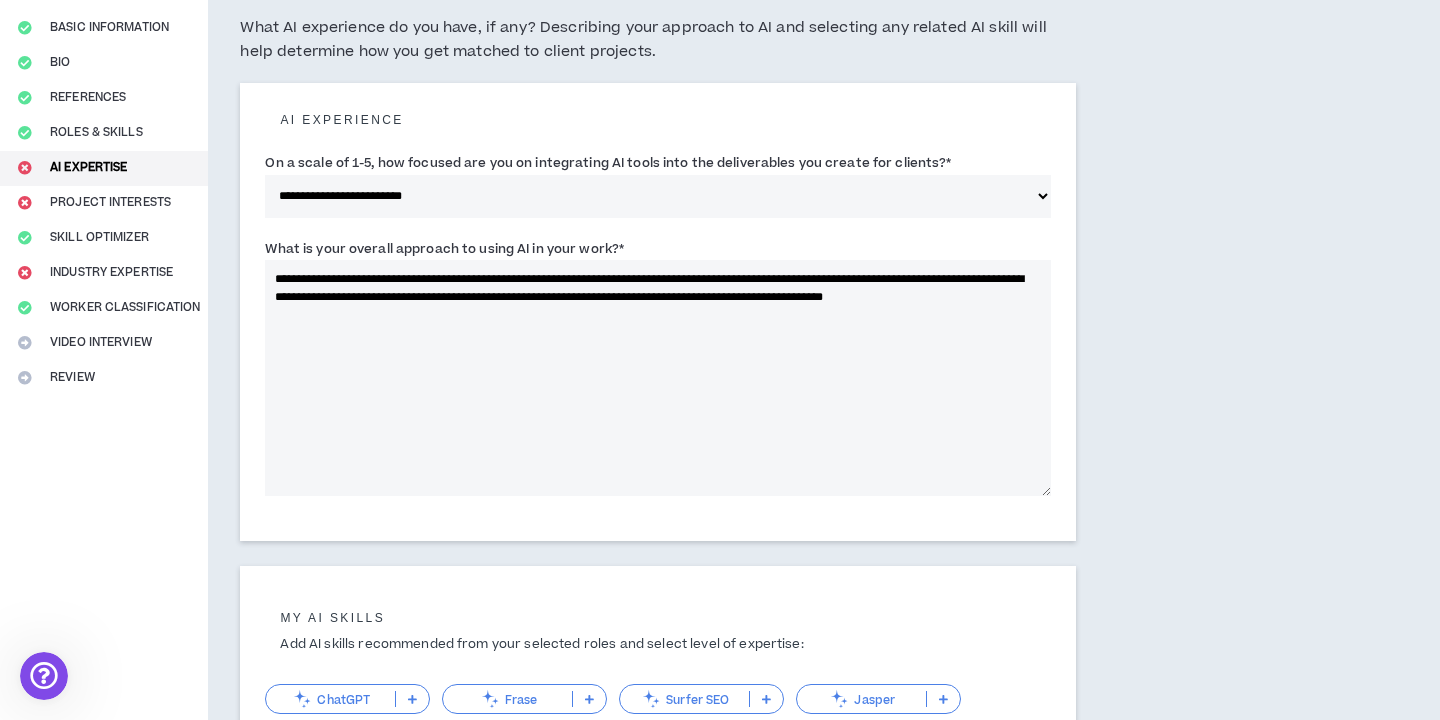 type on "**********" 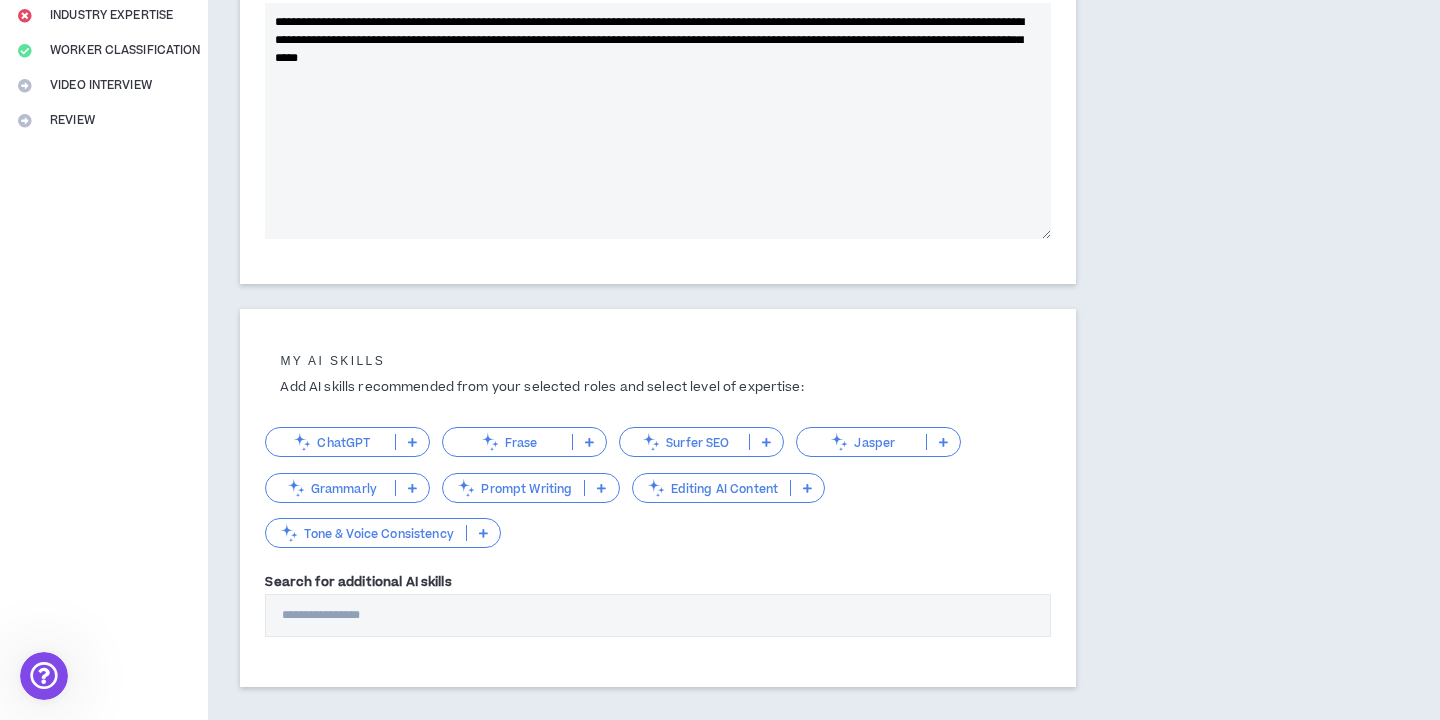 scroll, scrollTop: 529, scrollLeft: 0, axis: vertical 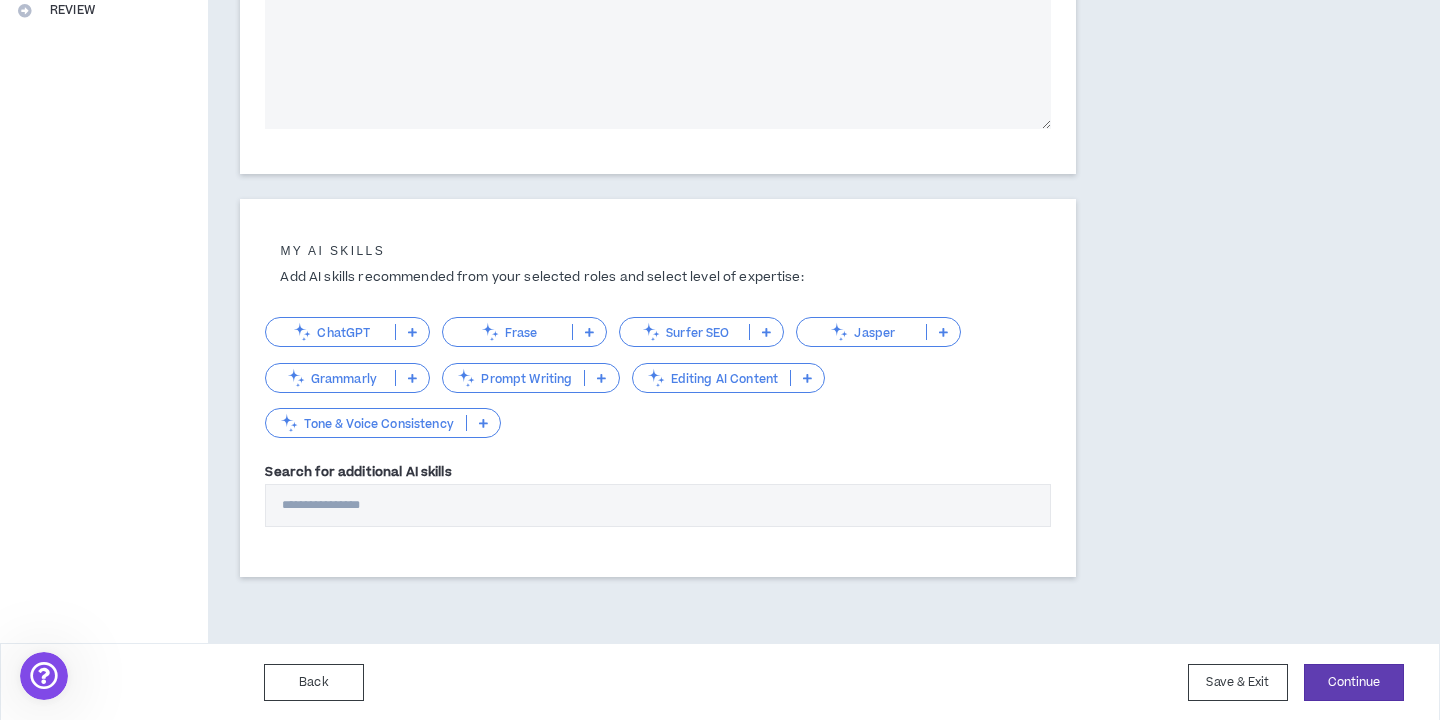 type on "**********" 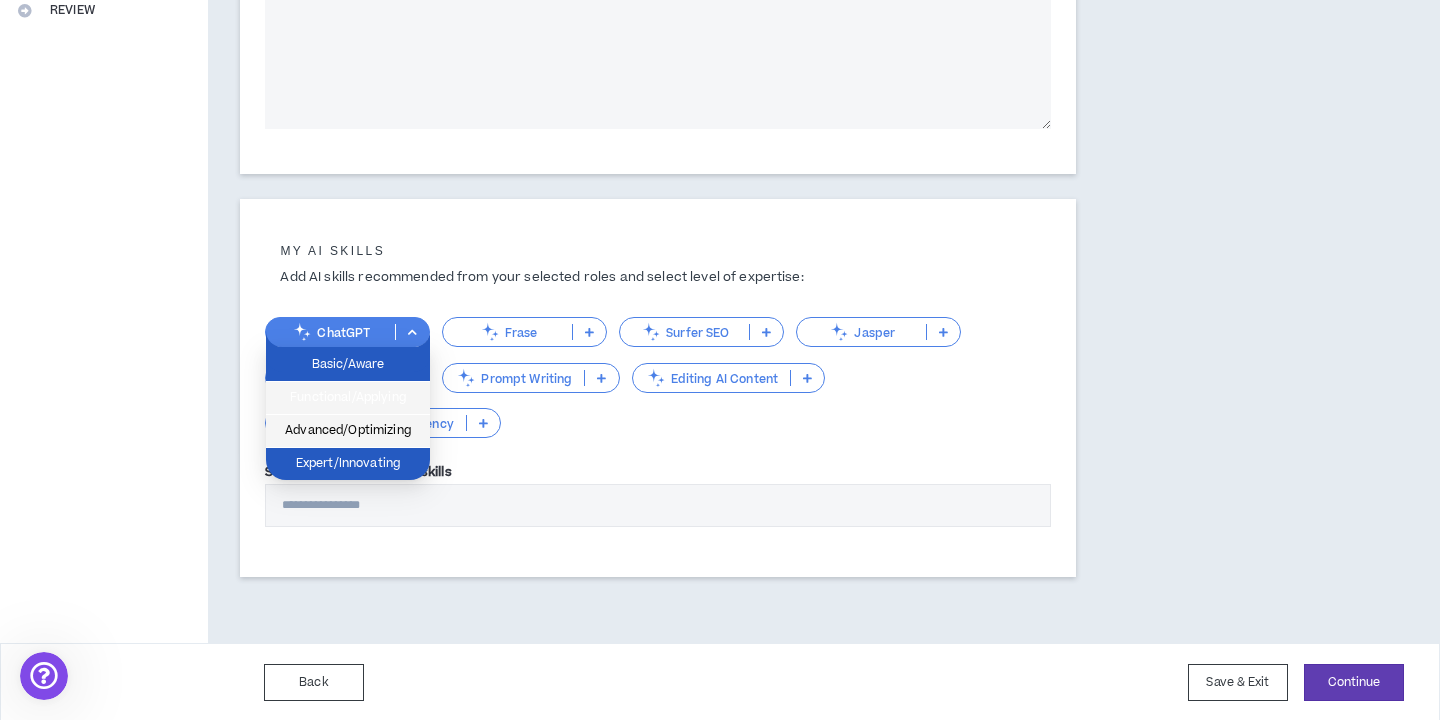 click on "Advanced/Optimizing" at bounding box center (348, 431) 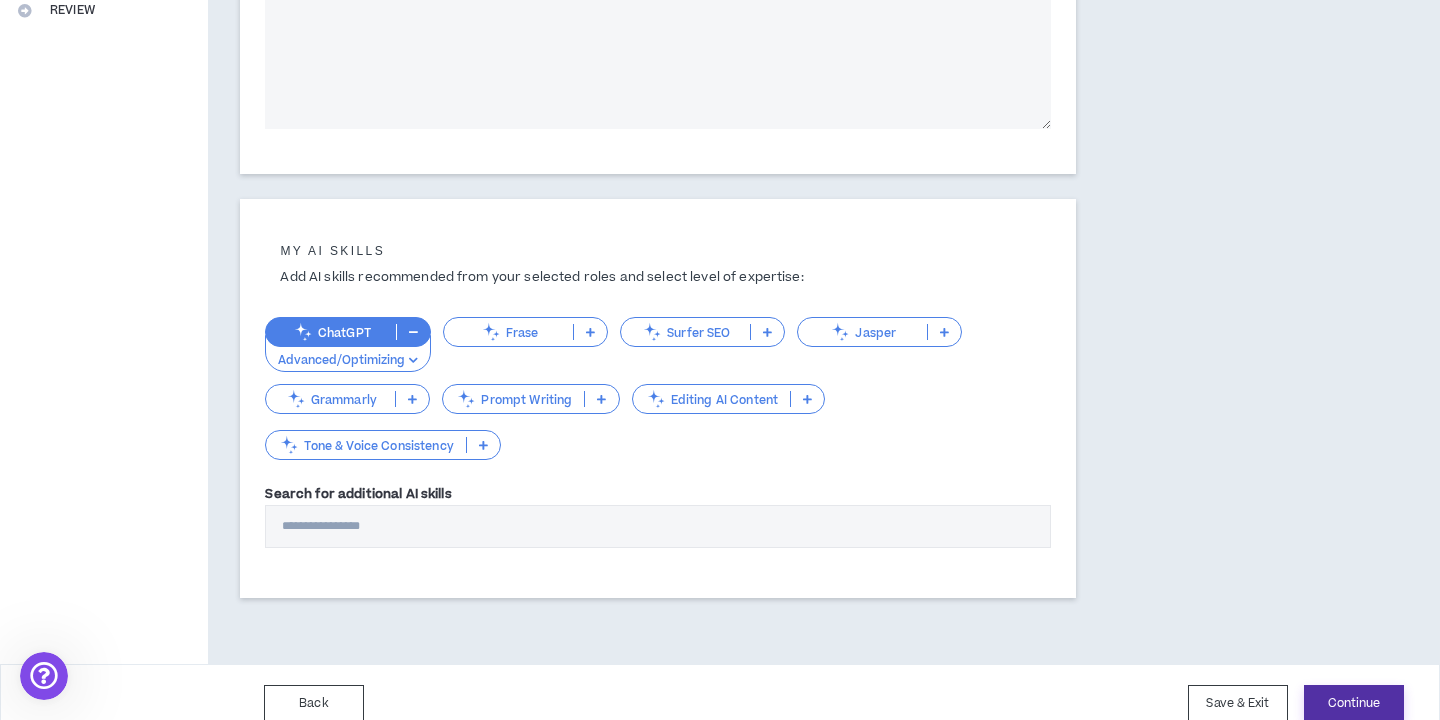 click on "Continue" at bounding box center [1354, 703] 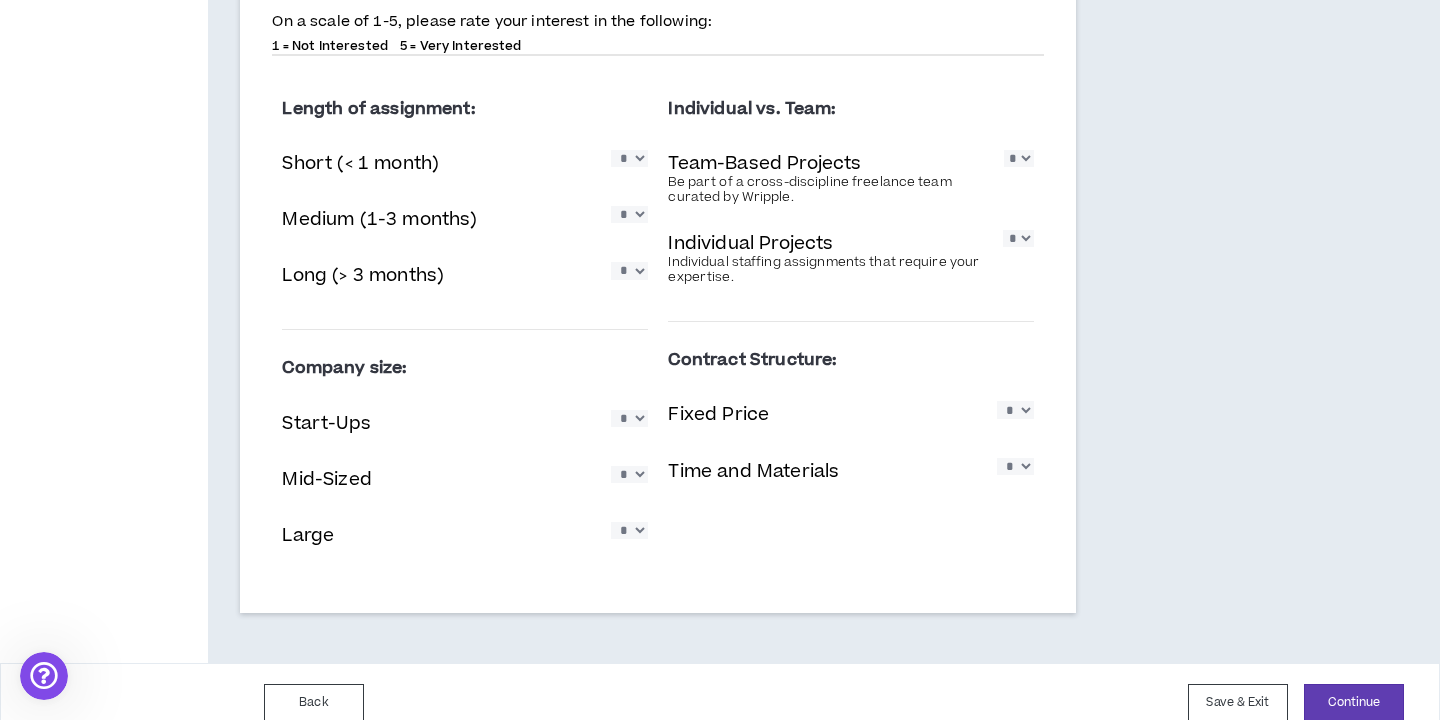 scroll, scrollTop: 0, scrollLeft: 0, axis: both 